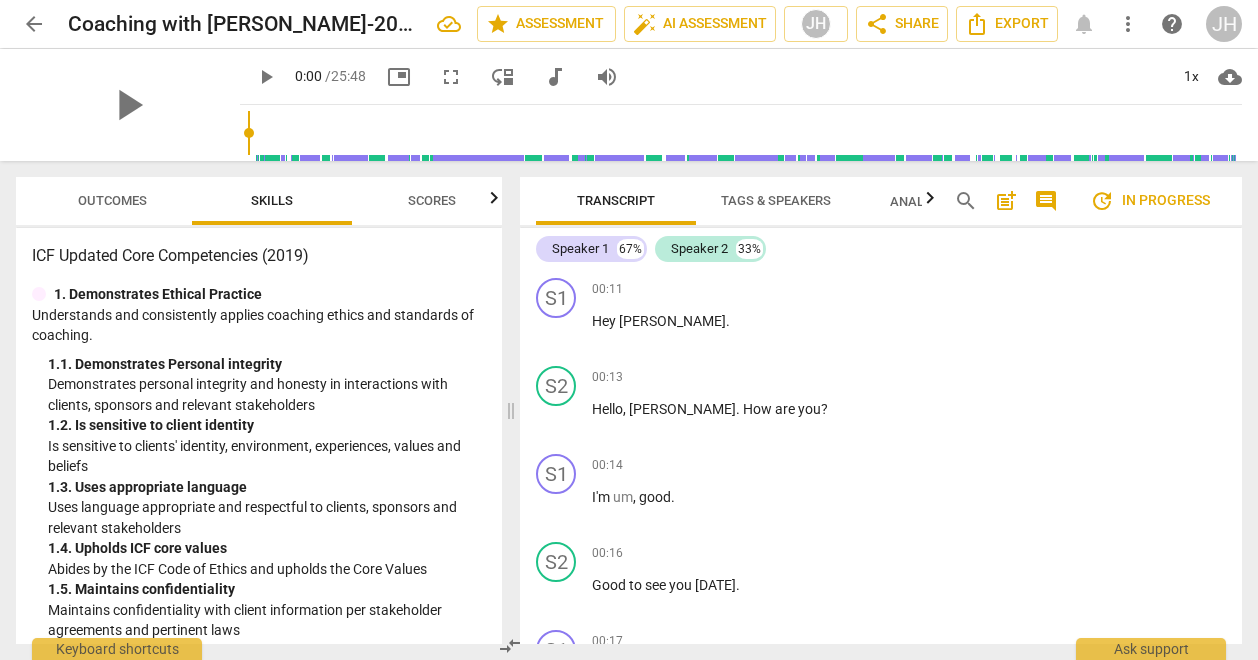 scroll, scrollTop: 0, scrollLeft: 0, axis: both 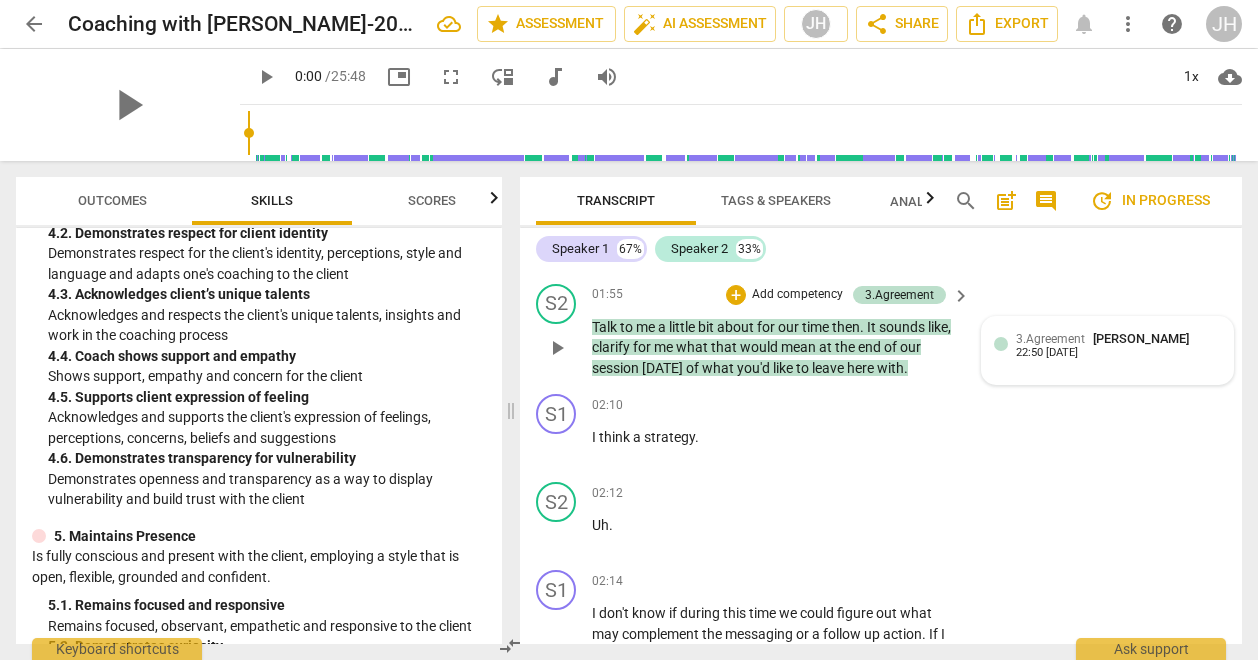 click on "[PERSON_NAME]" at bounding box center [1141, 338] 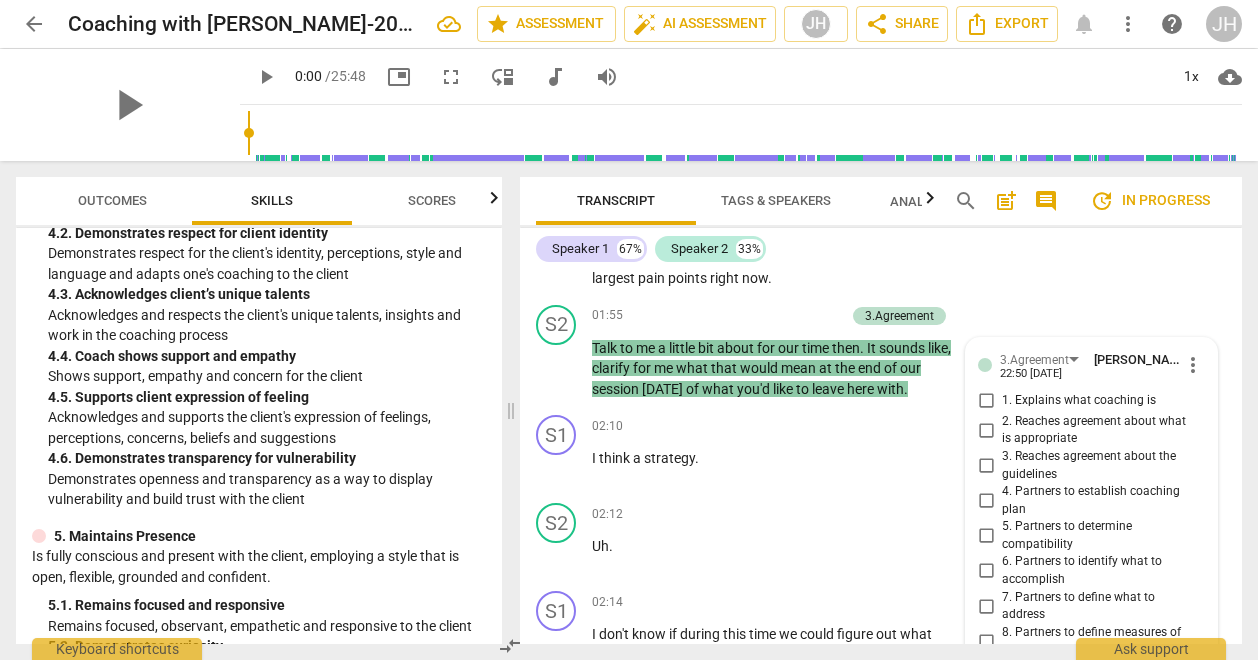 scroll, scrollTop: 1333, scrollLeft: 0, axis: vertical 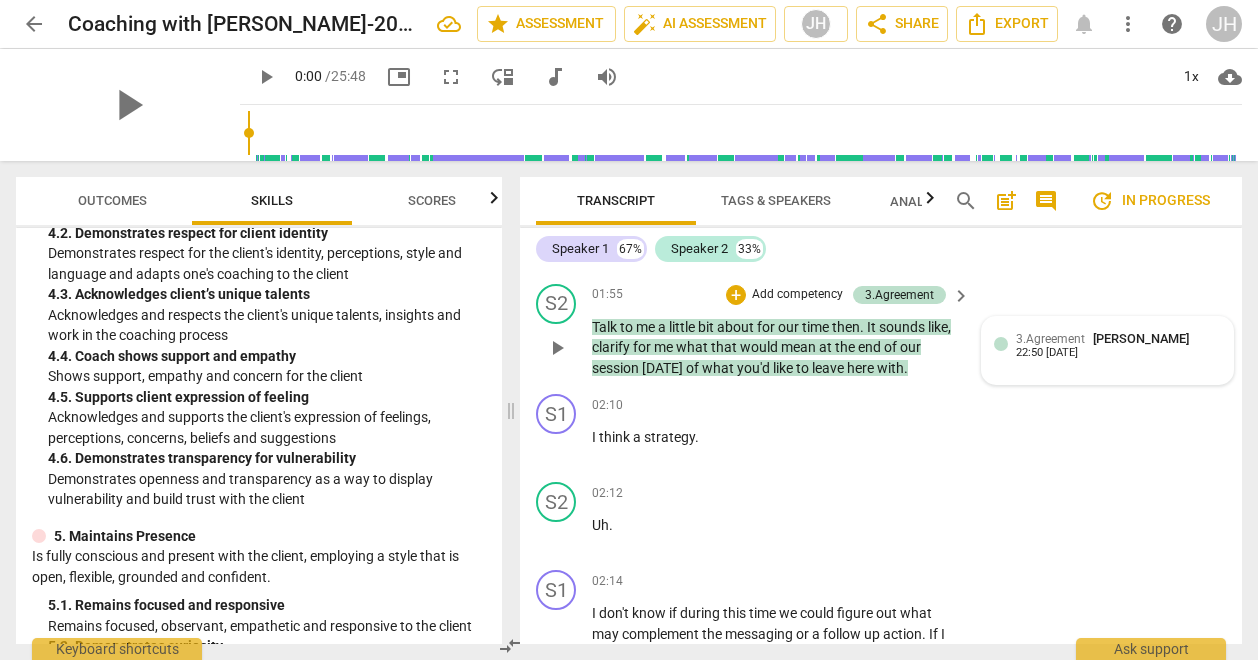 click on "3.Agreement" at bounding box center (1050, 339) 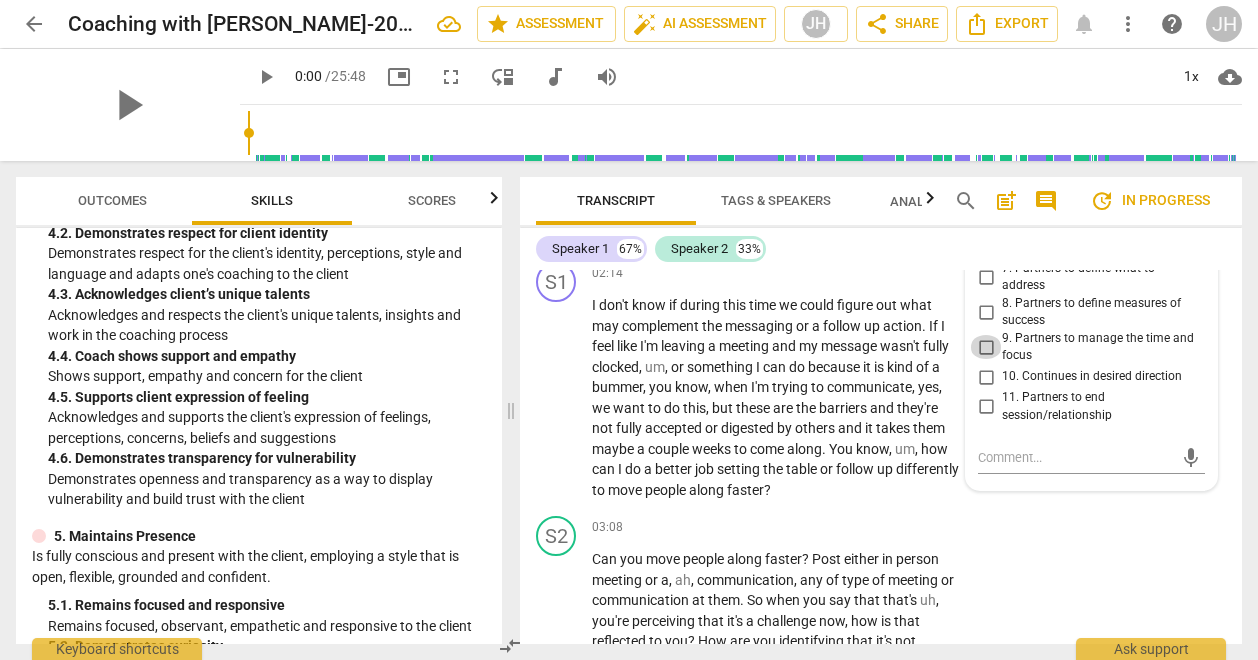 click on "9. Partners to manage the time and focus" at bounding box center [986, 347] 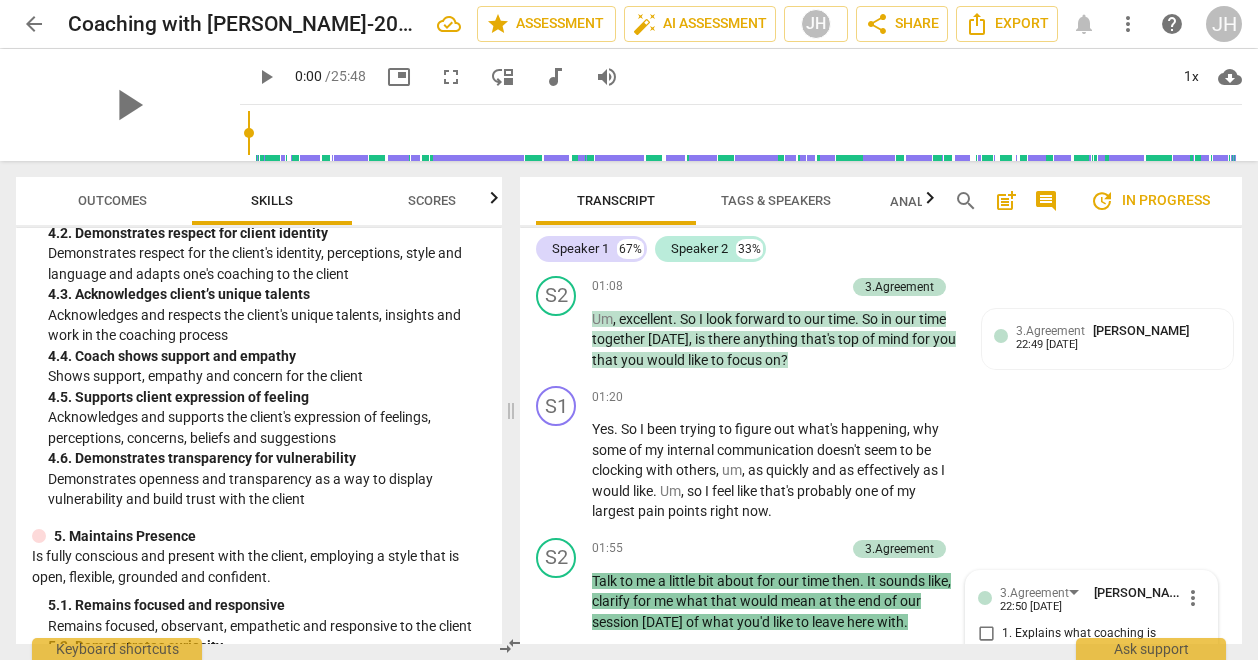 scroll, scrollTop: 1037, scrollLeft: 0, axis: vertical 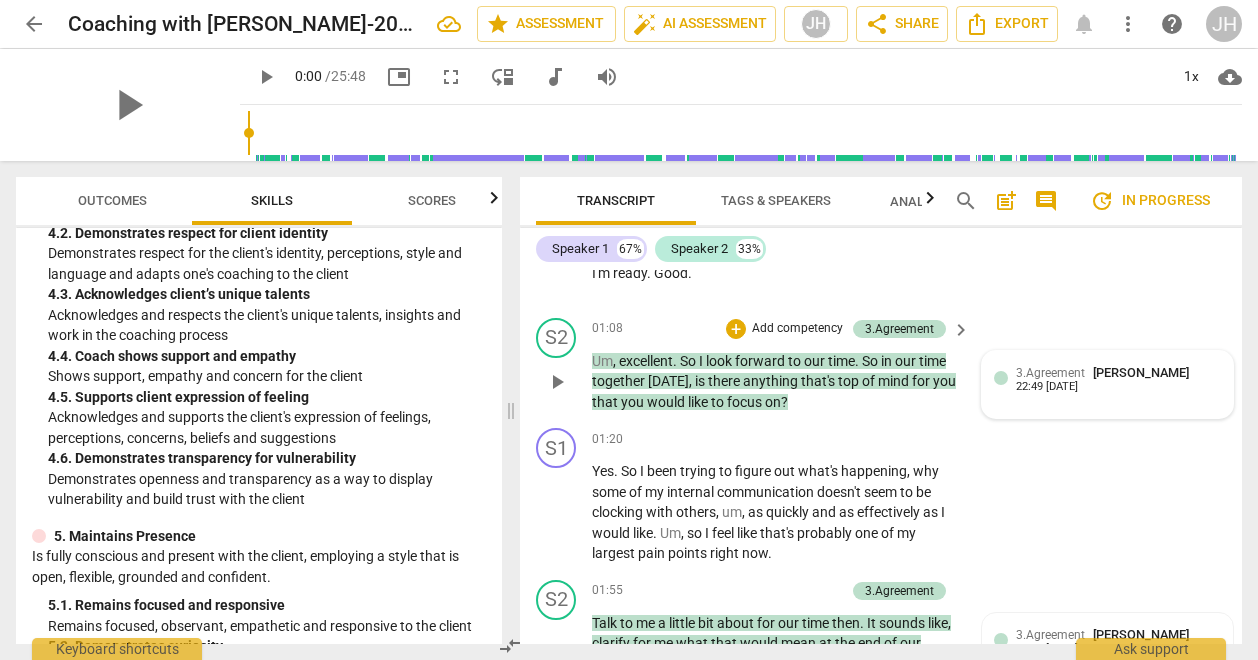 click on "22:49 [DATE]" at bounding box center [1047, 387] 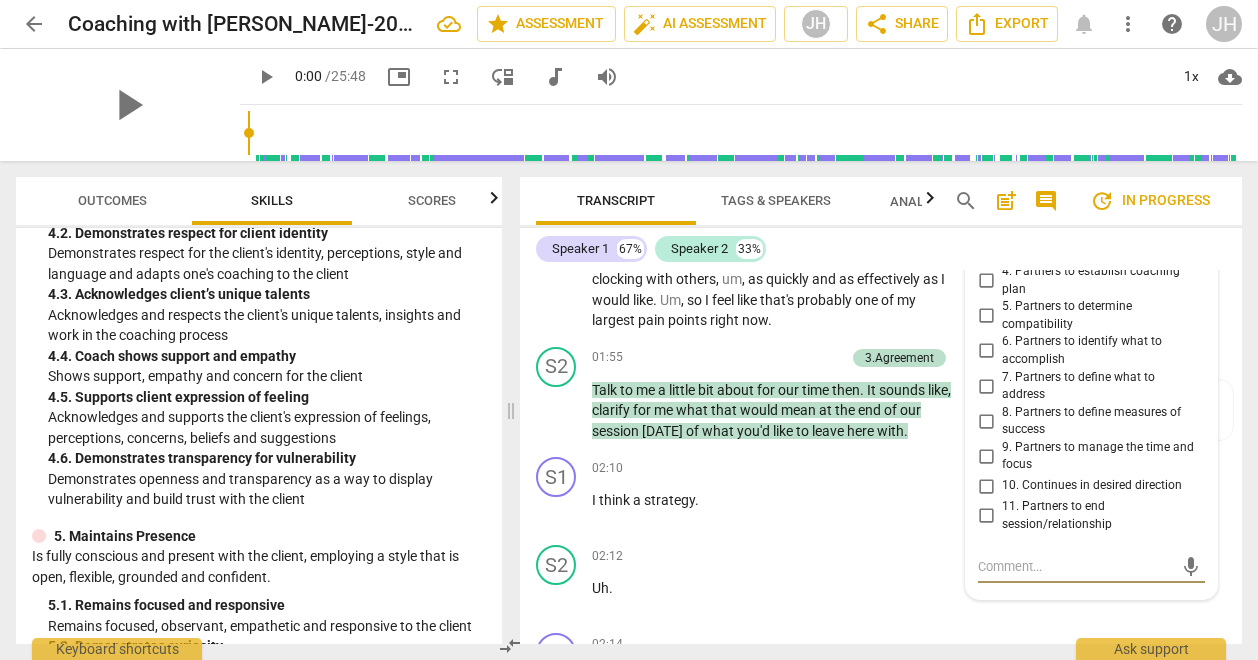 scroll, scrollTop: 1185, scrollLeft: 0, axis: vertical 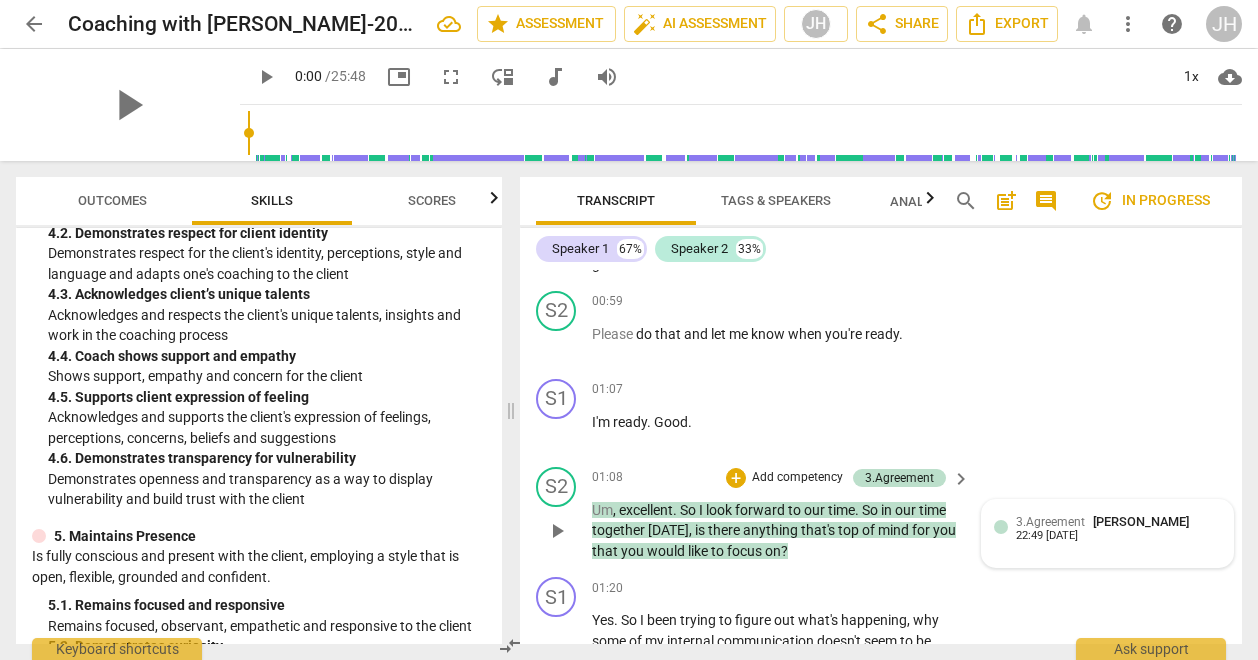 click on "3.Agreement" at bounding box center [1050, 522] 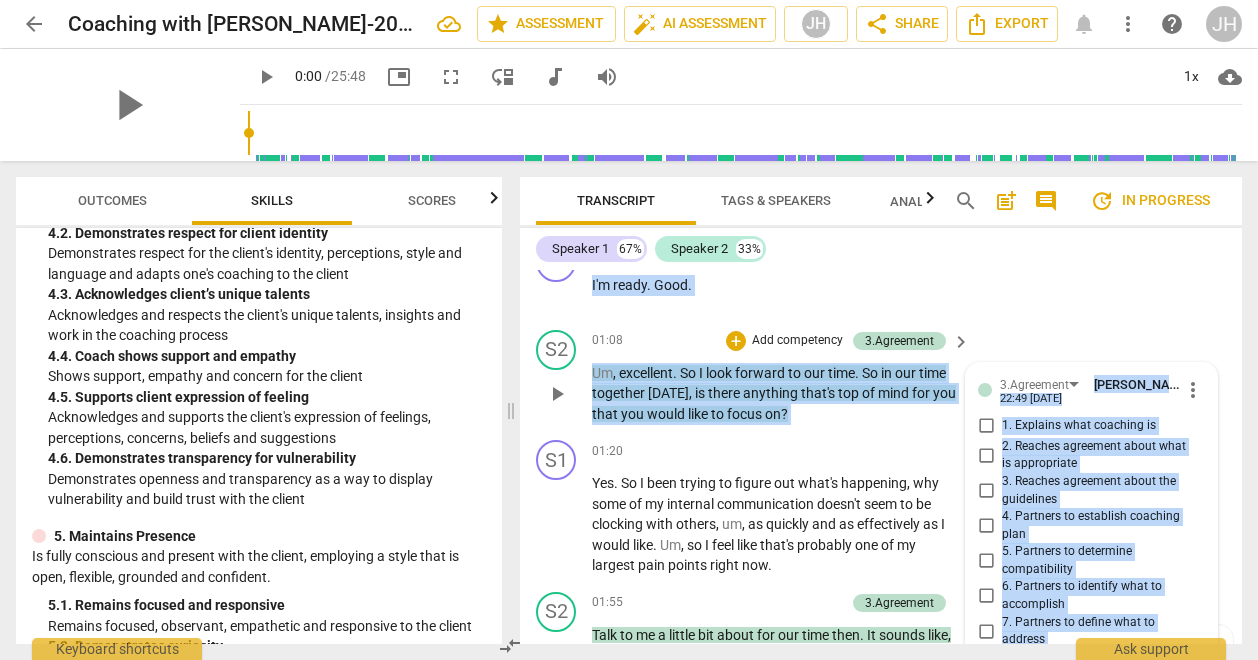 scroll, scrollTop: 1023, scrollLeft: 0, axis: vertical 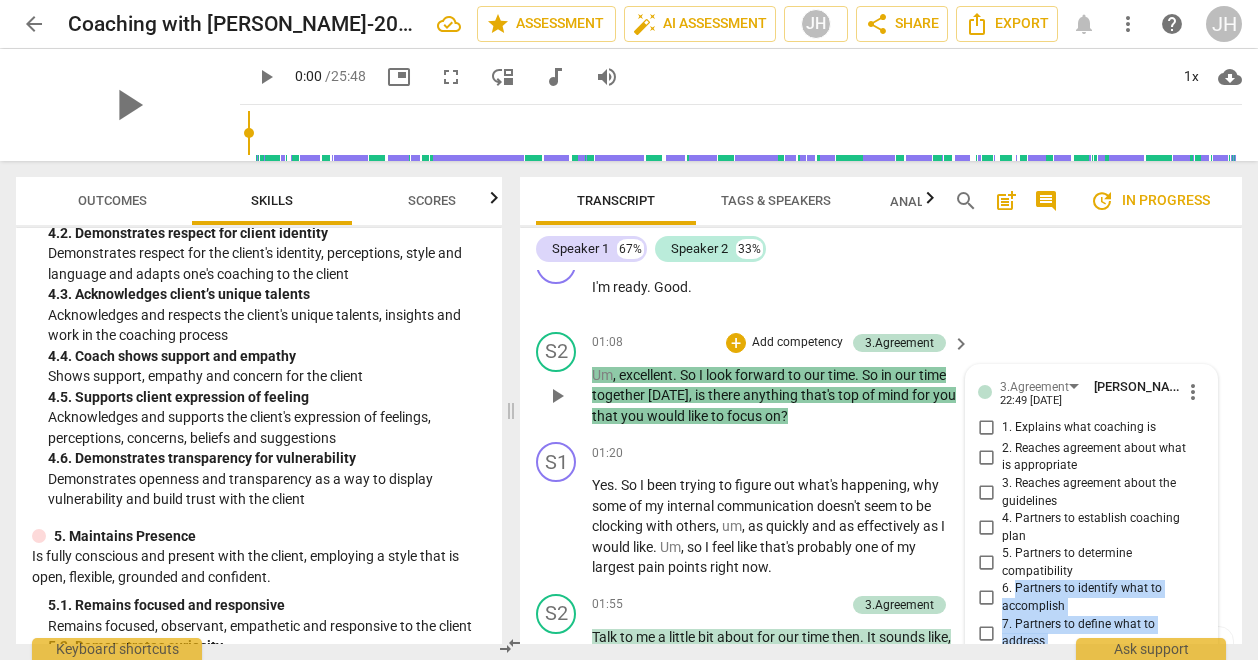 drag, startPoint x: 1079, startPoint y: 316, endPoint x: 1010, endPoint y: 589, distance: 281.5848 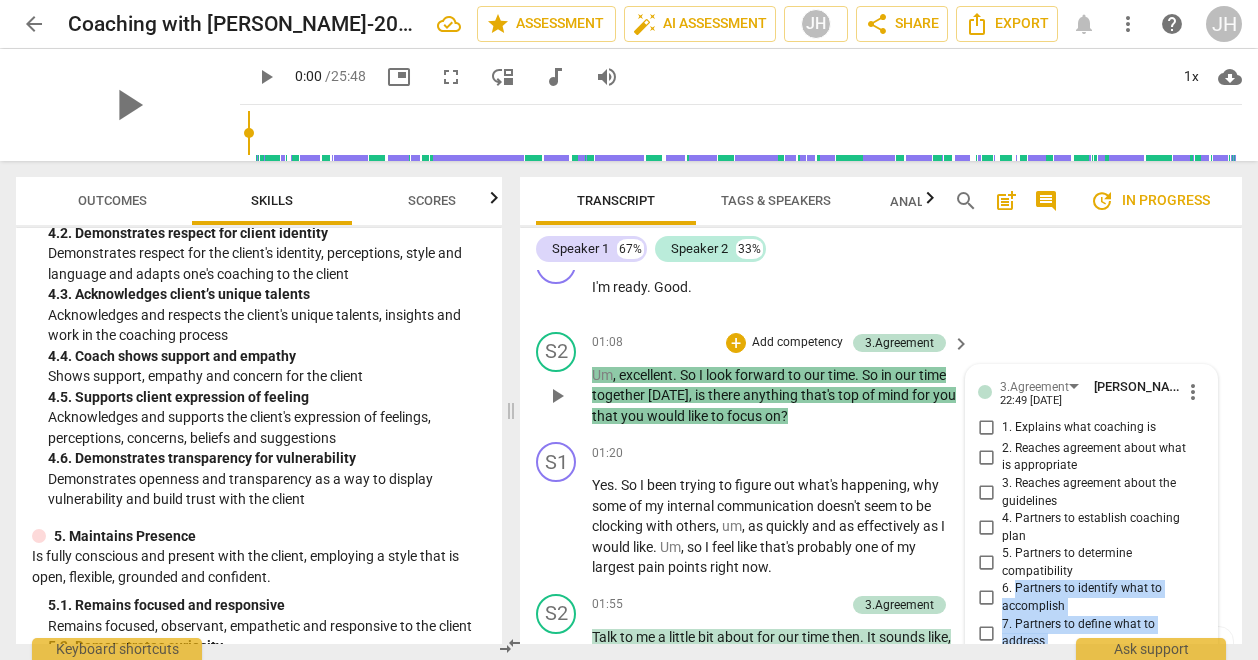 drag, startPoint x: 1010, startPoint y: 589, endPoint x: 982, endPoint y: 597, distance: 29.12044 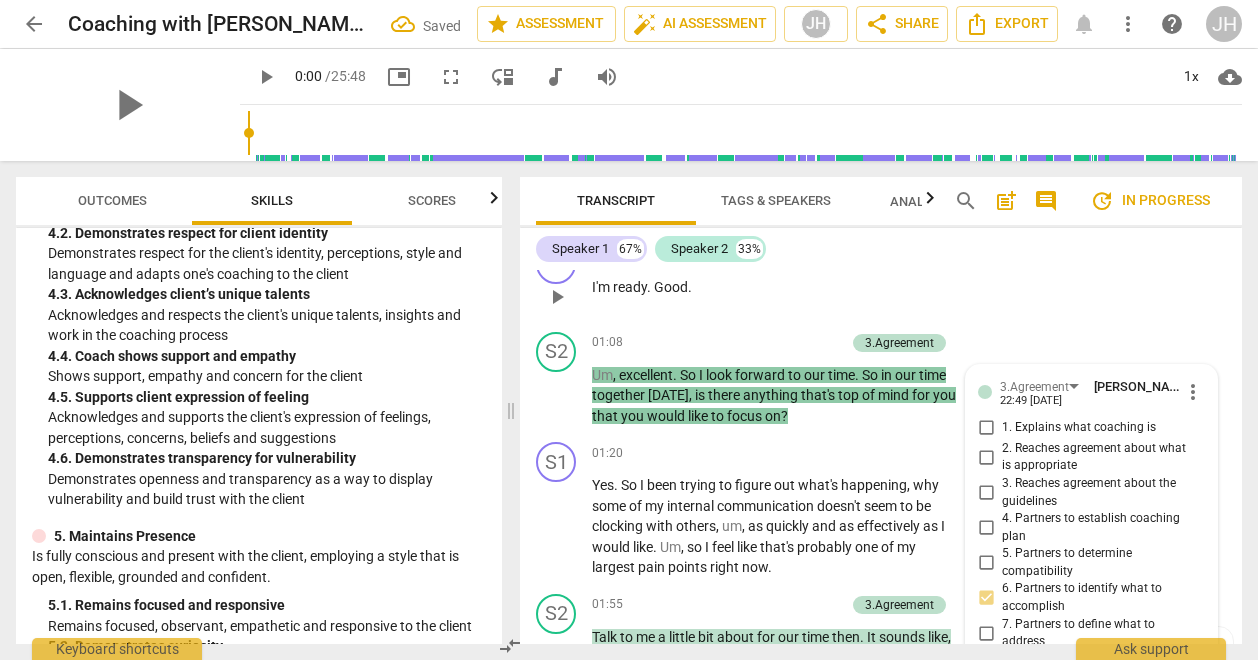 click on "S1 play_arrow pause 01:07 + Add competency keyboard_arrow_right I'm   ready .   Good ." at bounding box center [881, 280] 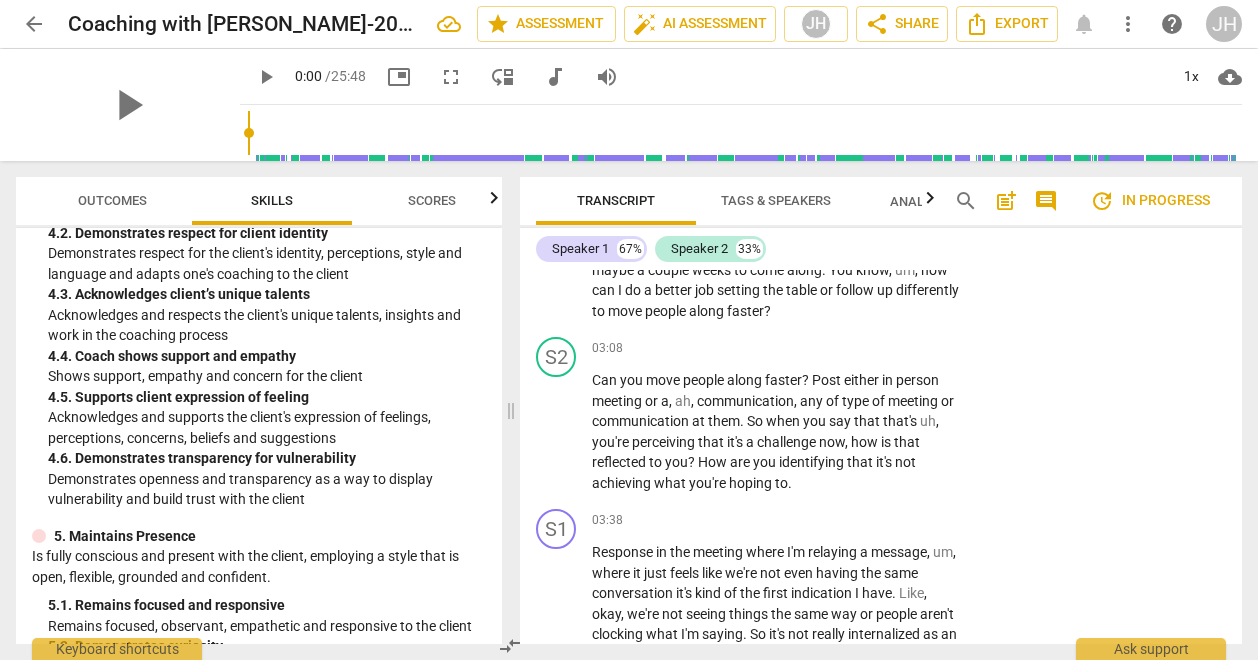 scroll, scrollTop: 1841, scrollLeft: 0, axis: vertical 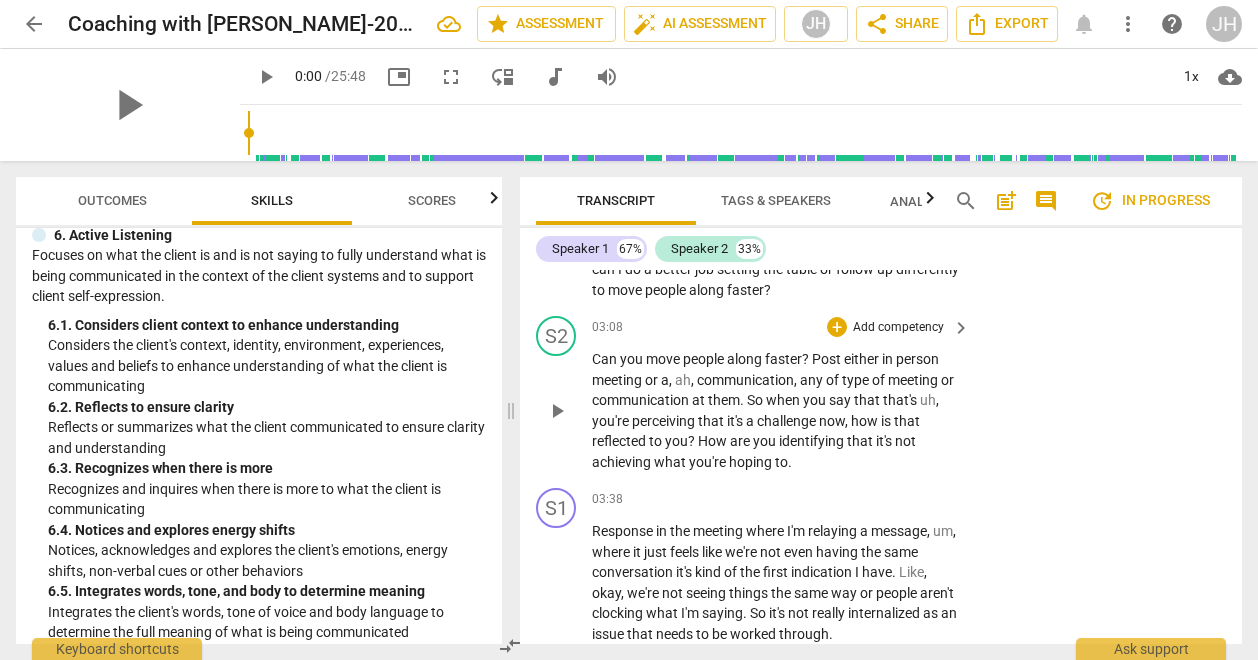 click on "Add competency" at bounding box center (898, 328) 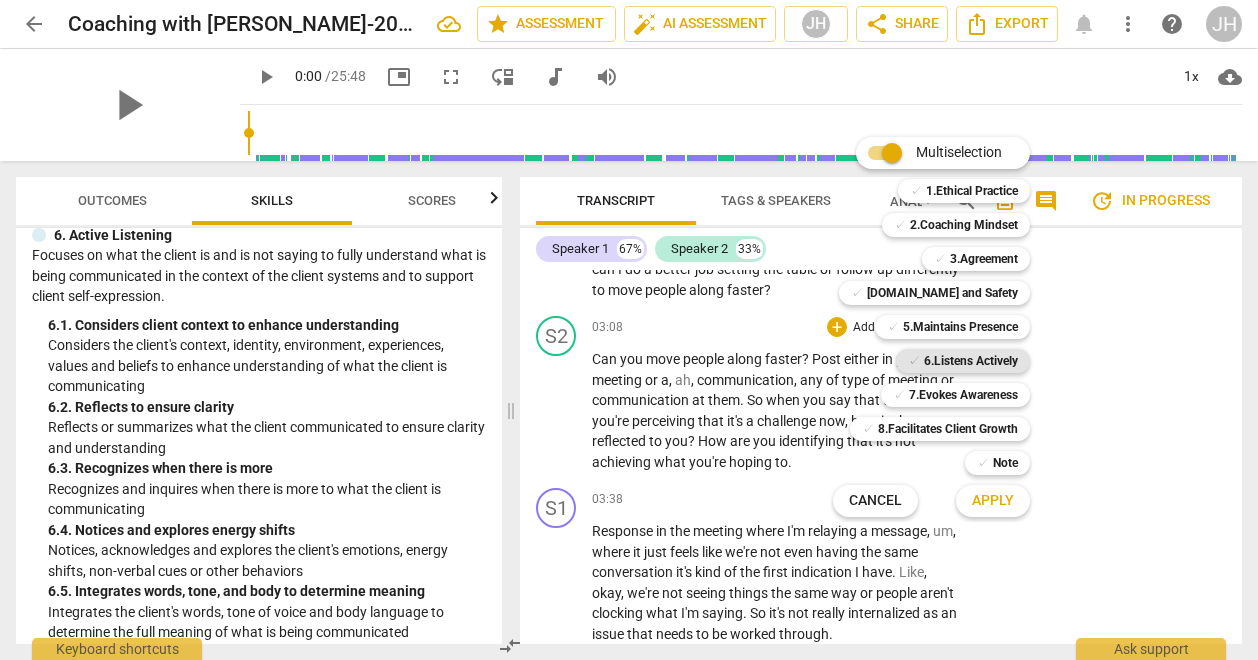 click on "6.Listens Actively" at bounding box center [971, 361] 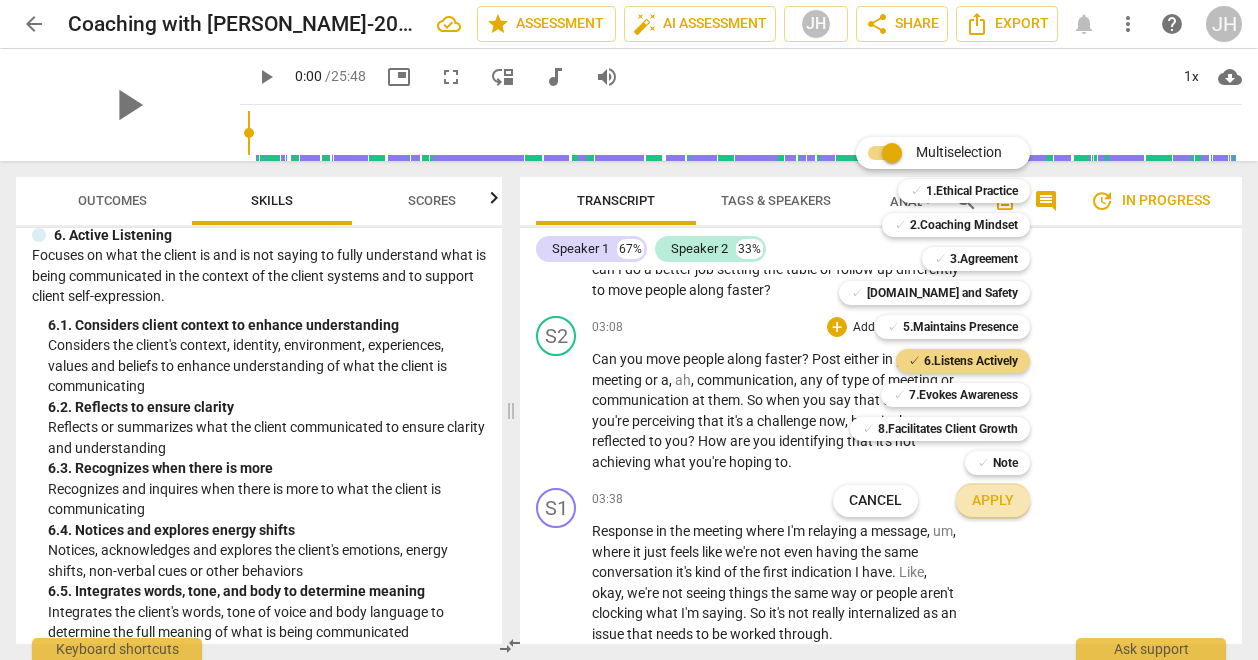 click on "Apply" at bounding box center (993, 501) 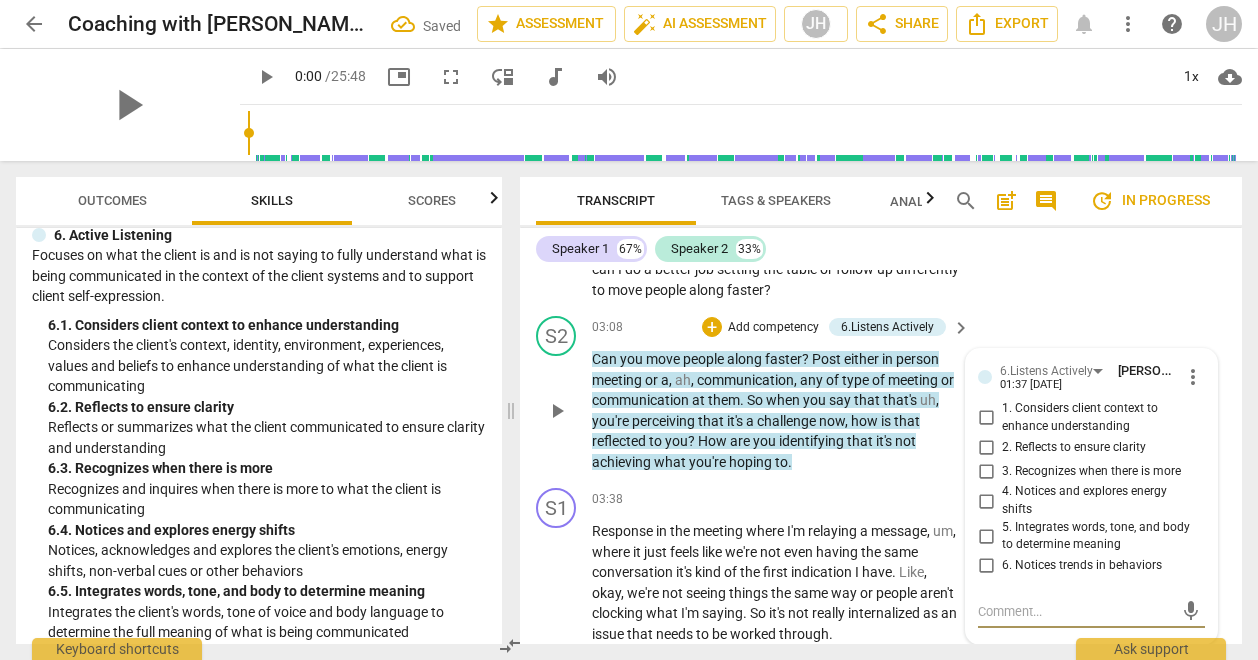 click on "2. Reflects to ensure clarity" at bounding box center (986, 447) 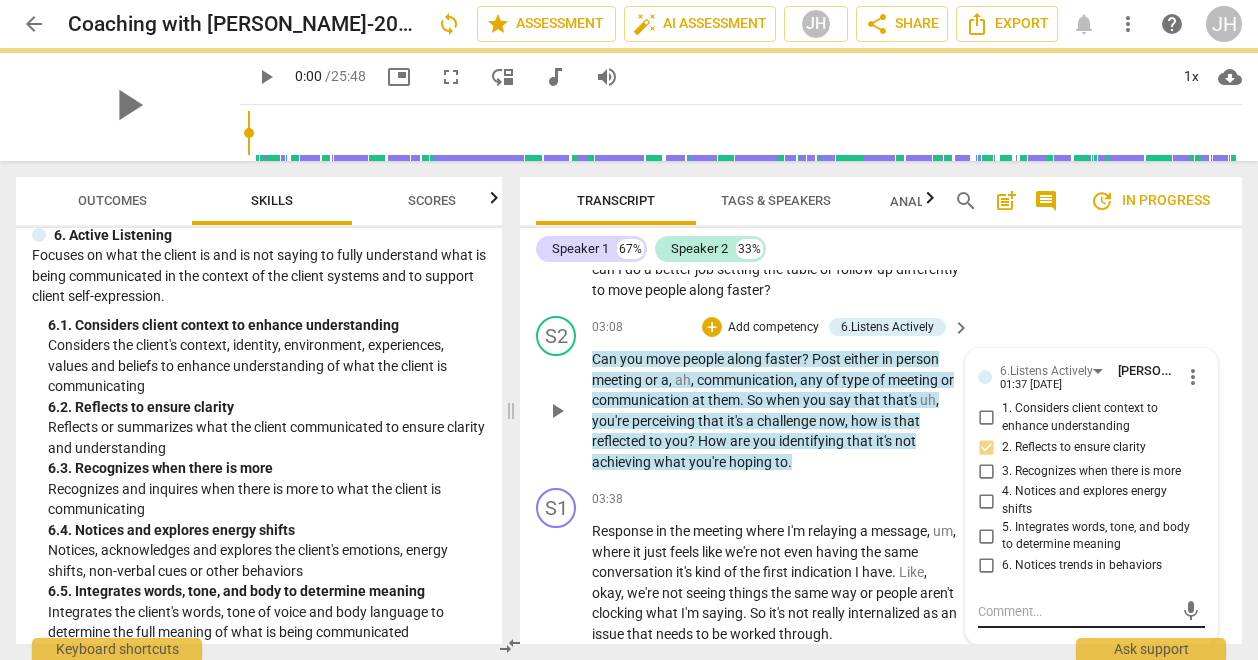 click at bounding box center (1075, 611) 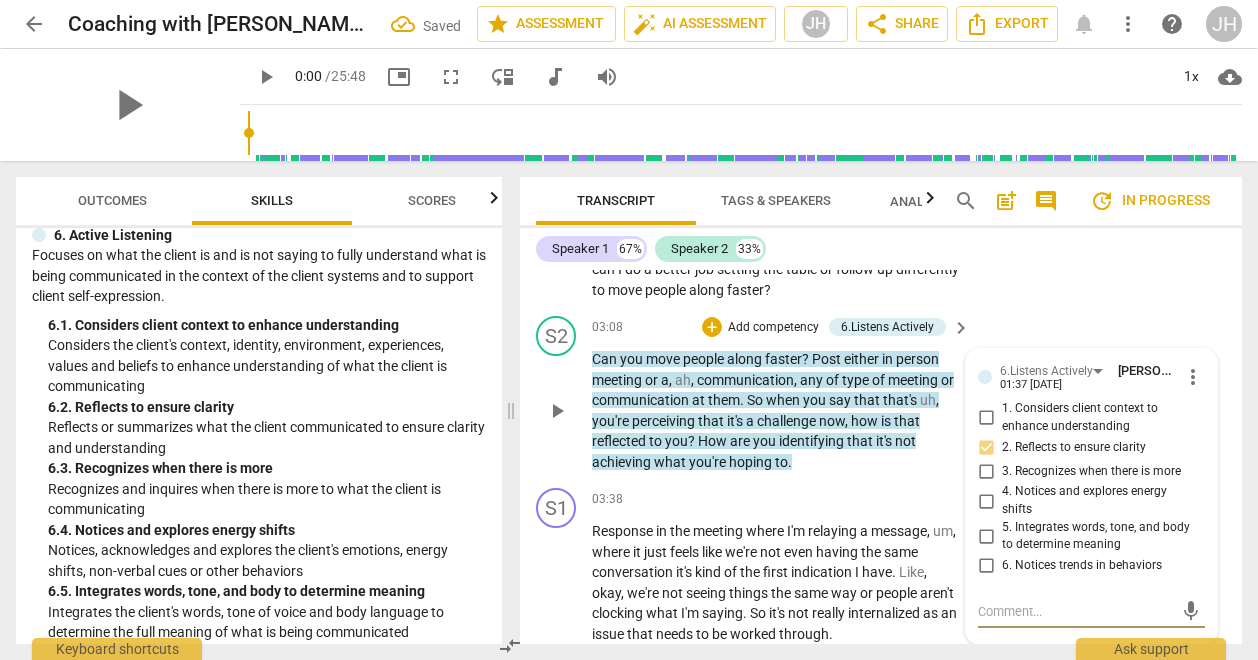 type on "I" 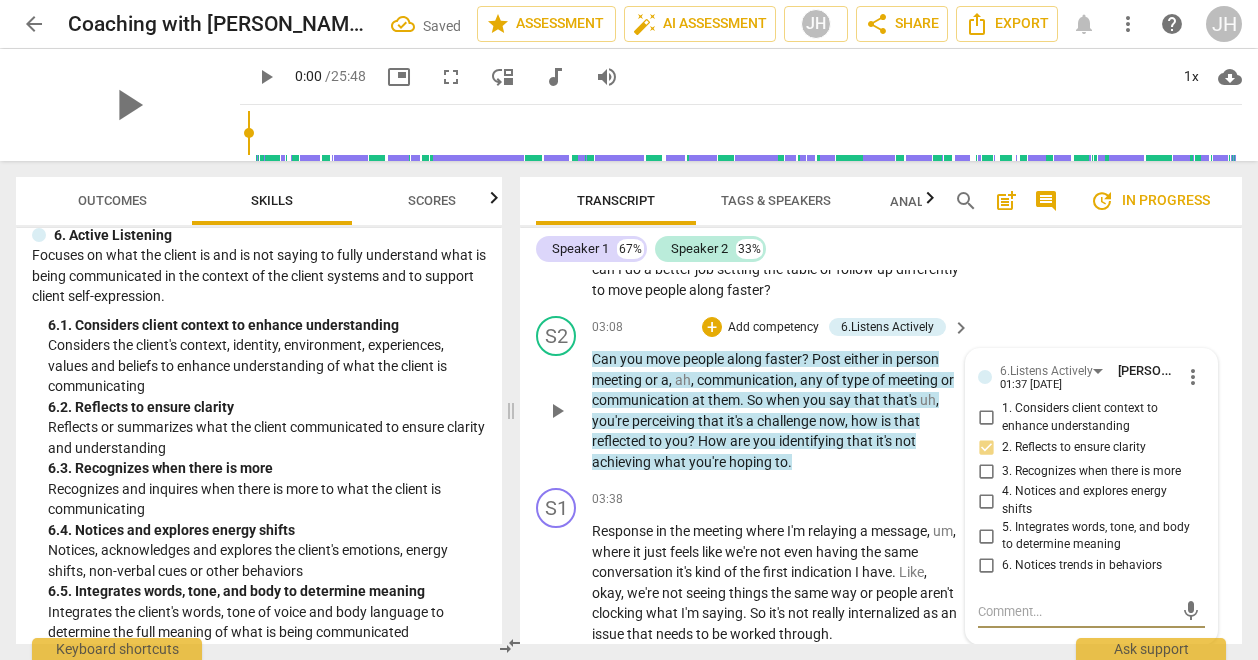 type on "I" 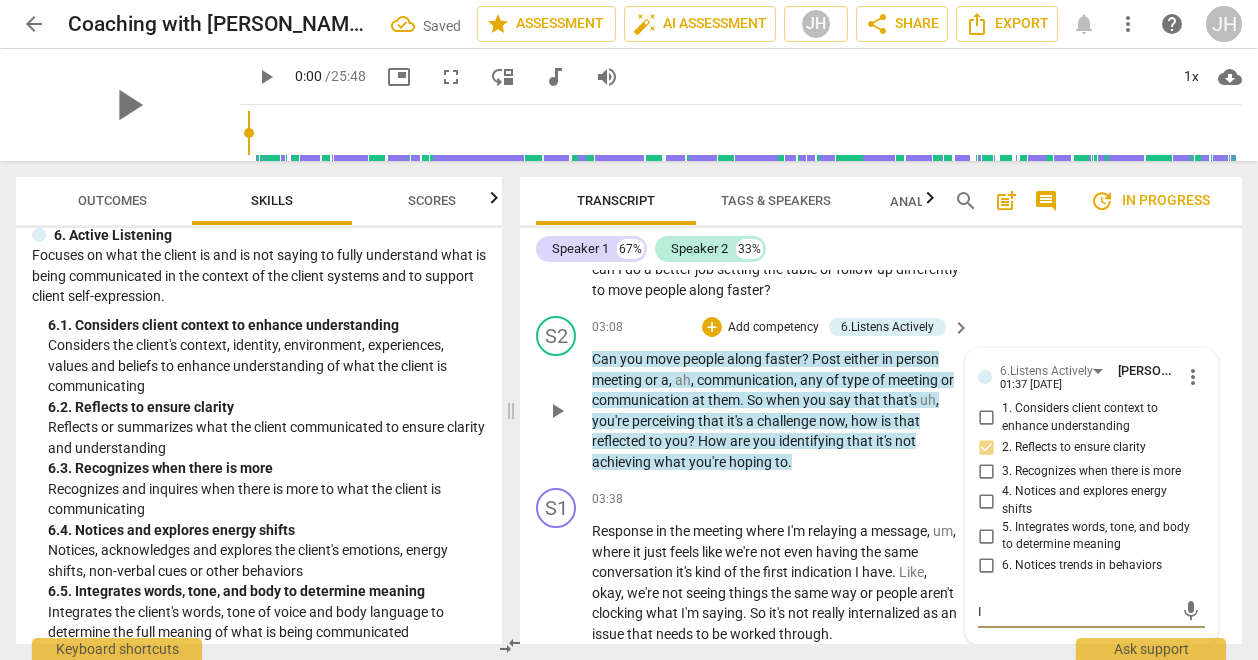 type on "I" 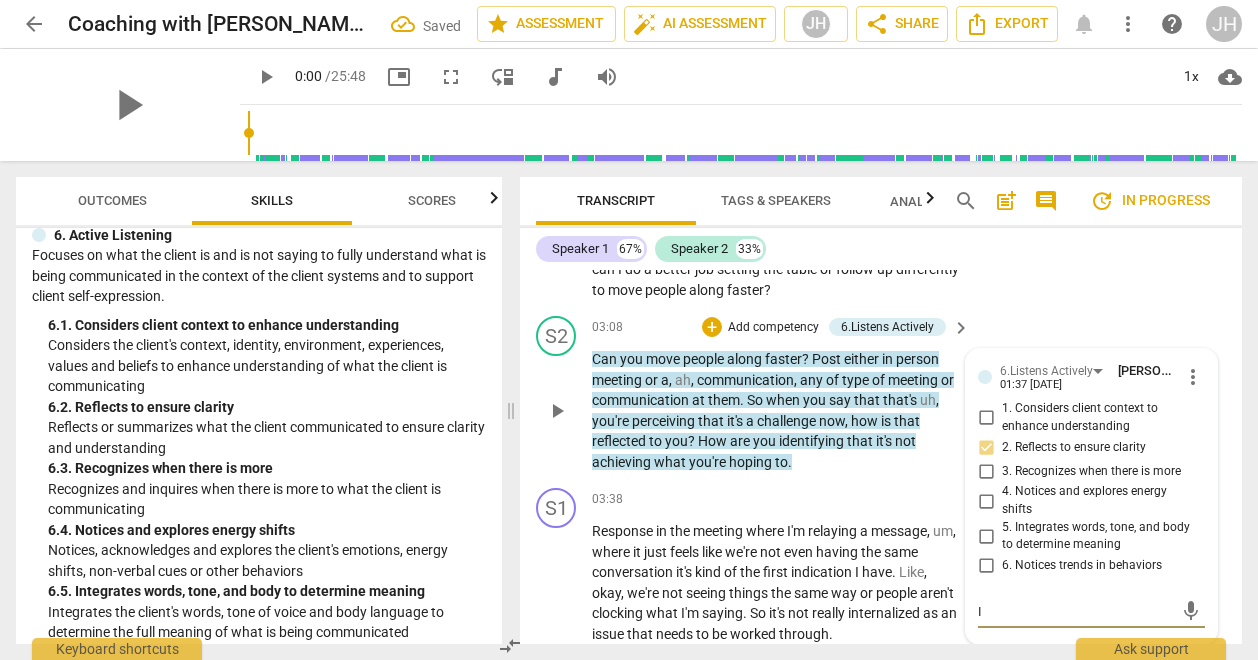 type on "I" 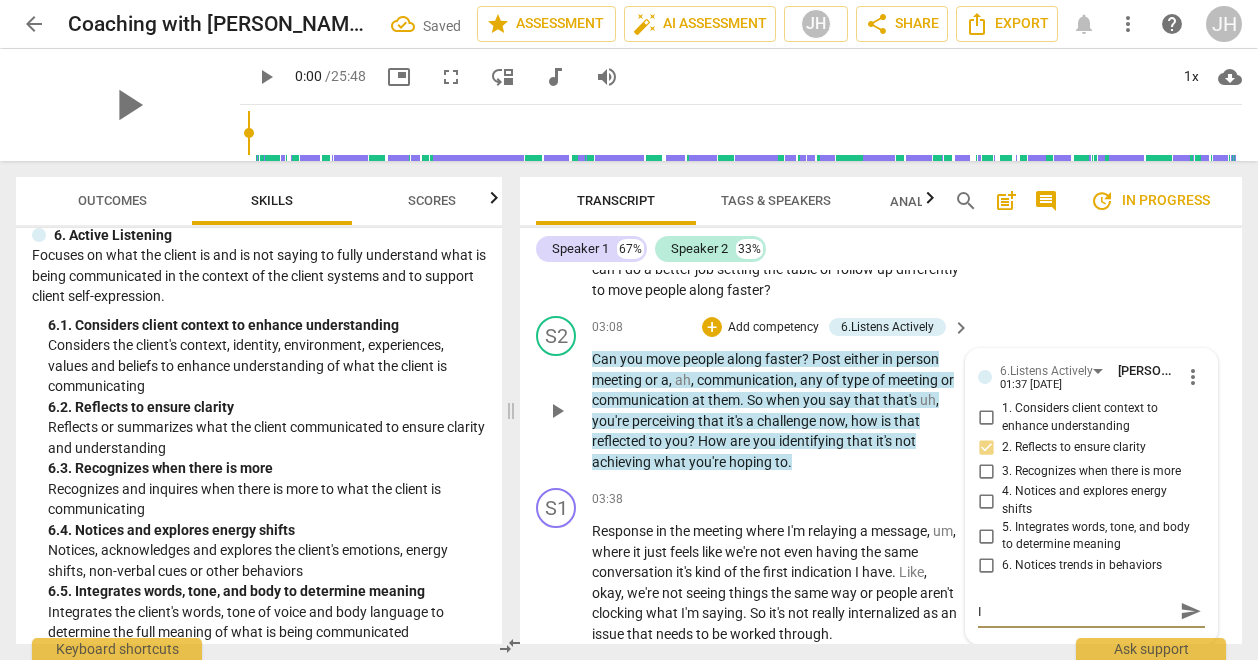 type on "I n" 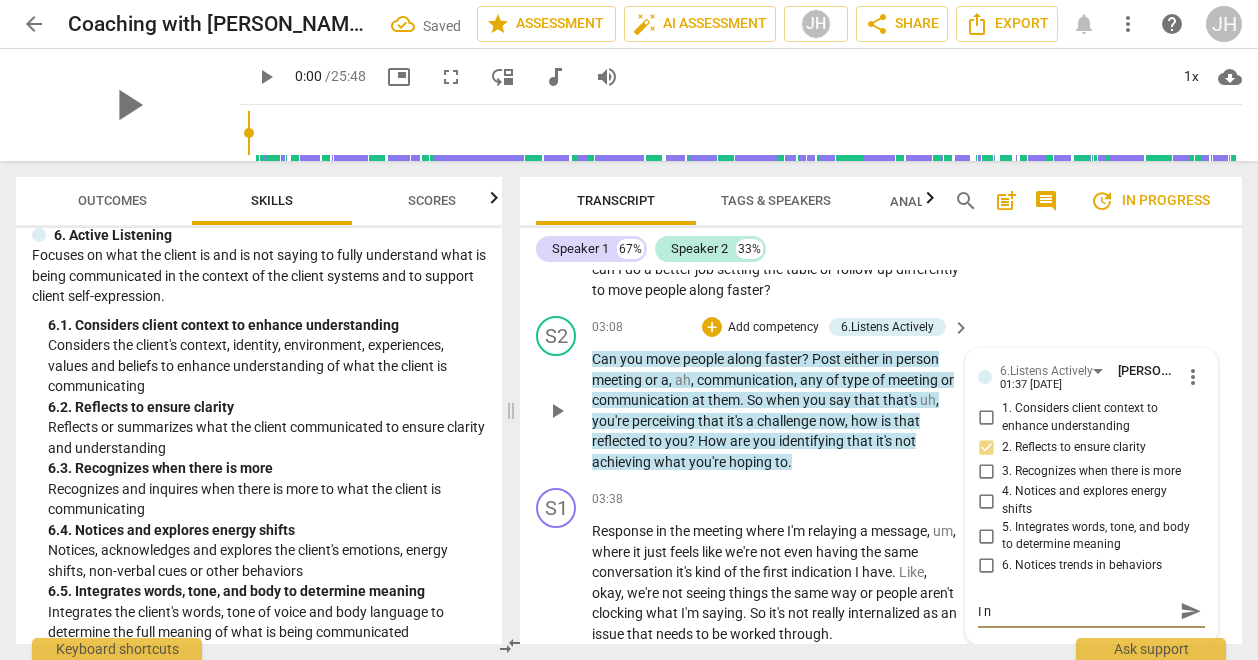 type on "I ne" 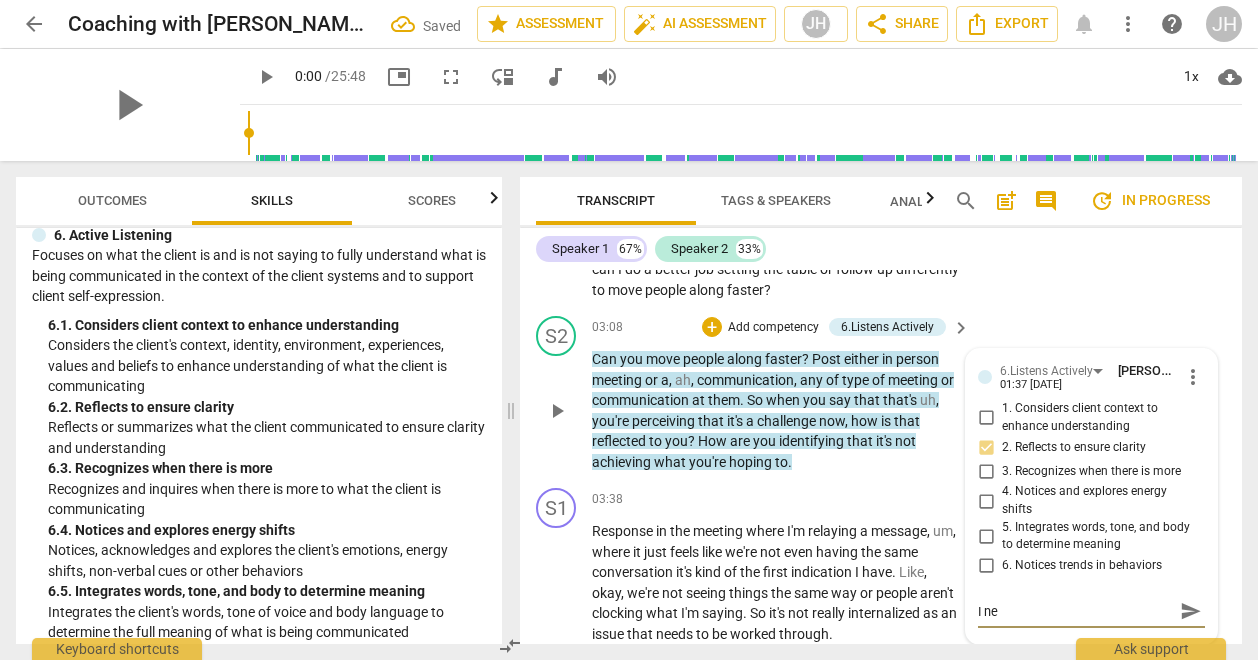 type on "I nee" 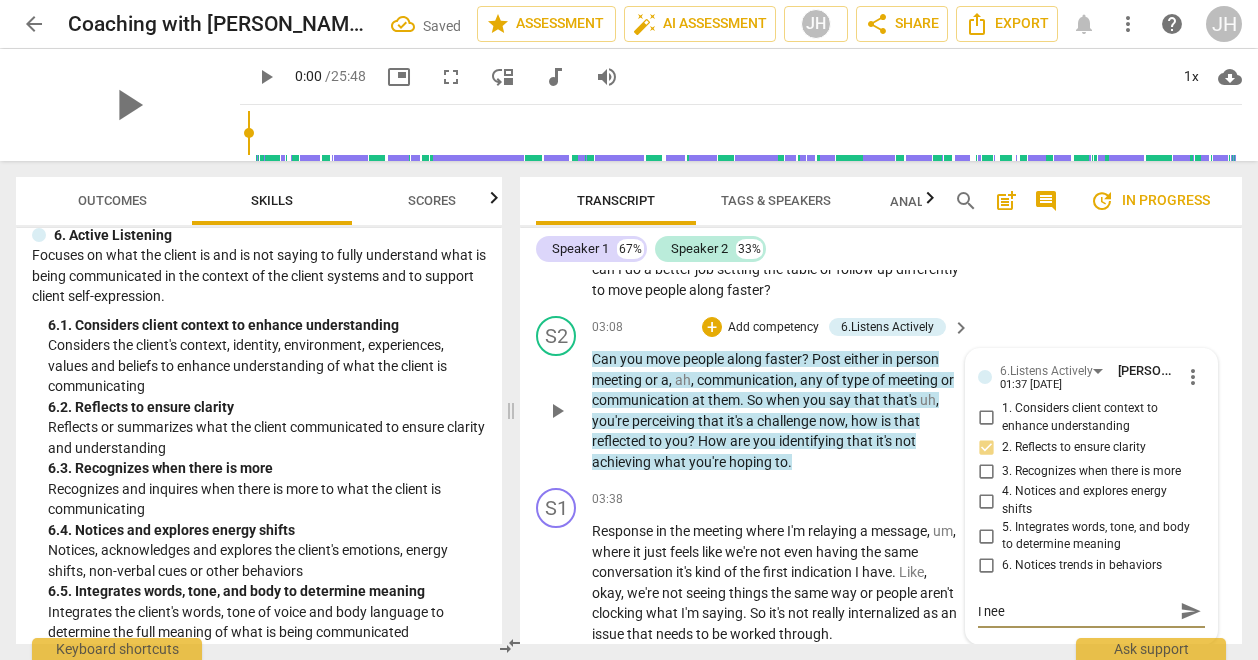 type on "I need" 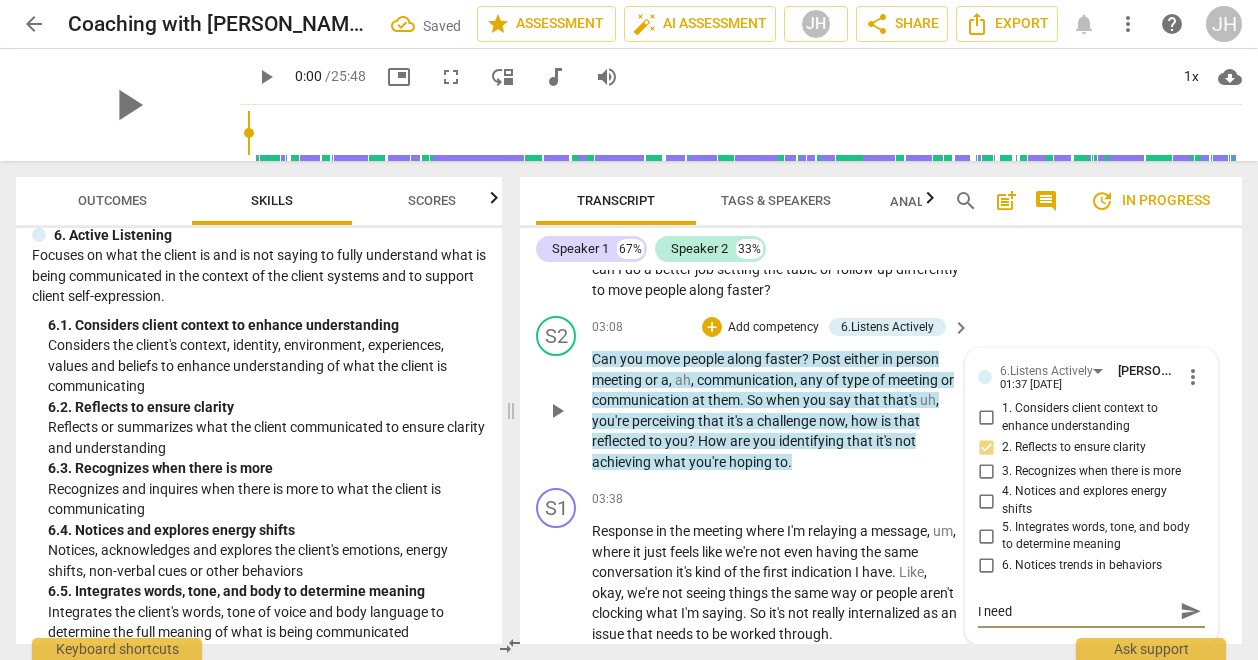 type on "I need" 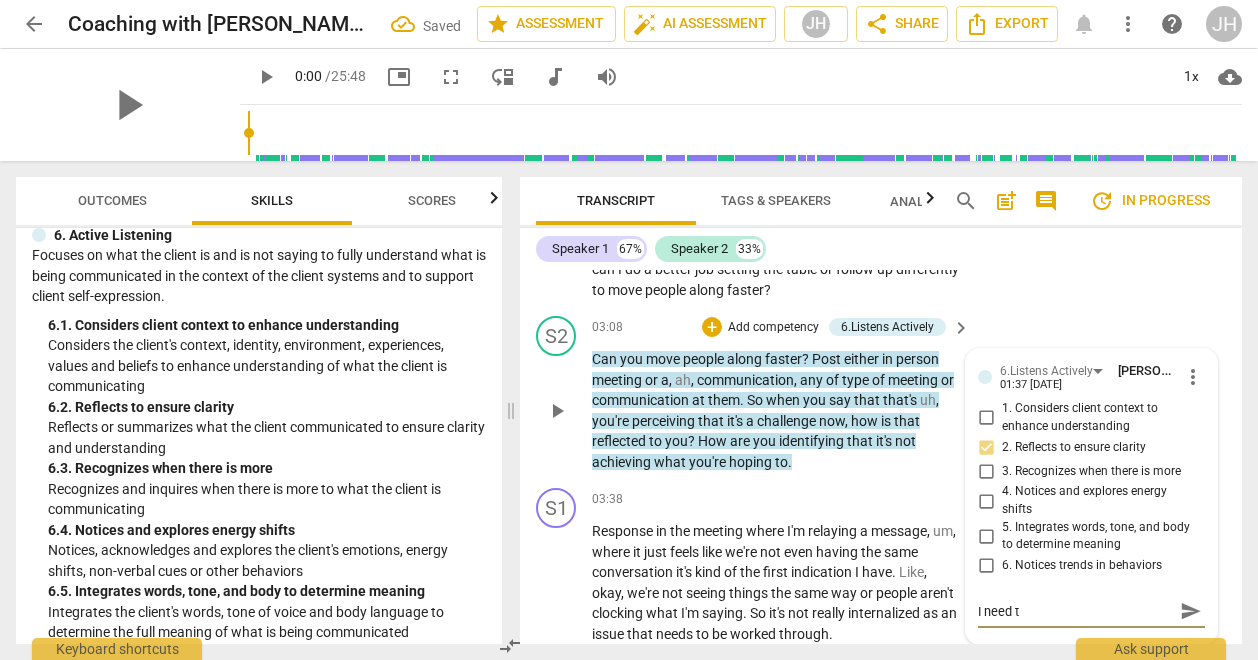 type on "I need to" 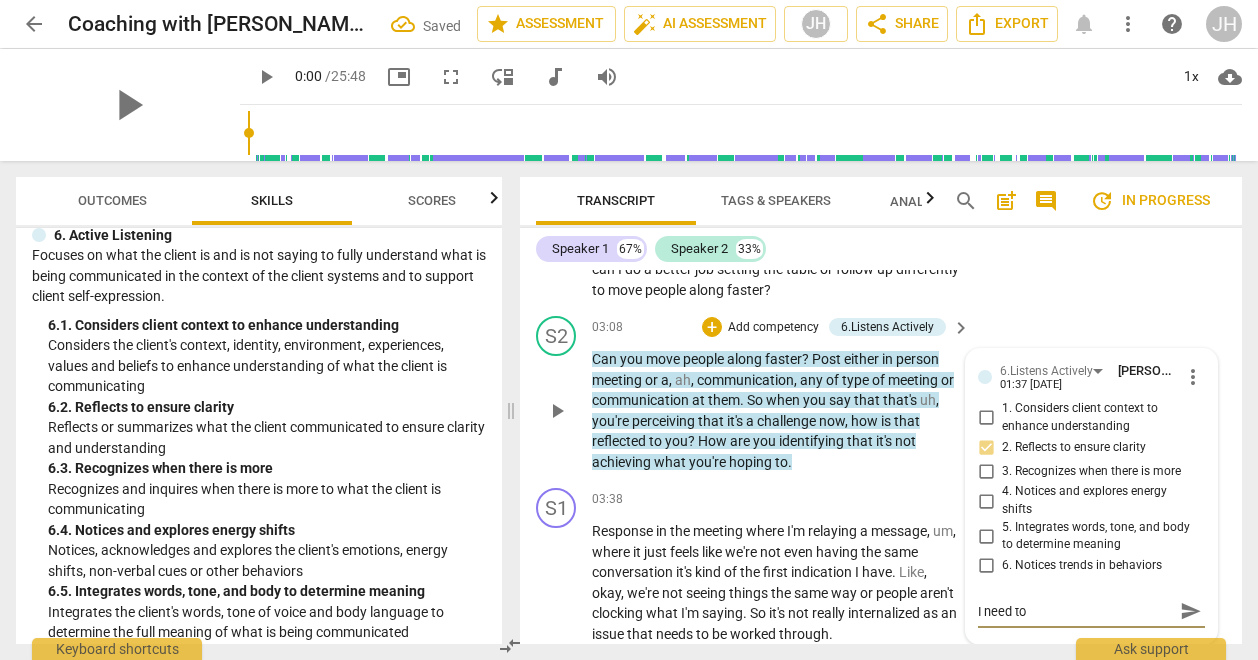 type on "I need to" 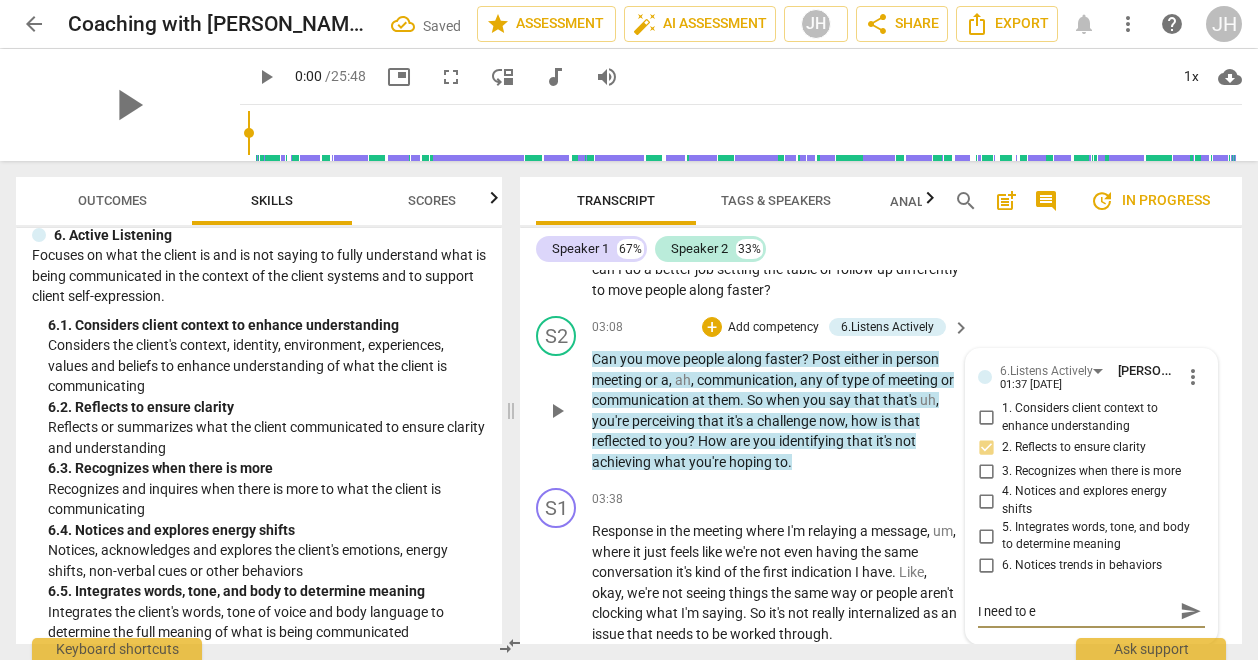 type on "I need to el" 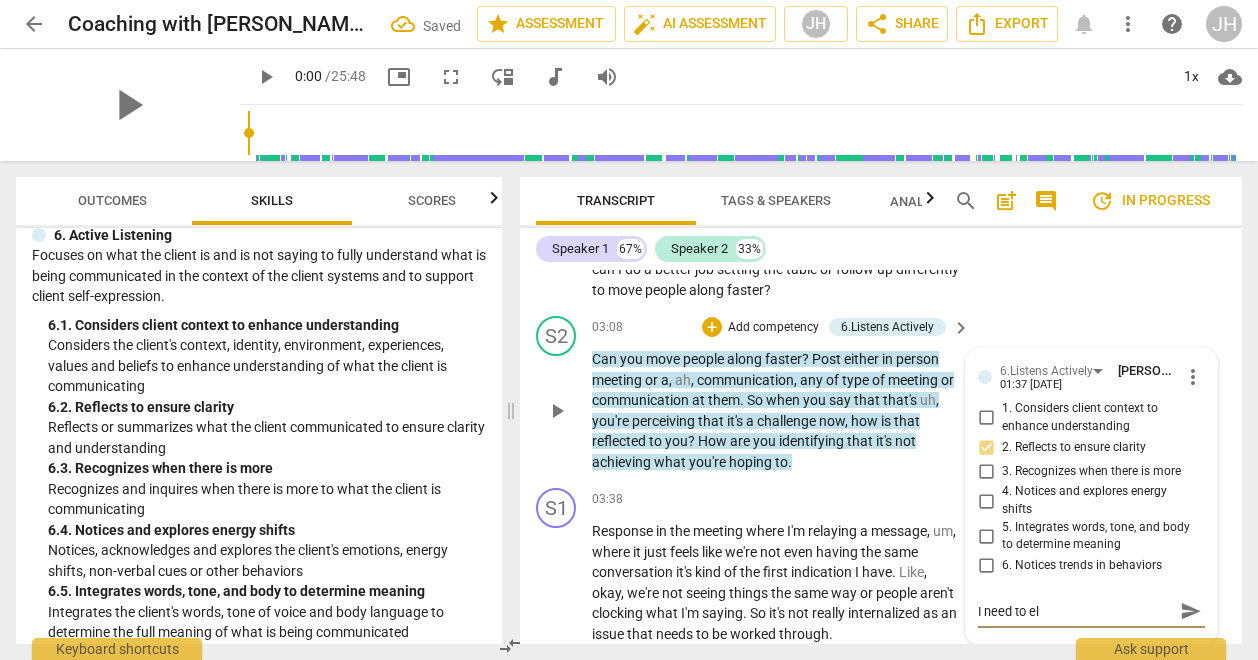 type on "I need to [PERSON_NAME]" 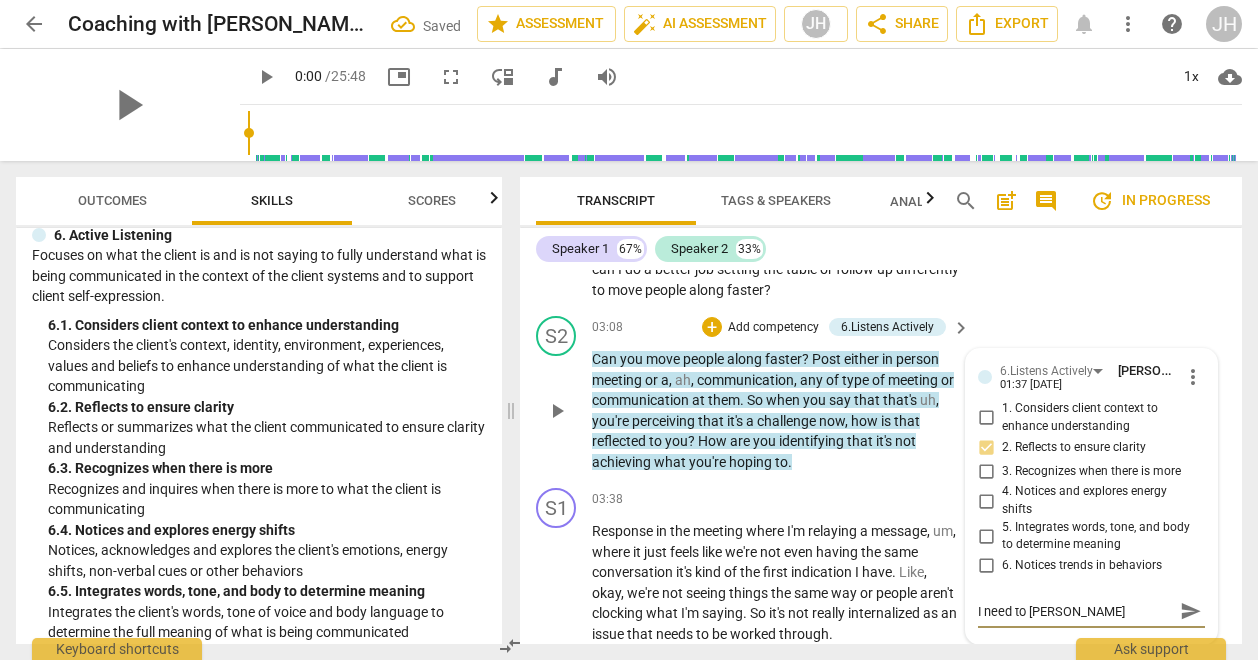 type on "I need to elim" 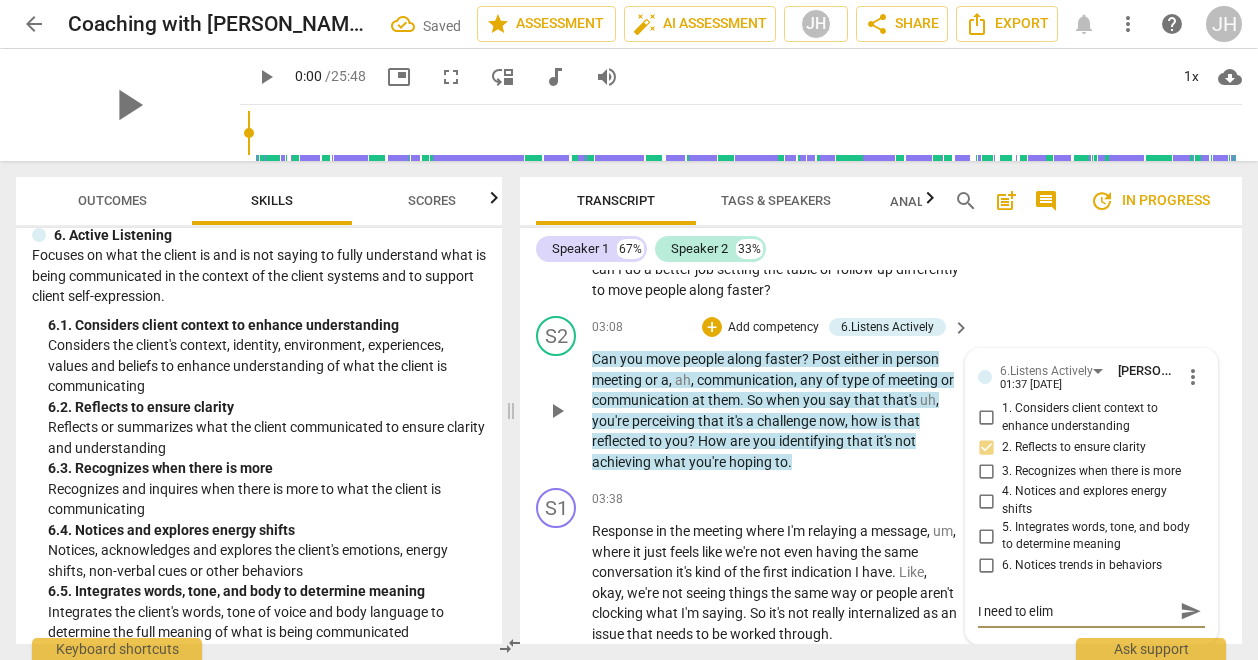 type on "I need to [PERSON_NAME]" 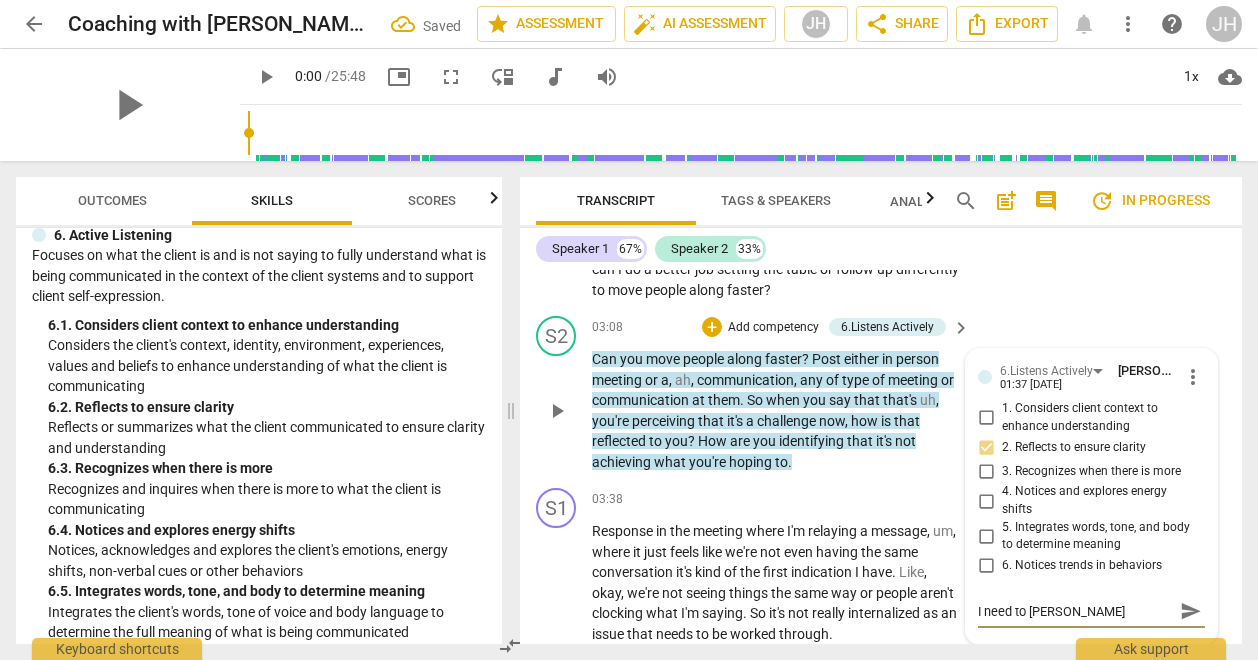 type on "I need to el" 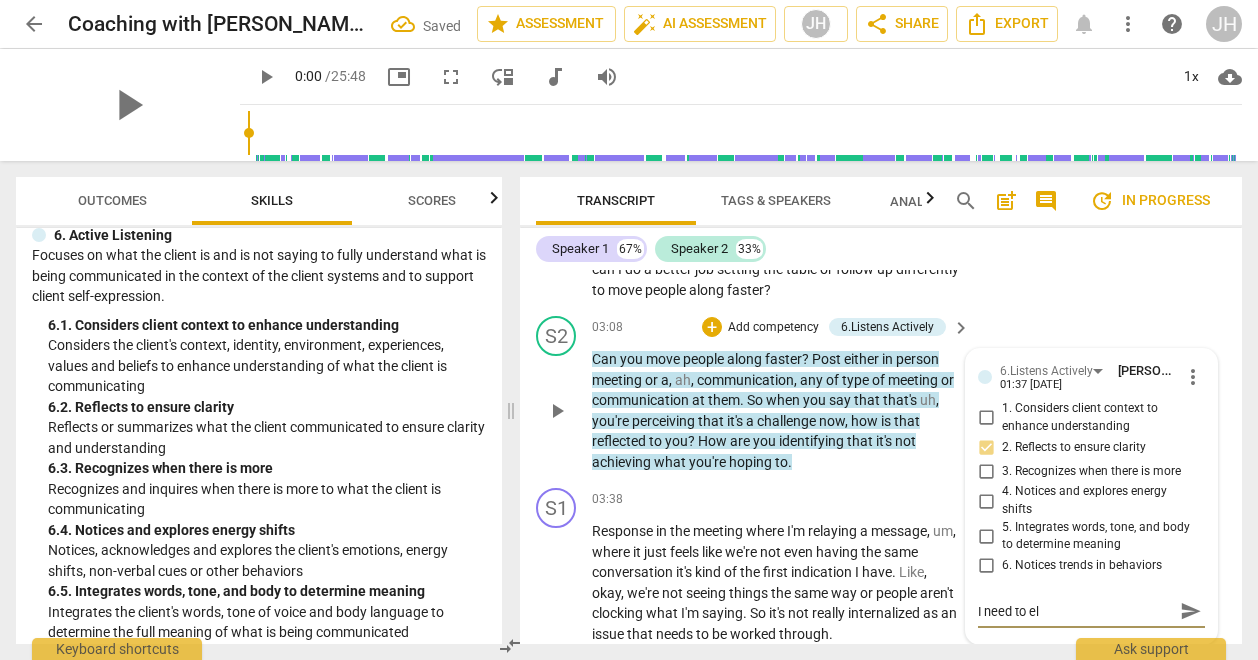 type on "I need to e" 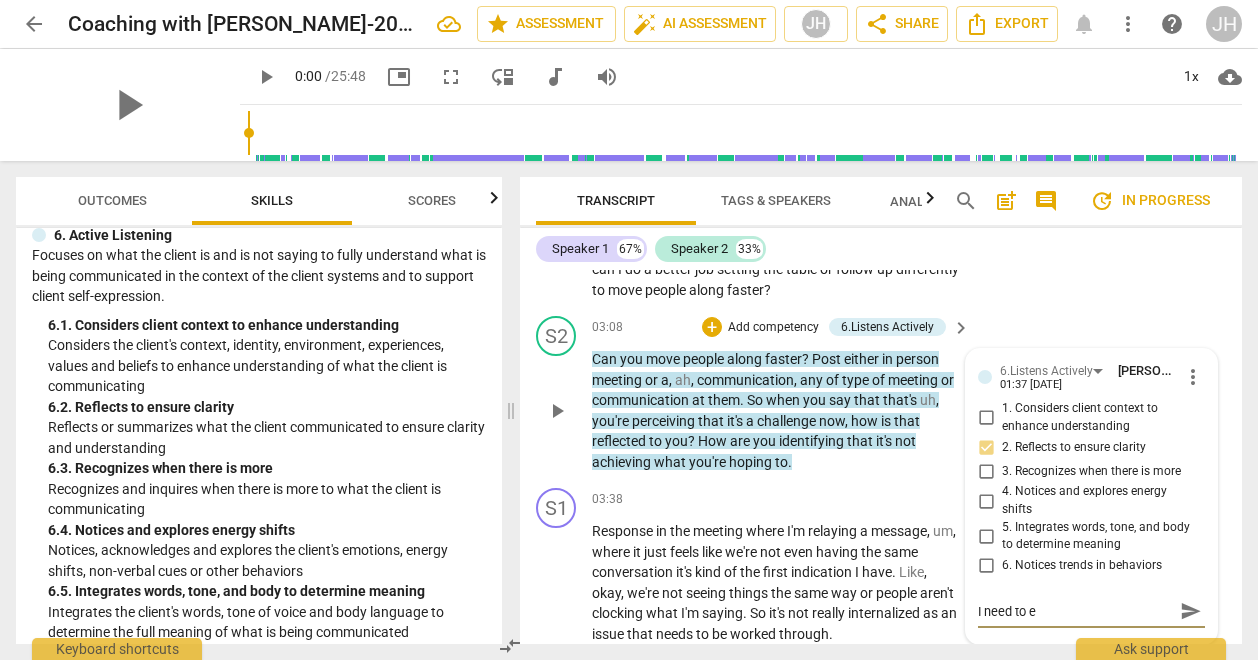 type on "I need to" 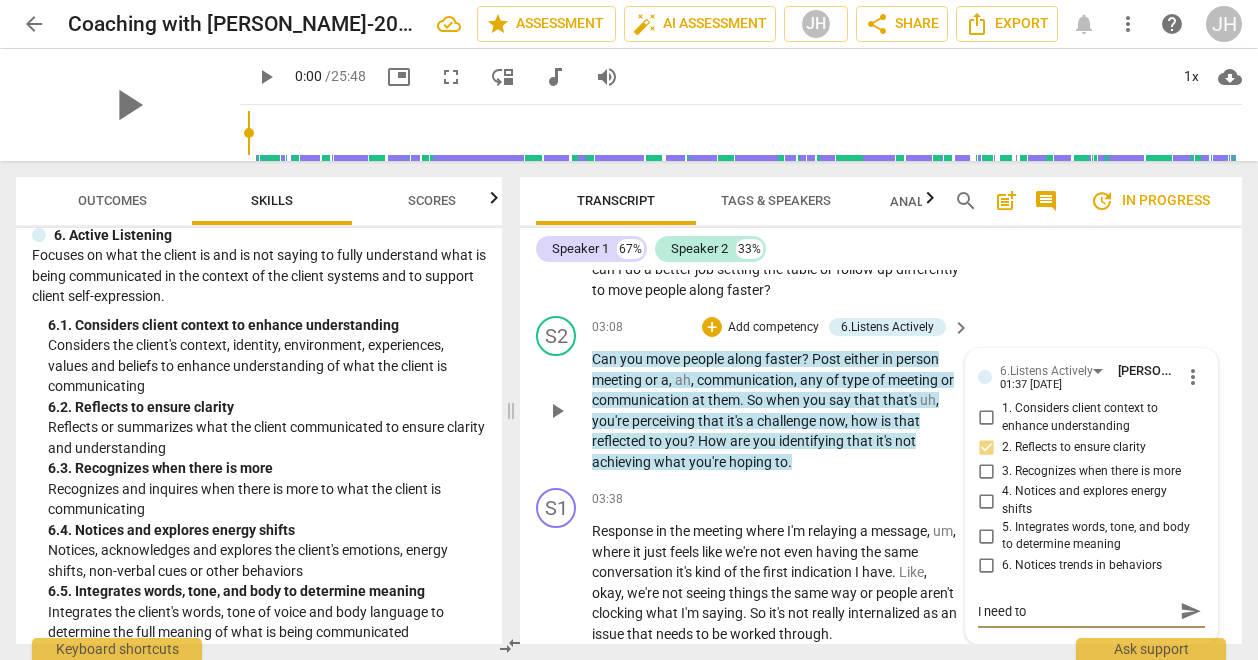 type on "I need to e" 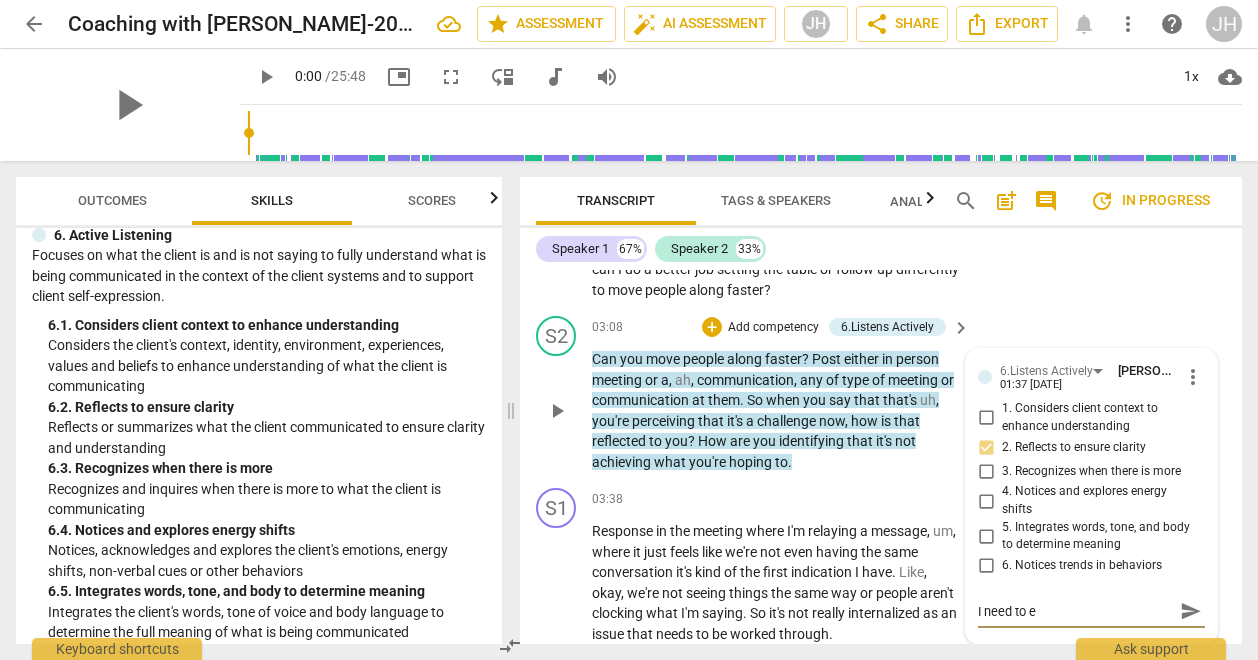 type on "I need to el" 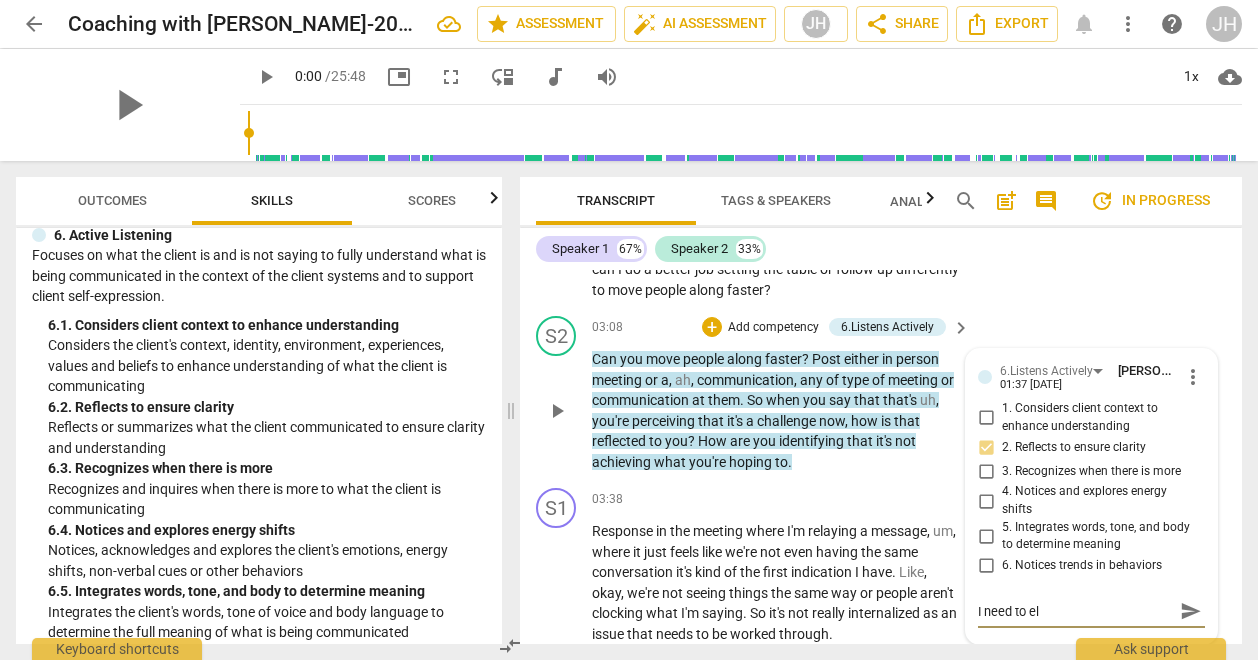 type on "I need to [PERSON_NAME]" 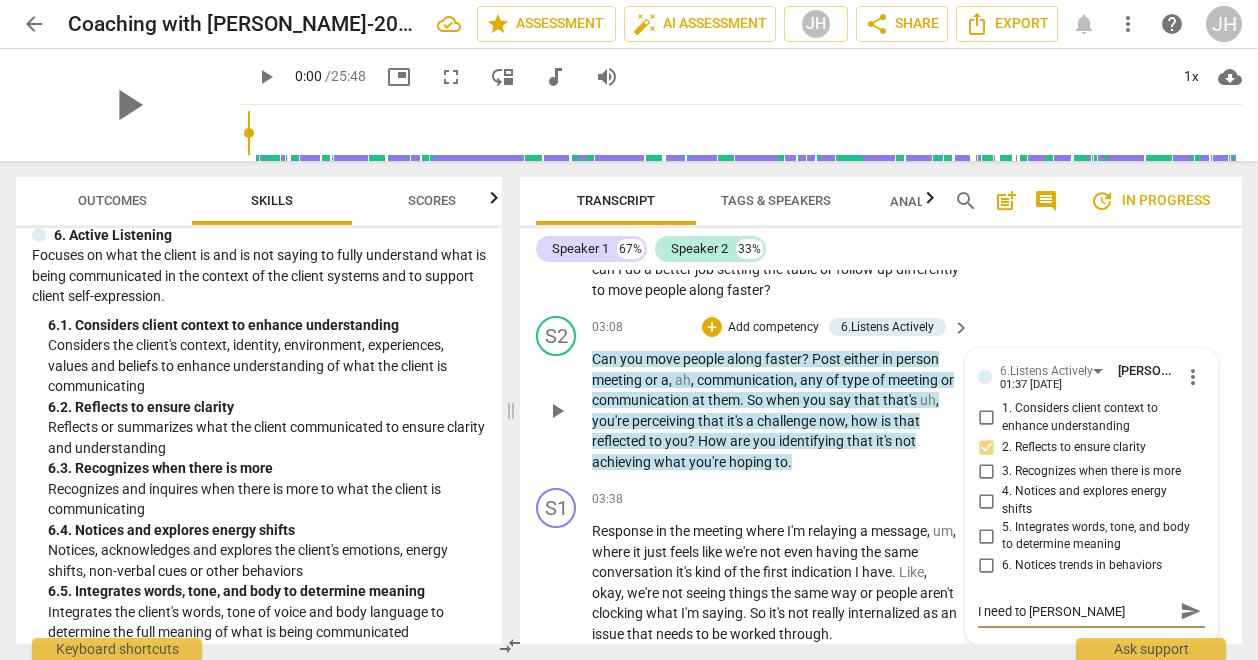 type on "I need to elim" 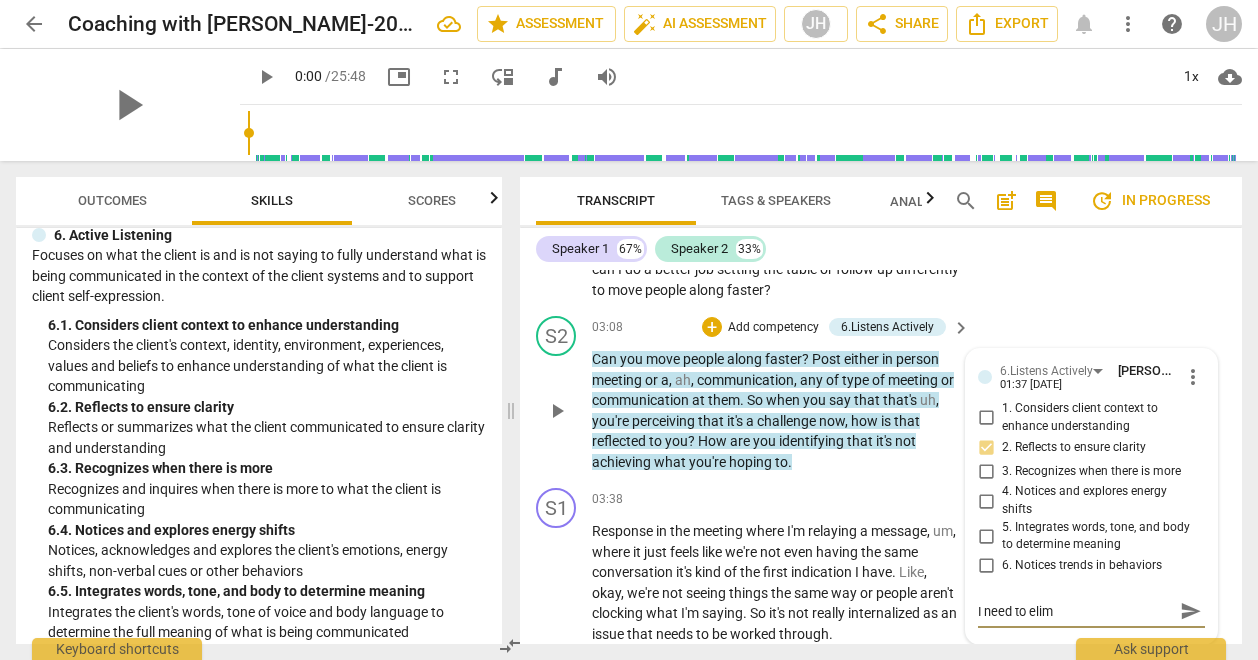 type on "I need to [PERSON_NAME]" 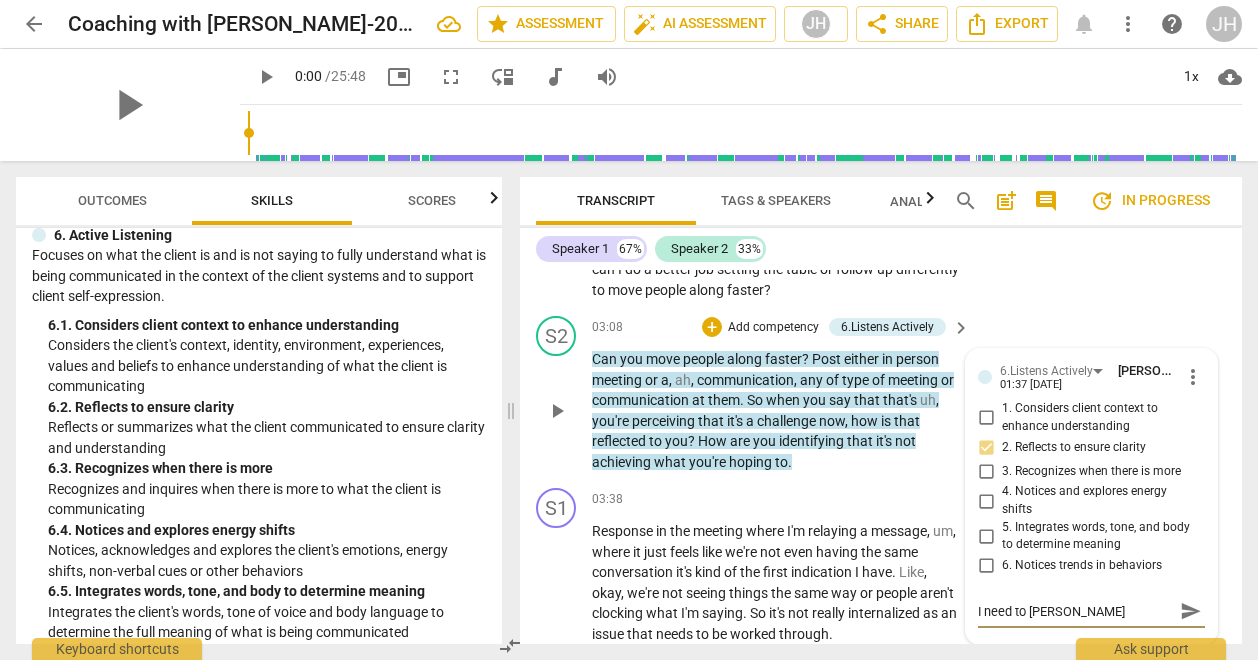 type on "I need to elimin" 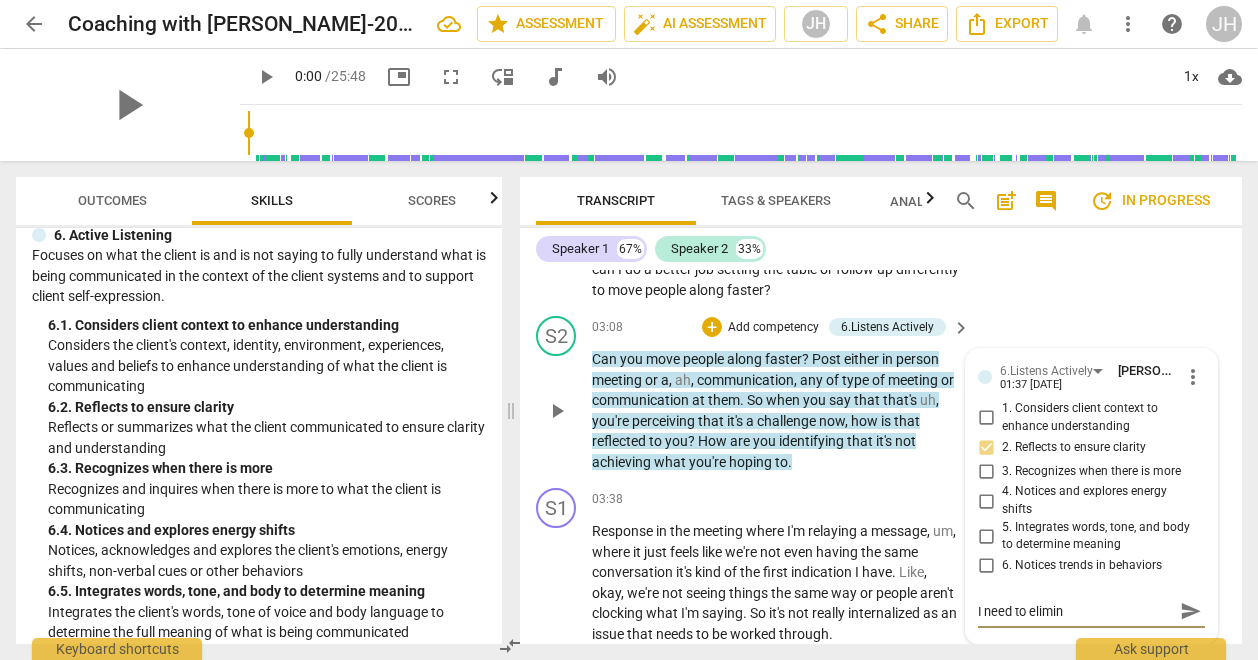 type on "I need to elimina" 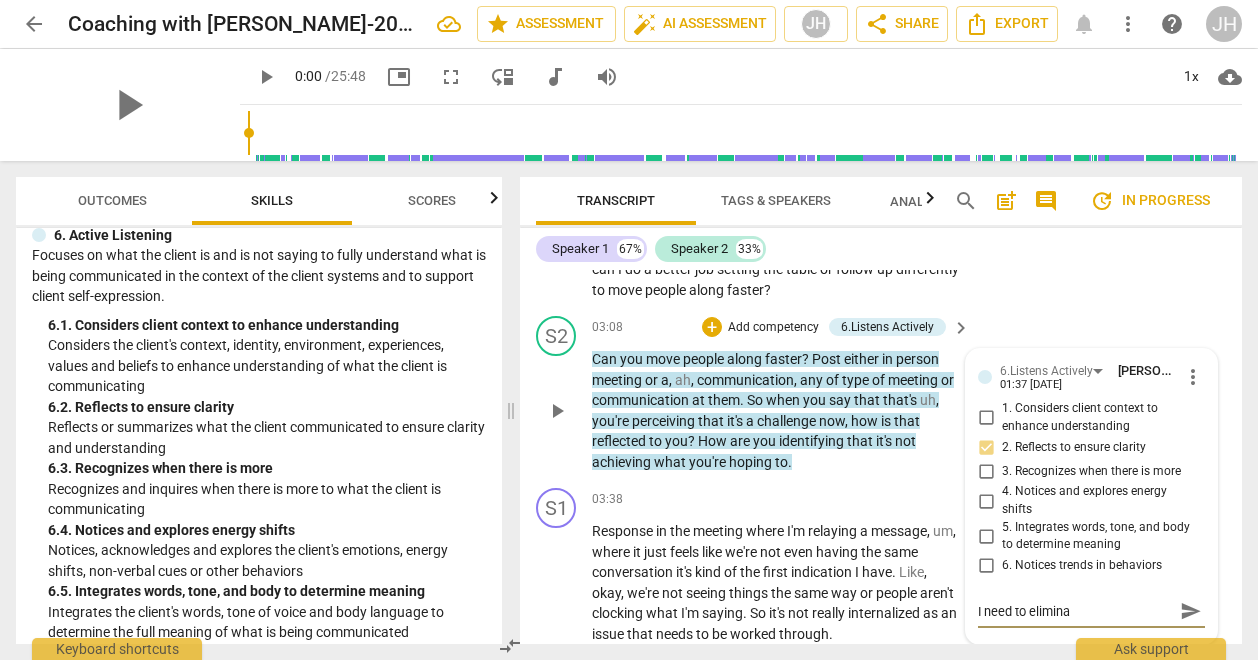 type on "I need to eliminat" 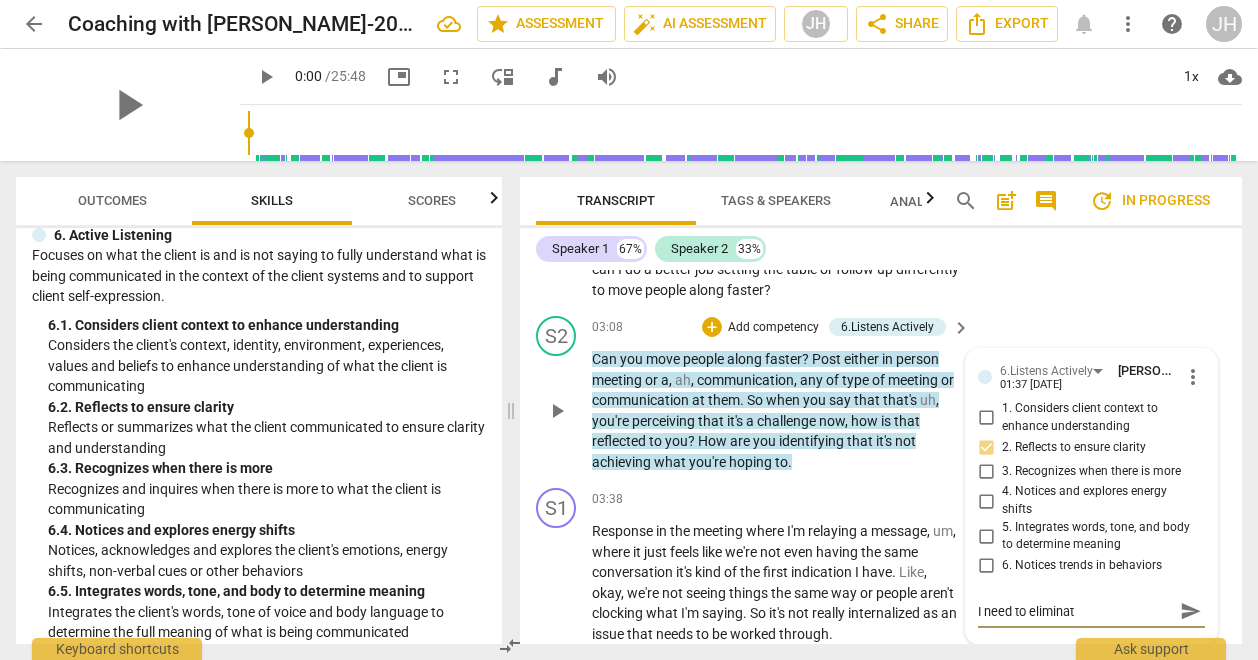 type on "I need to eliminate" 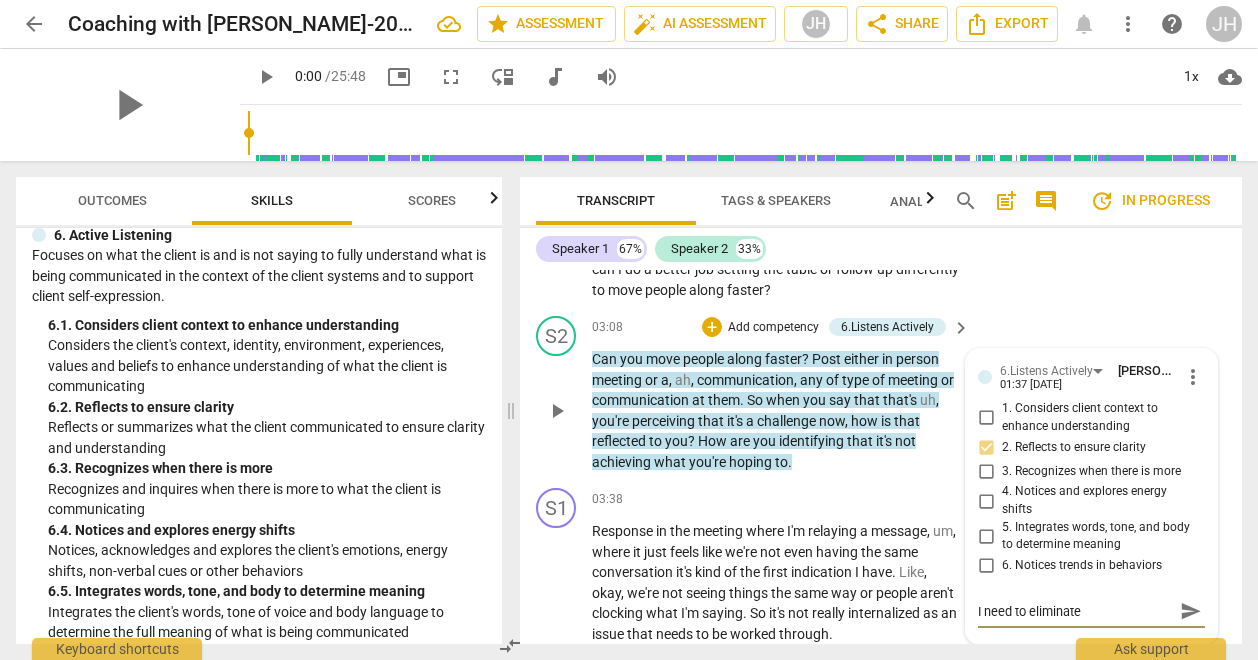 type on "I need to eliminate" 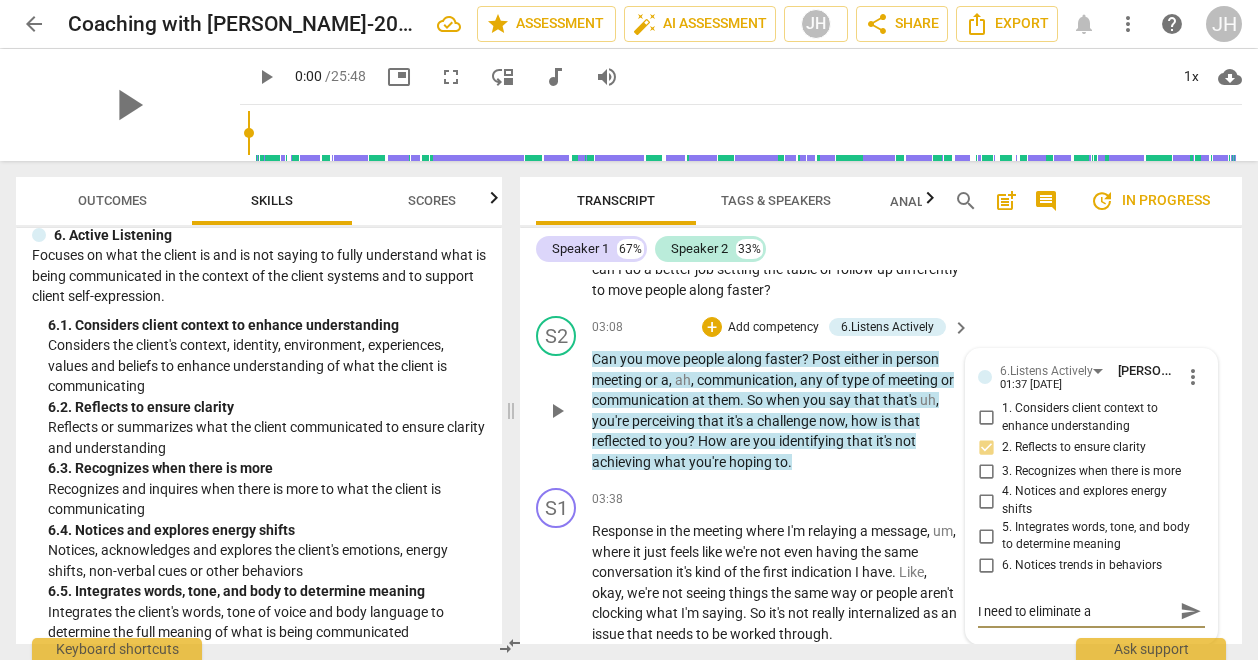 type on "I need to eliminate as" 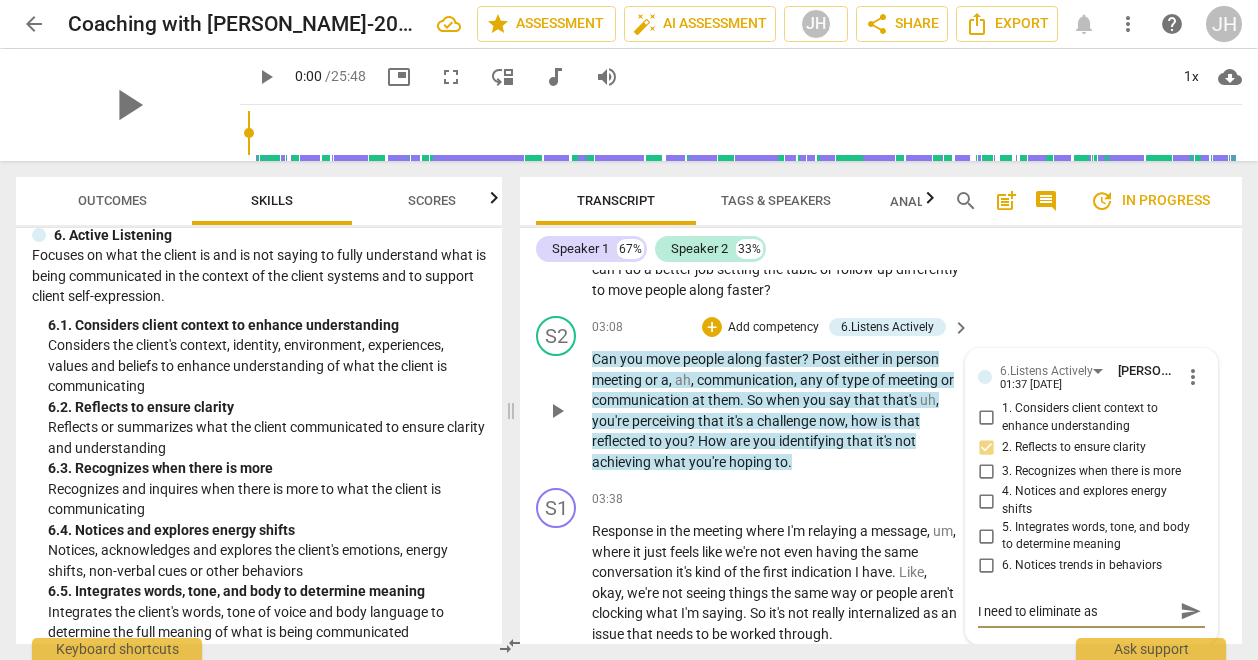 type on "I need to eliminate ask" 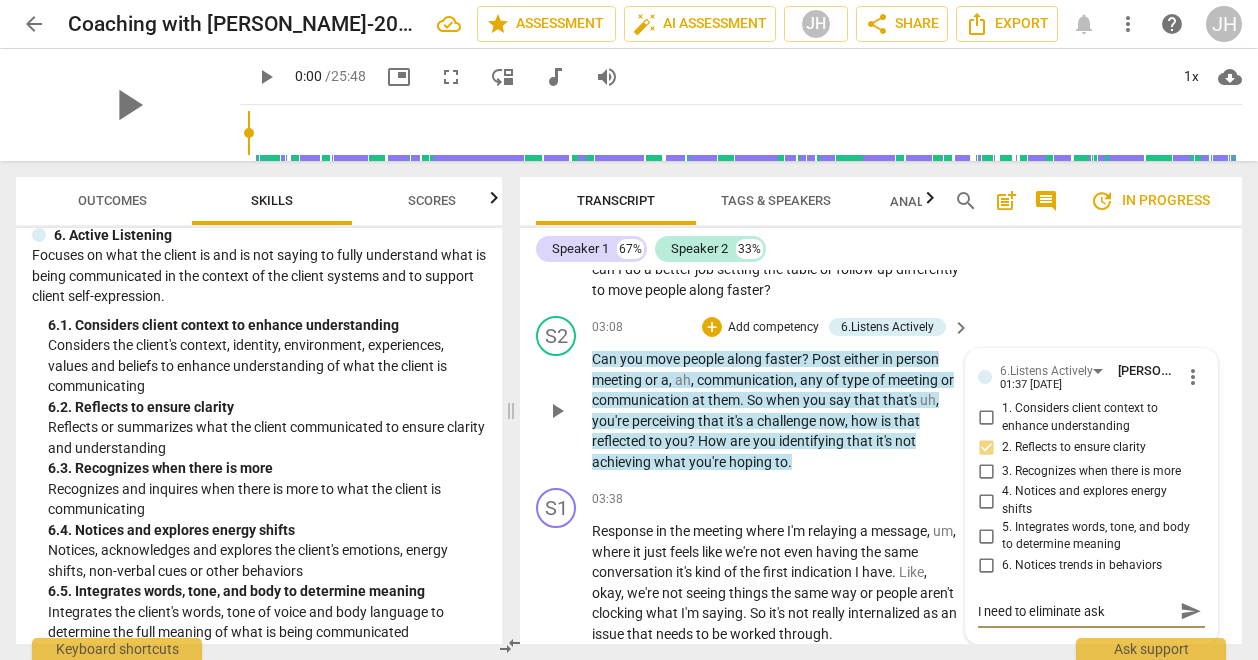 type on "I need to eliminate aski" 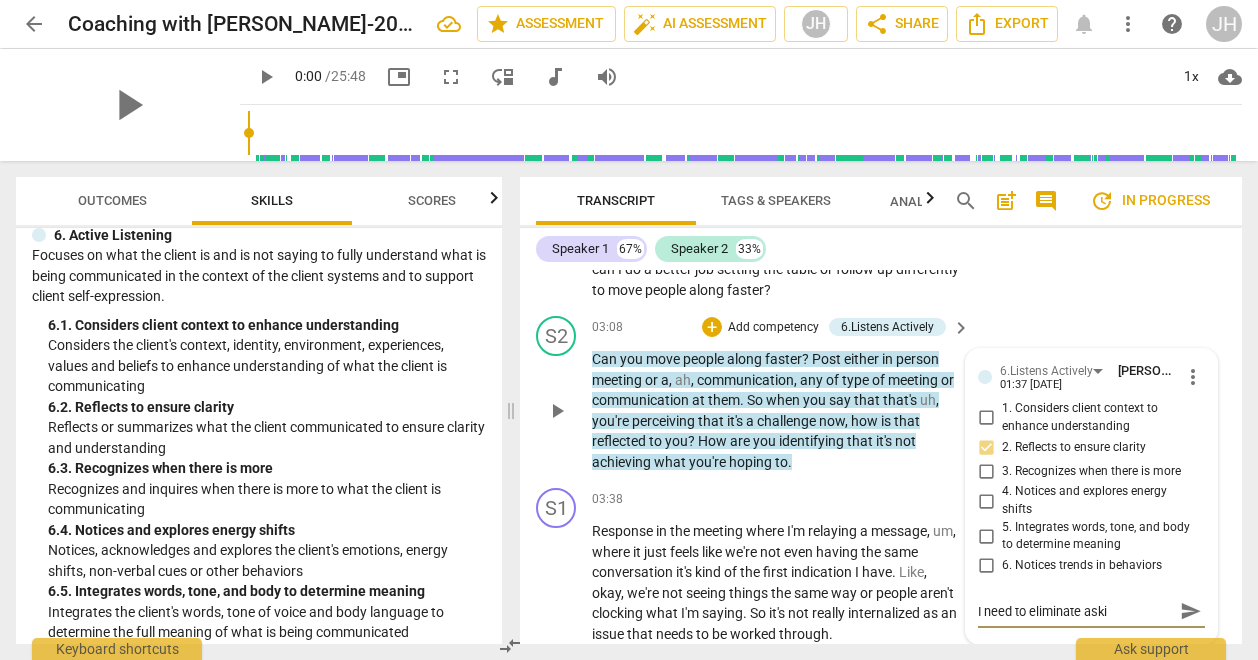 type on "I need to eliminate askin" 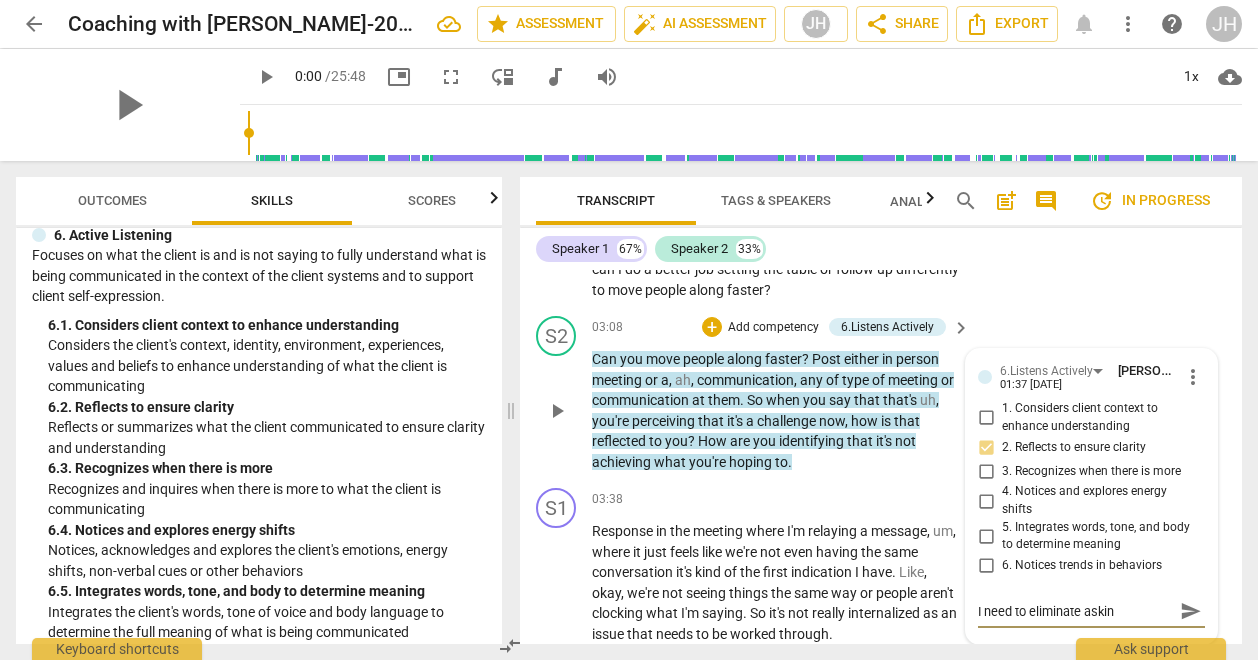 type on "I need to eliminate asking" 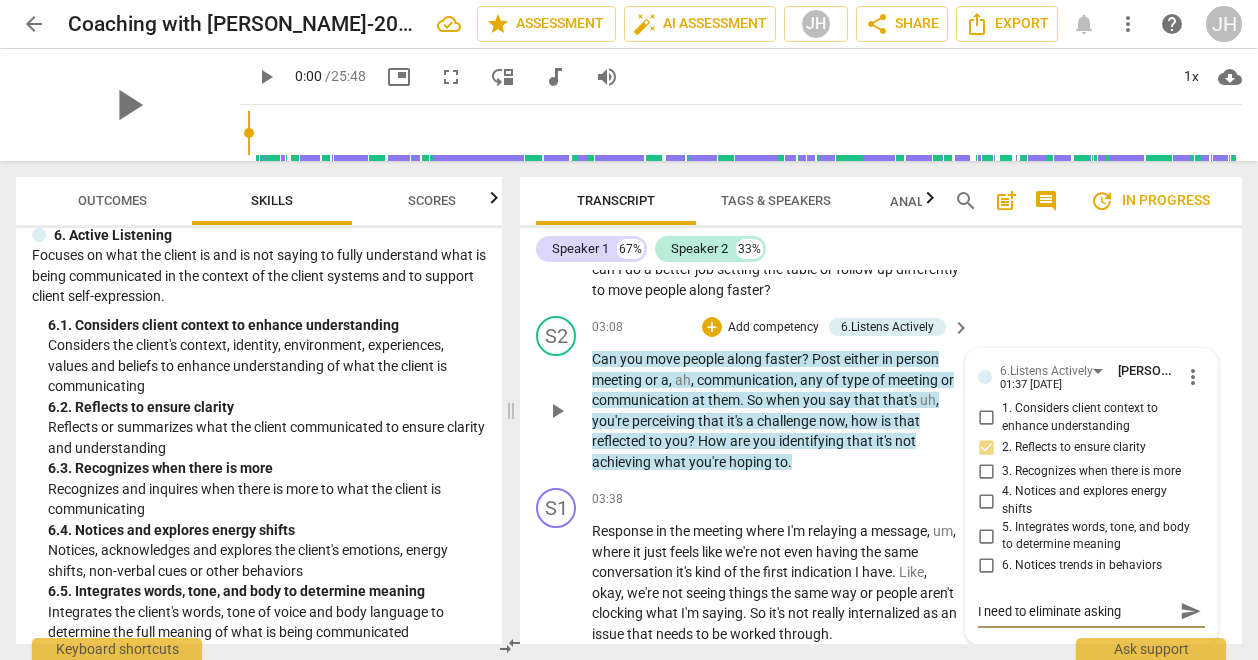 type on "I need to eliminate asking" 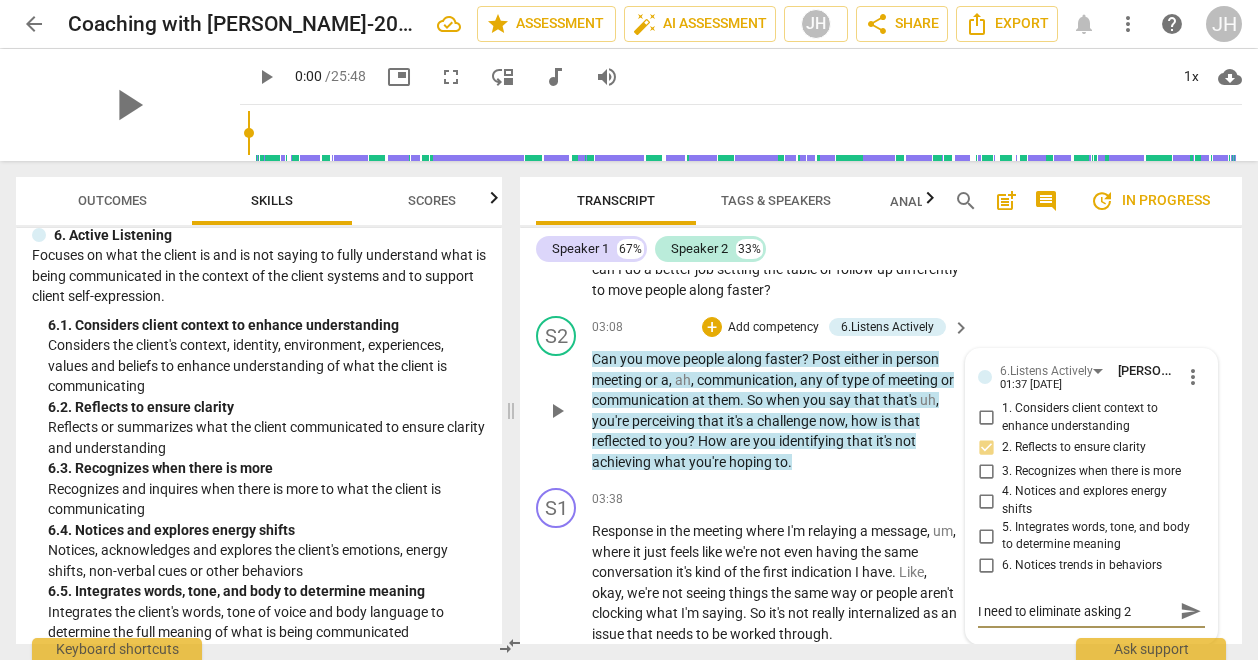 type on "I need to eliminate asking 2" 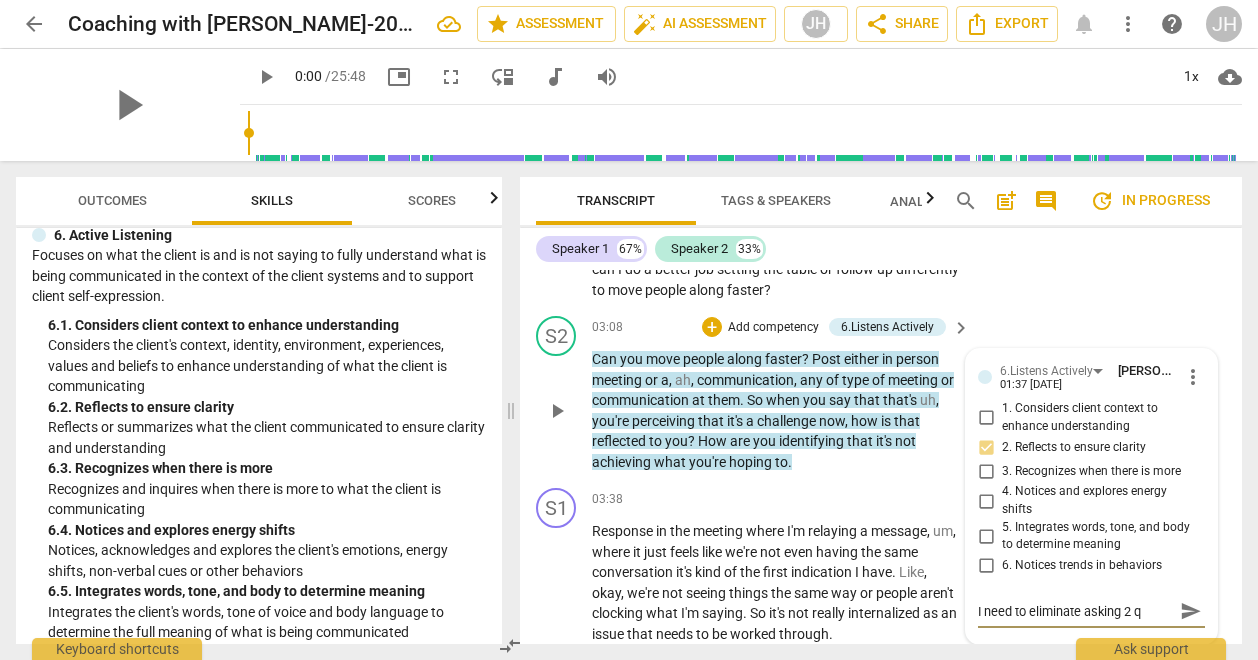 type on "I need to eliminate asking 2 qu" 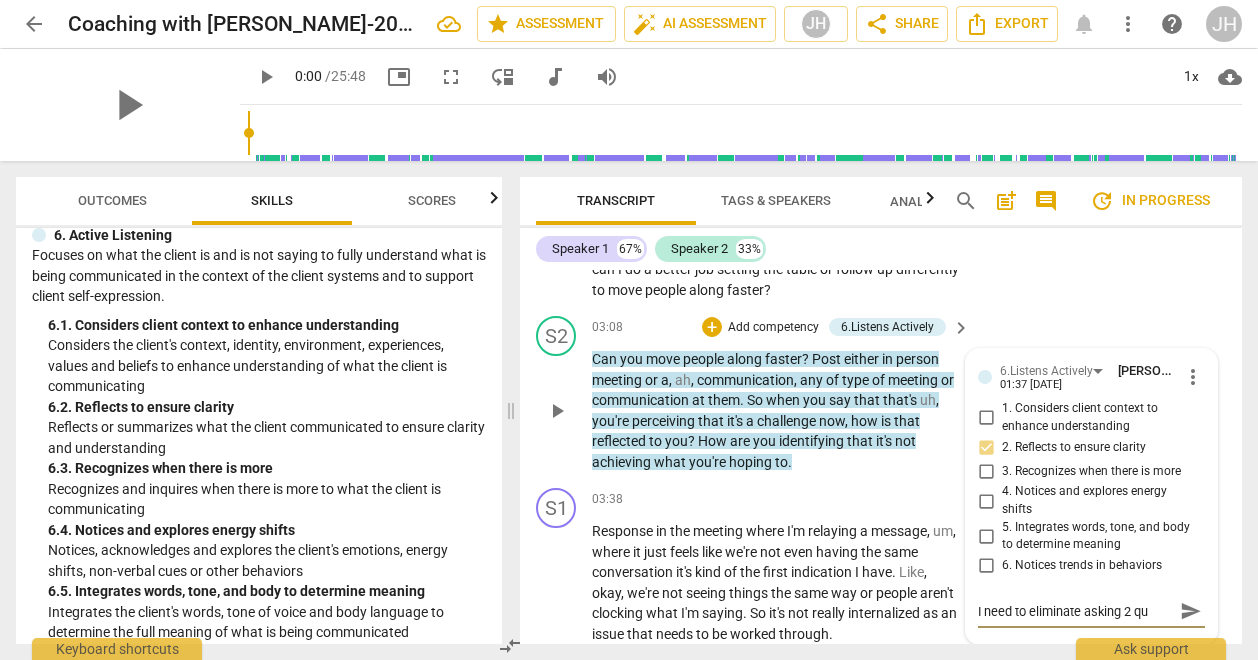 type on "I need to eliminate asking 2 que" 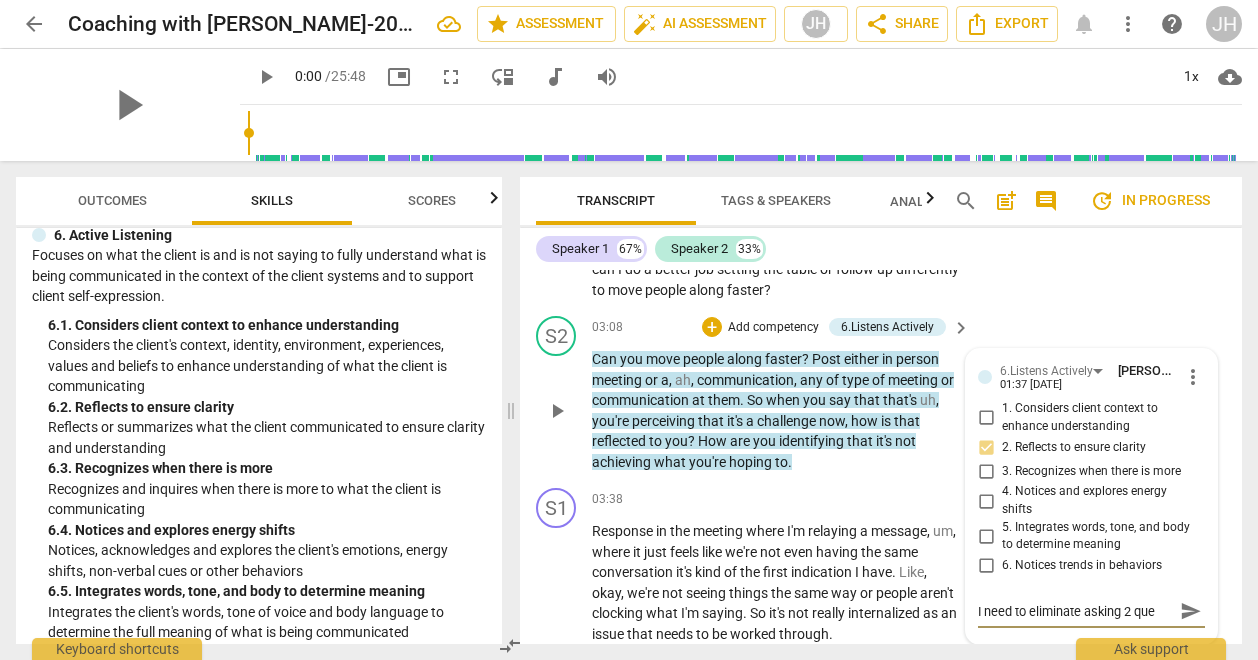 type on "I need to eliminate asking 2 ques" 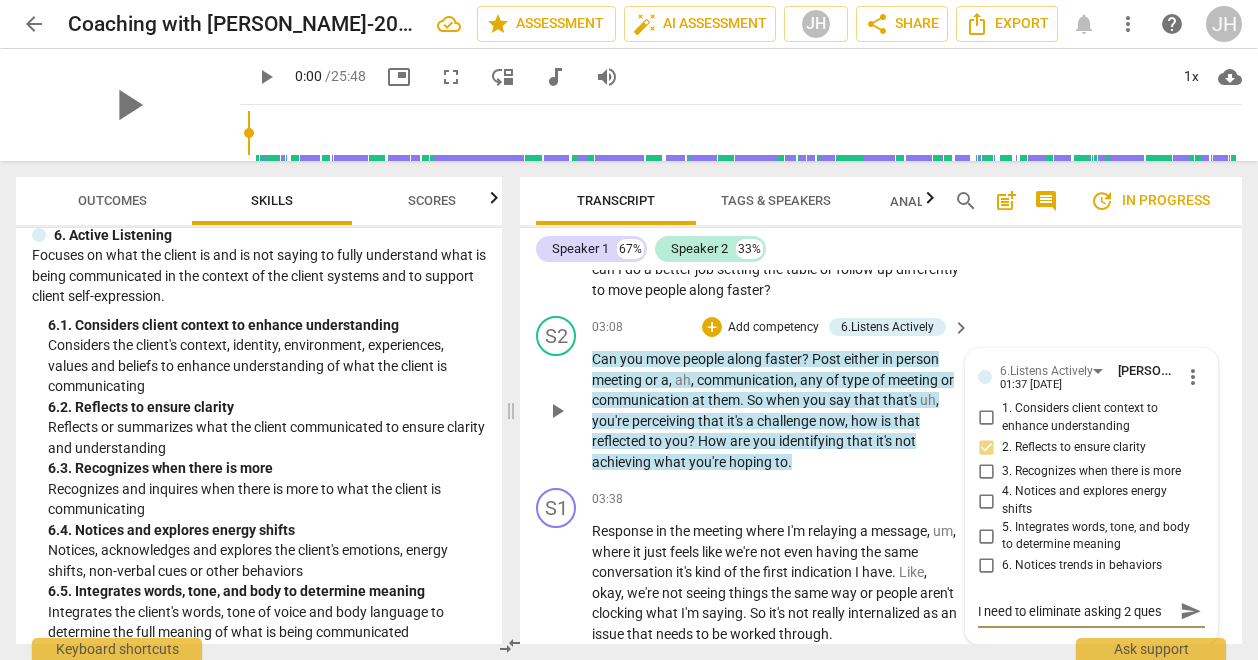 scroll, scrollTop: 17, scrollLeft: 0, axis: vertical 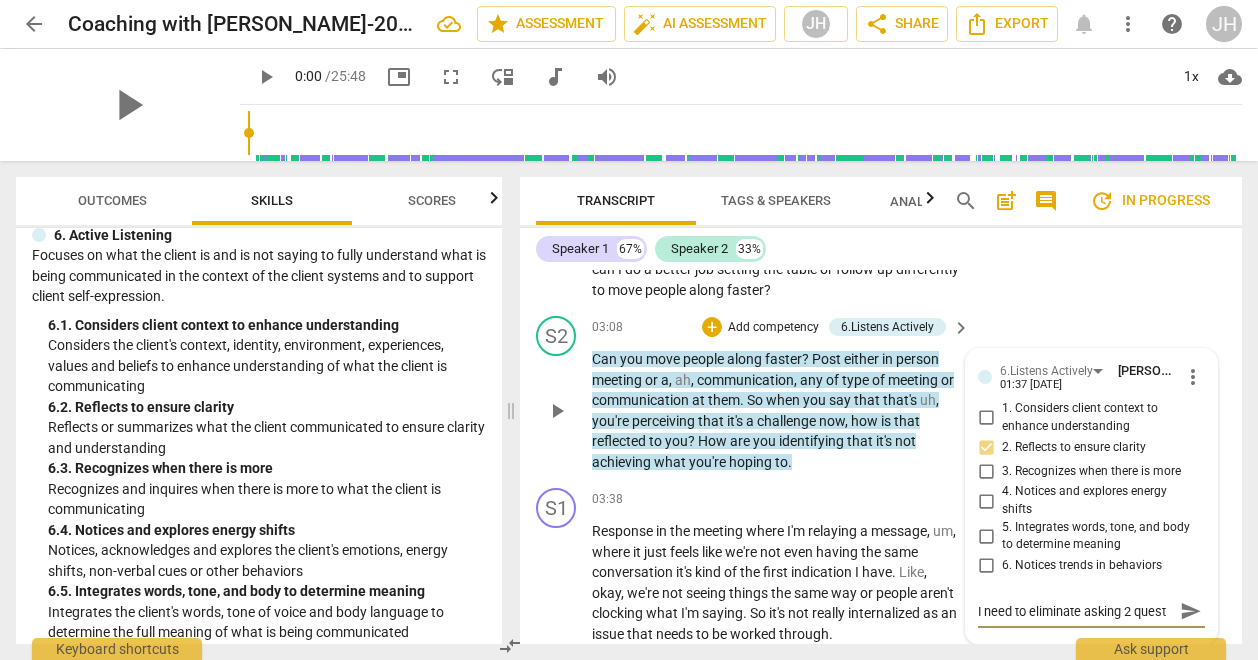 type on "I need to eliminate asking 2 questi" 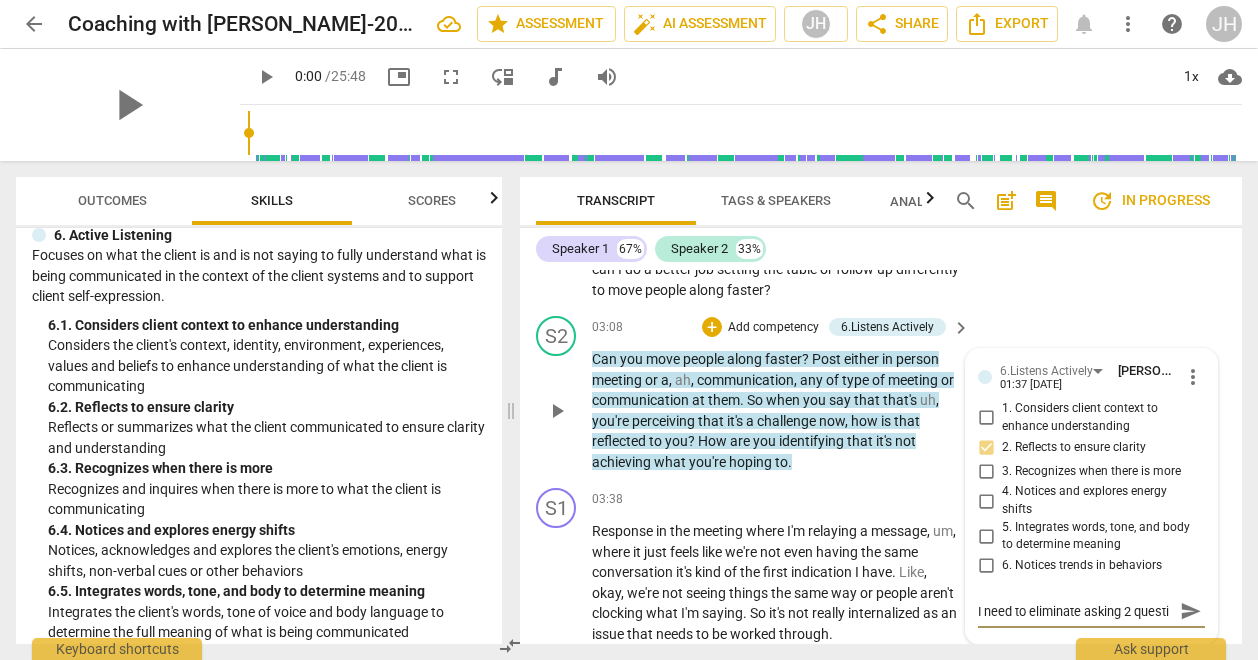type on "I need to eliminate asking 2 questio" 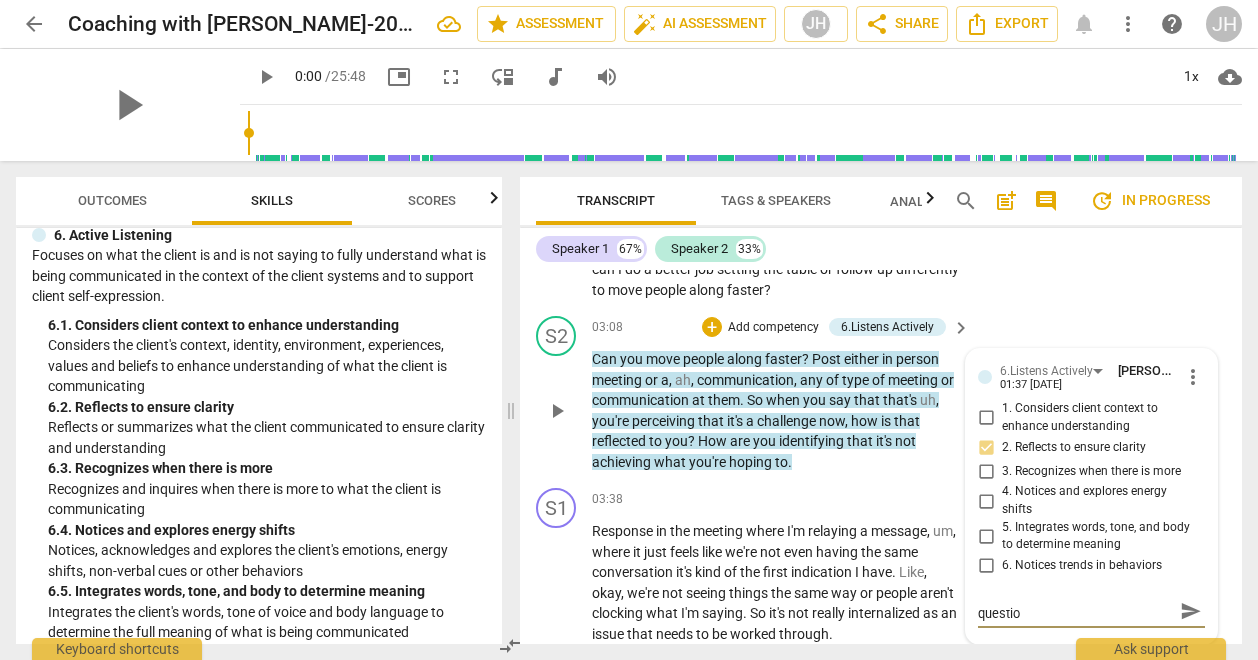 type on "I need to eliminate asking 2 question" 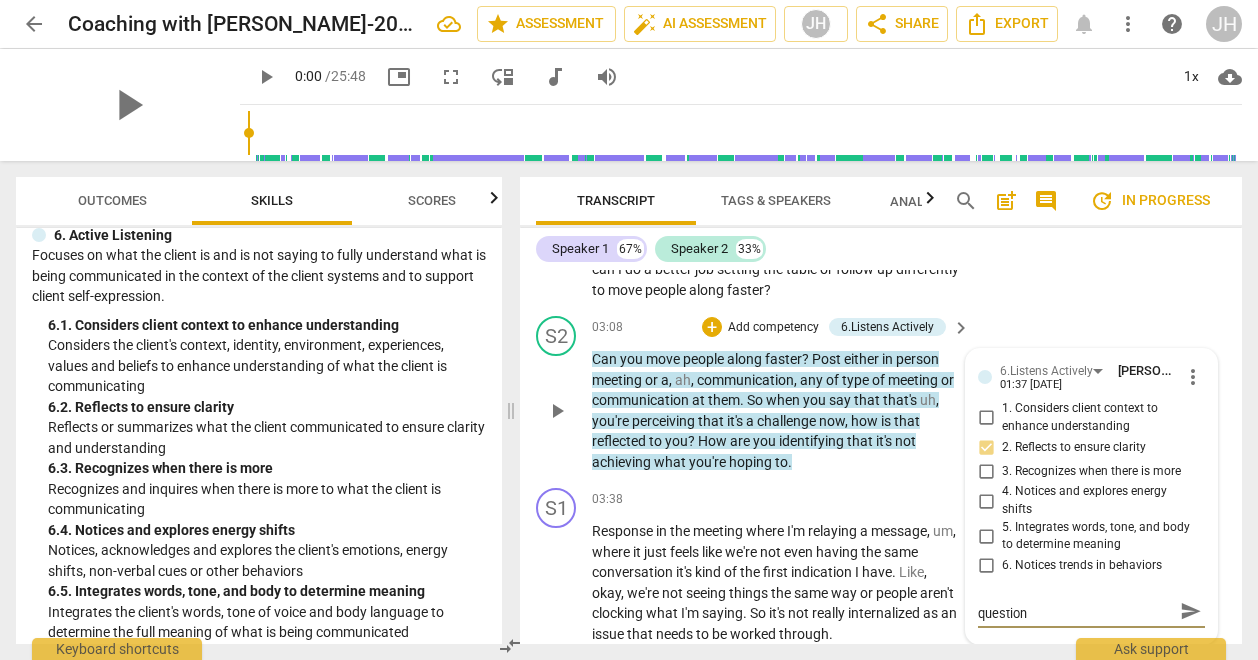 type on "I need to eliminate asking 2 questions" 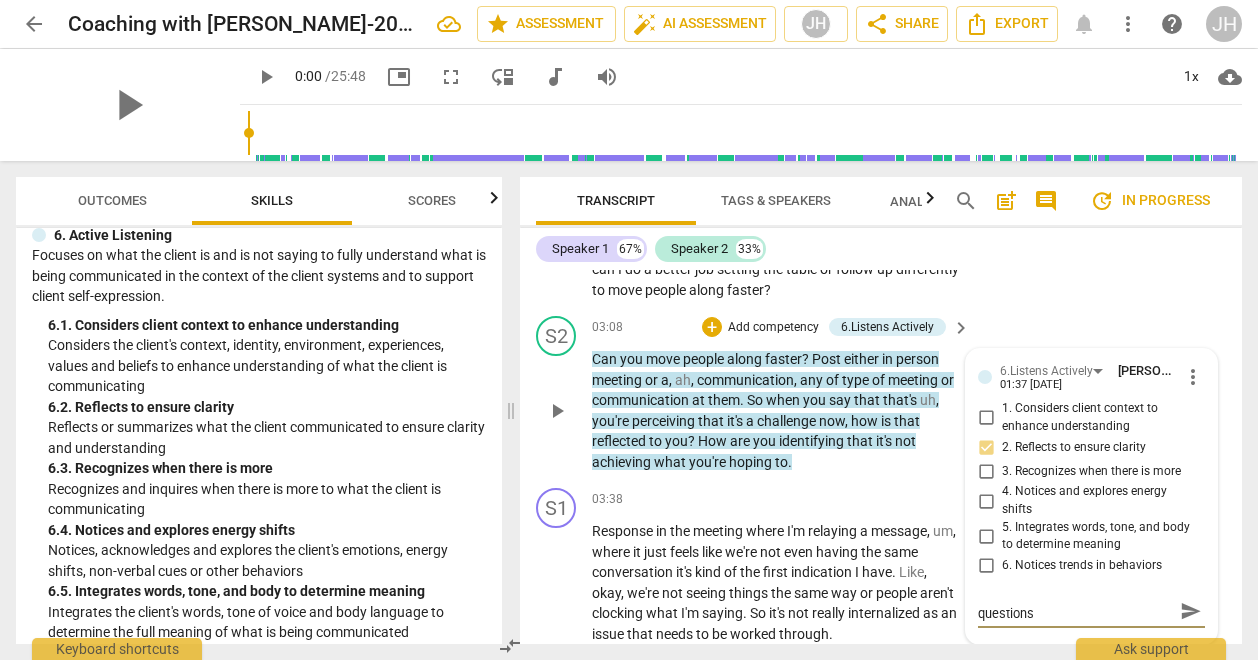 type on "I need to eliminate asking 2 questions" 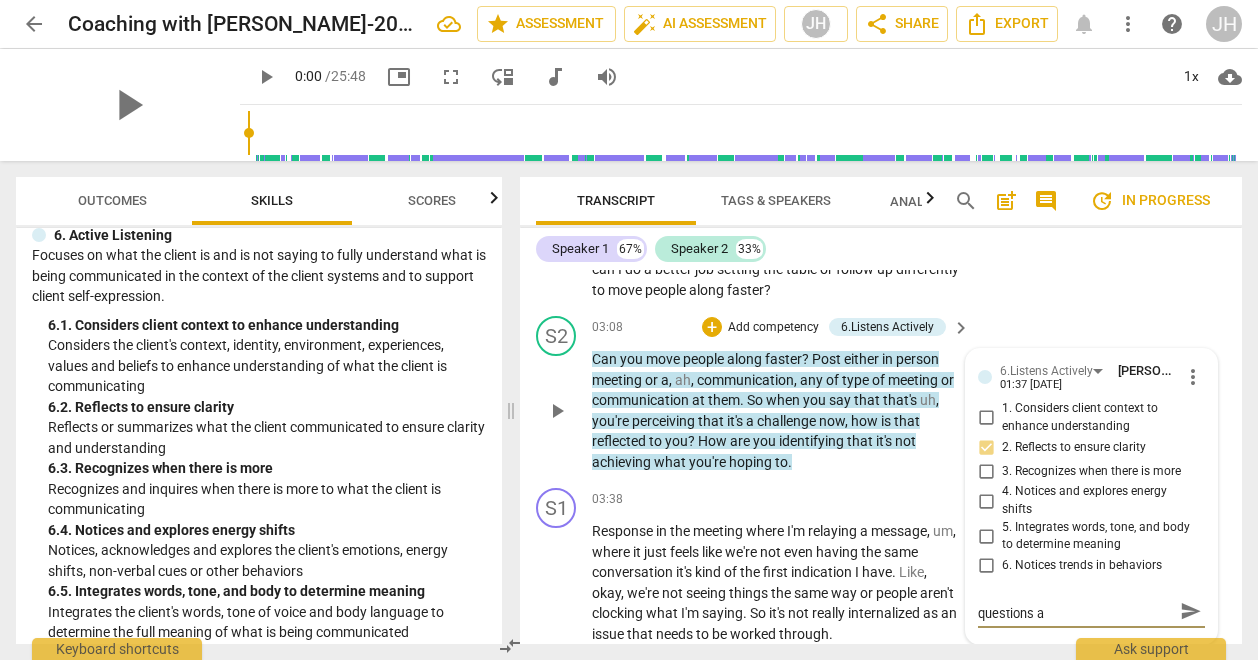 scroll, scrollTop: 0, scrollLeft: 0, axis: both 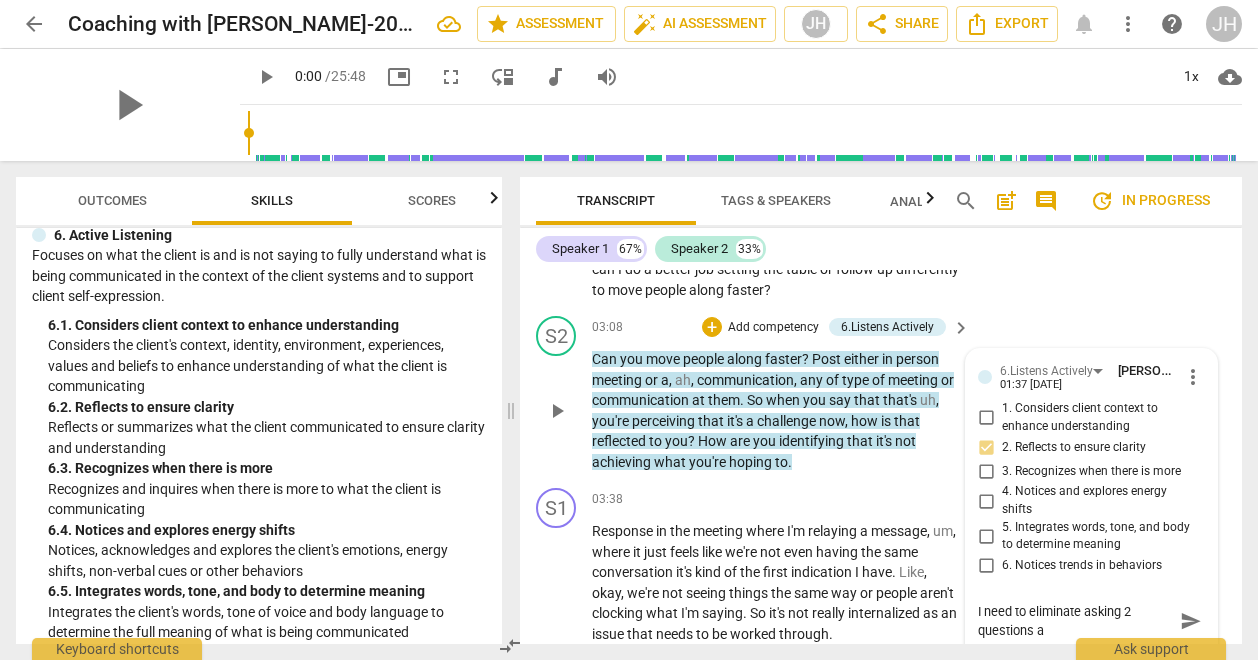 type on "I need to eliminate asking 2 questions at" 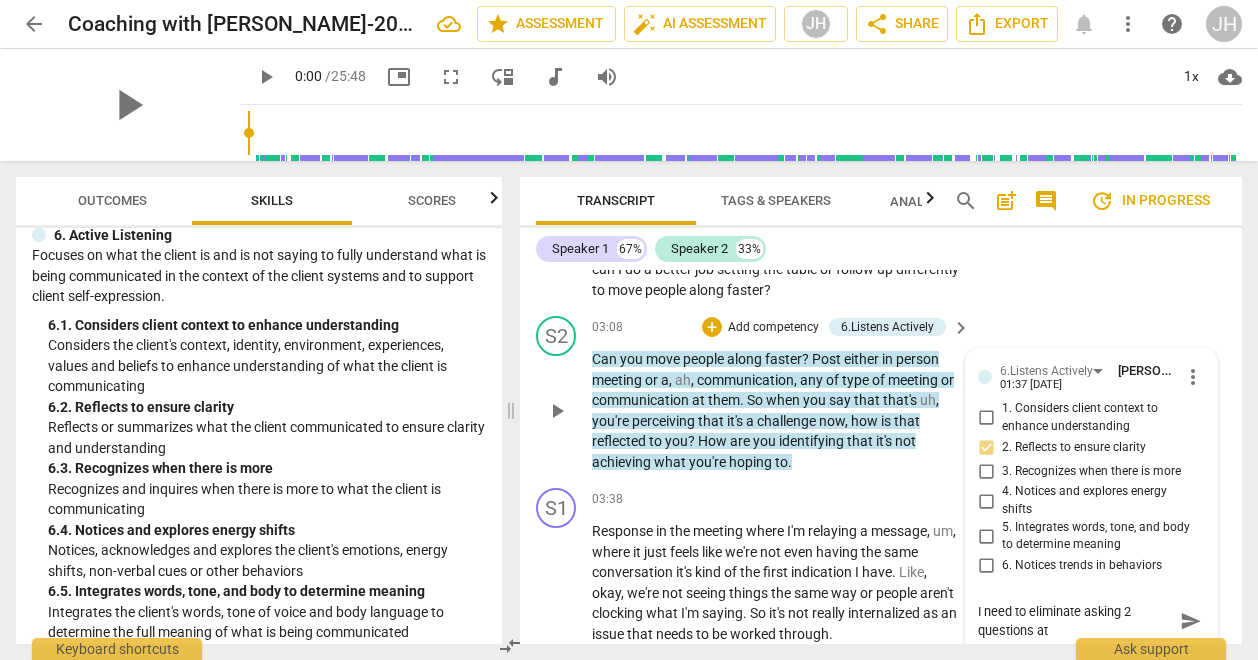 type on "I need to eliminate asking 2 questions at" 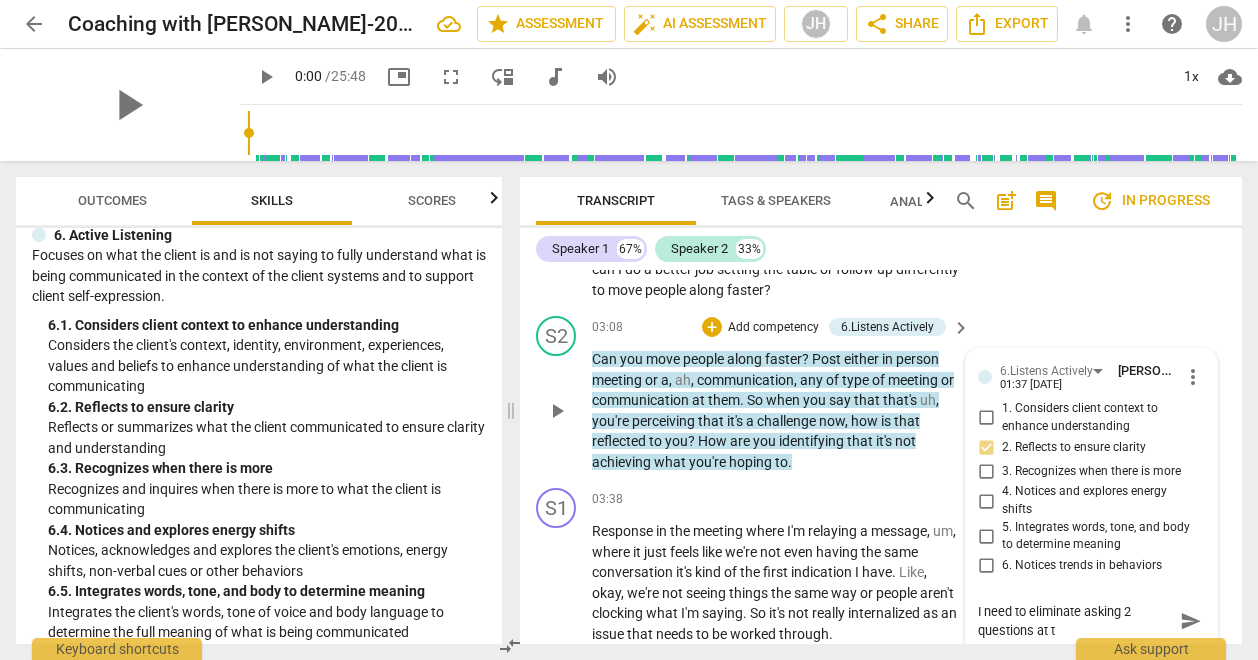 type on "I need to eliminate asking 2 questions at th" 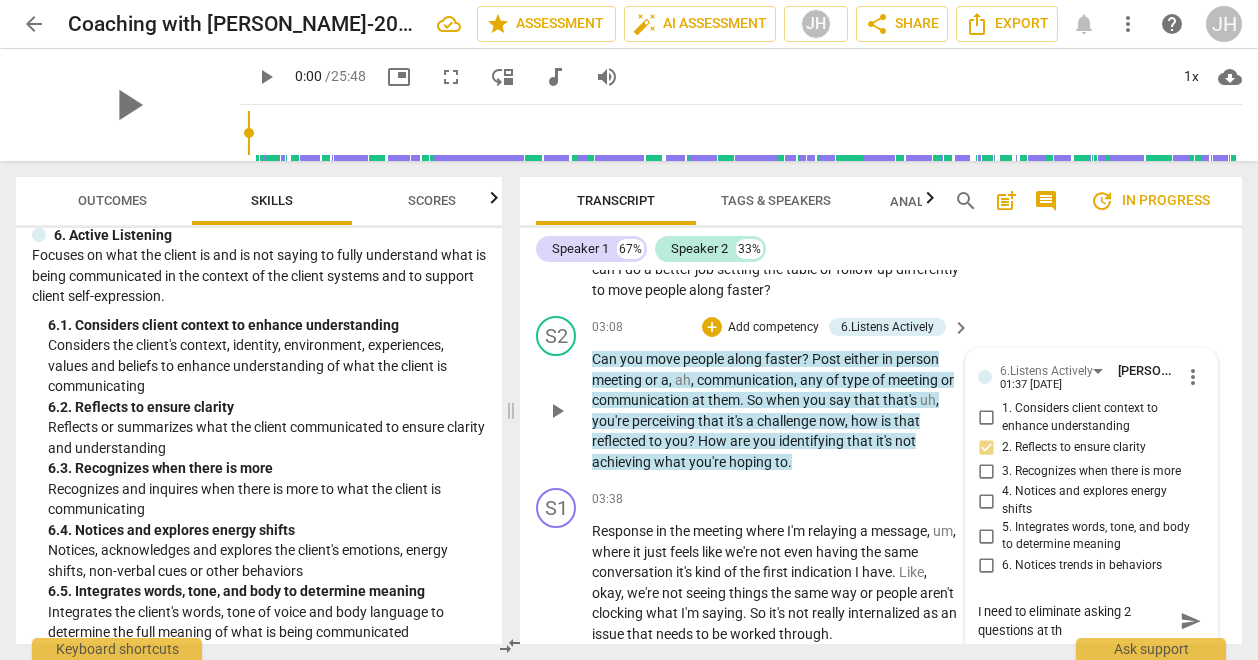 type on "I need to eliminate asking 2 questions at the" 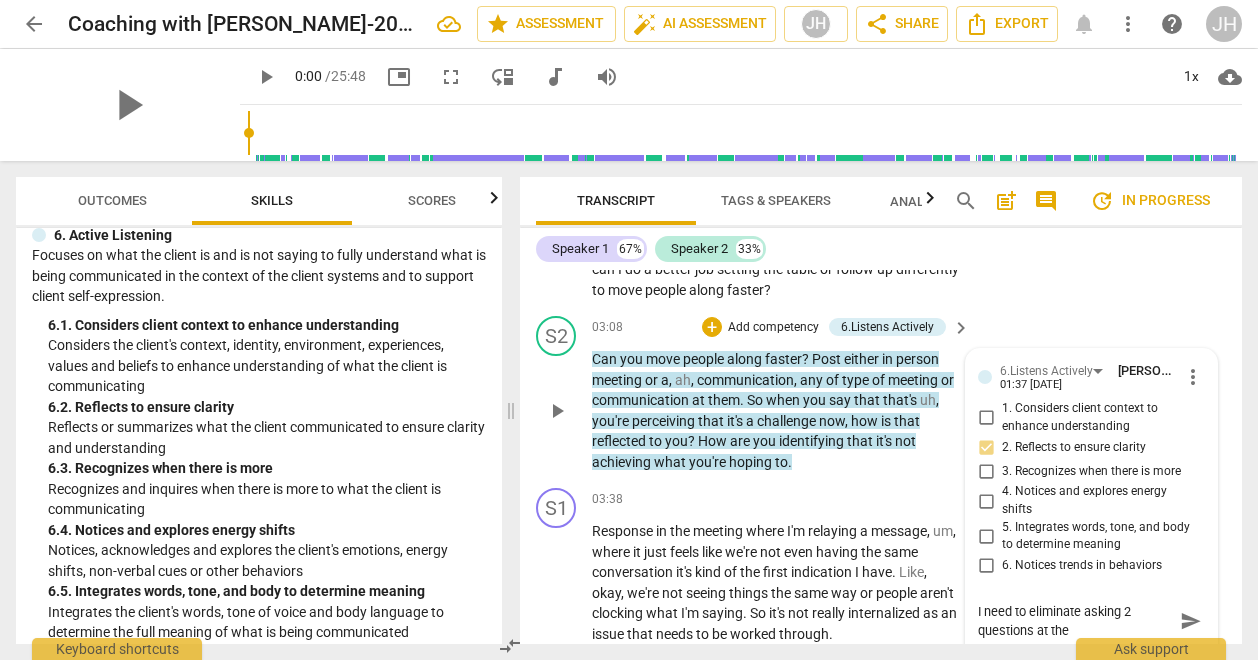 type on "I need to eliminate asking 2 questions at the" 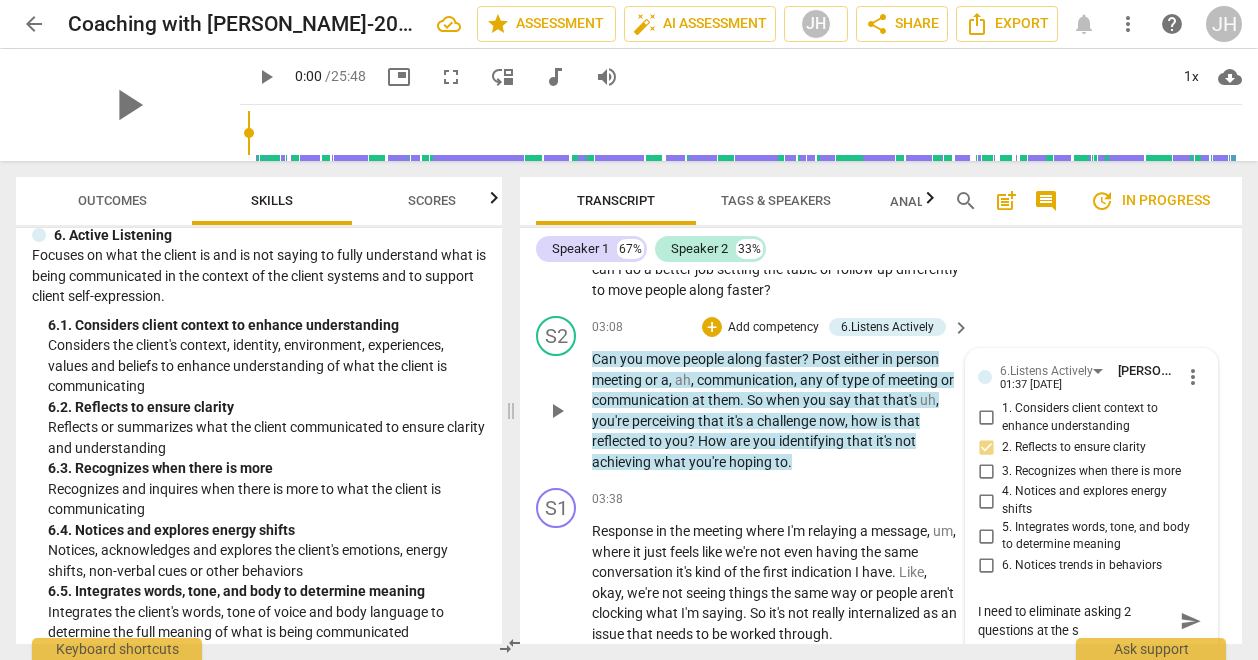 type on "I need to eliminate asking 2 questions at the sa" 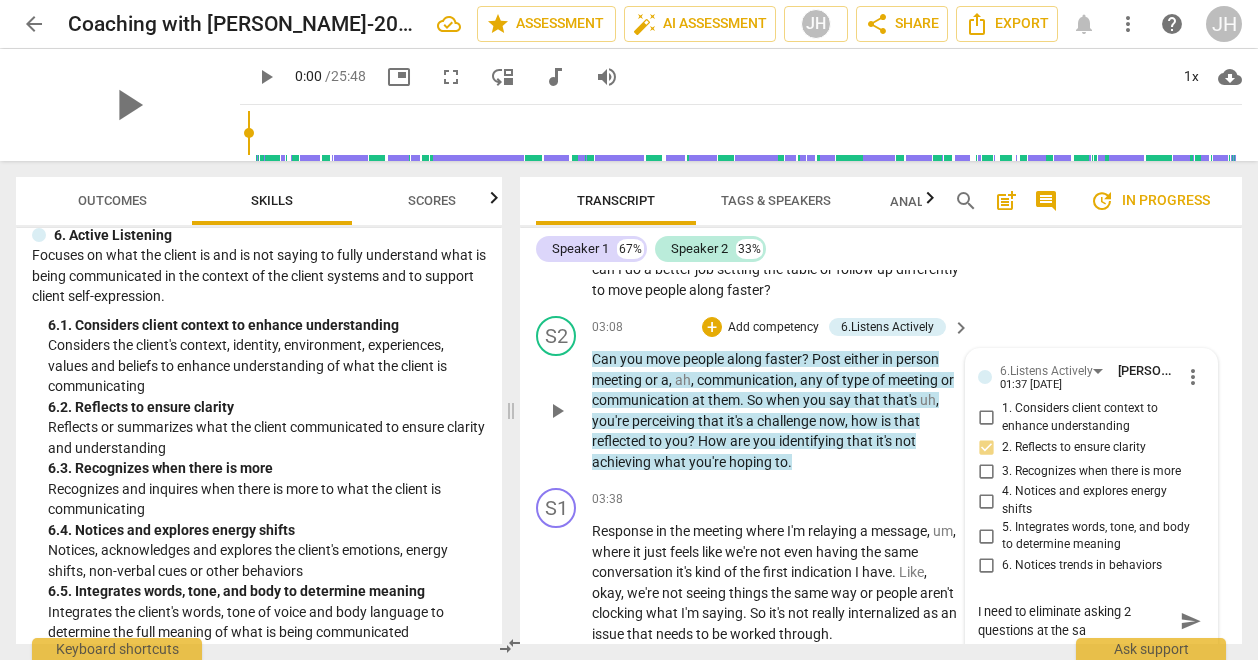 type on "I need to eliminate asking 2 questions at the [PERSON_NAME]" 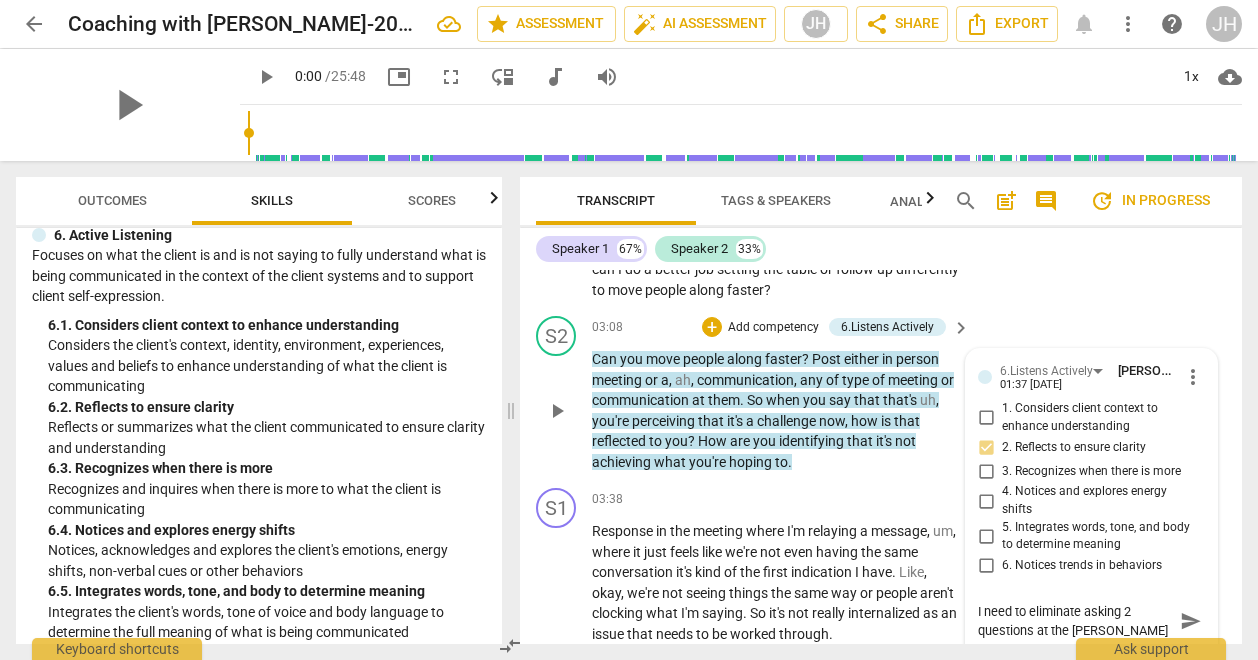 type on "I need to eliminate asking 2 questions at the same" 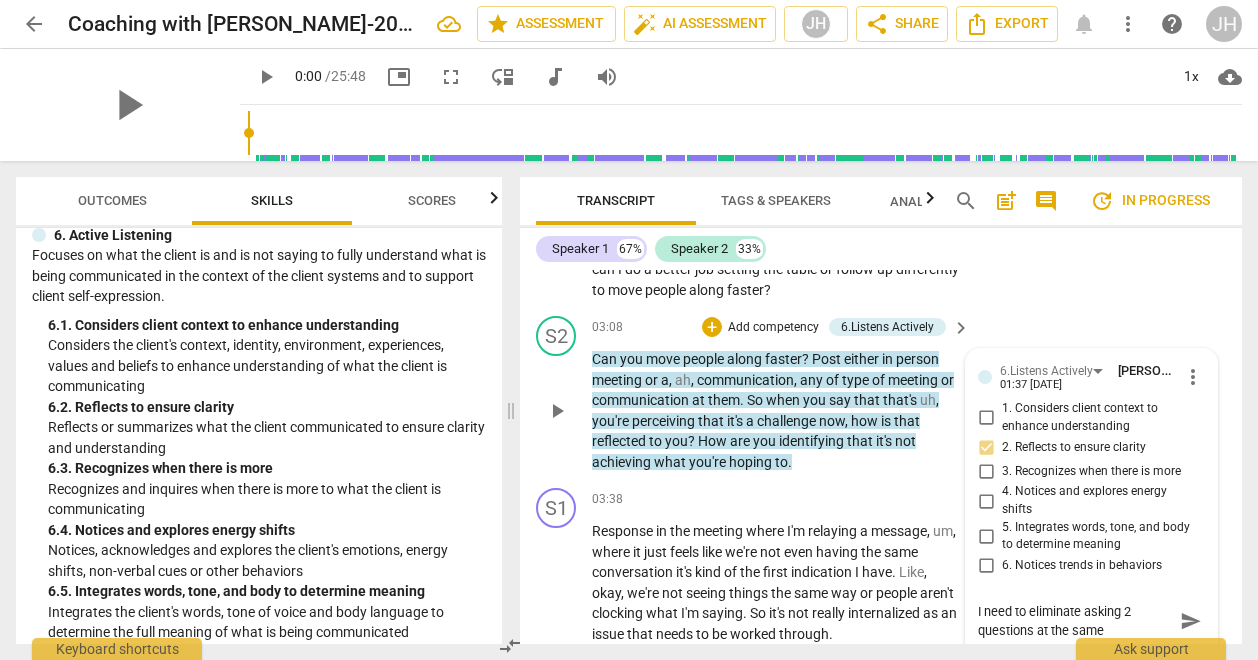 type on "I need to eliminate asking 2 questions at the same" 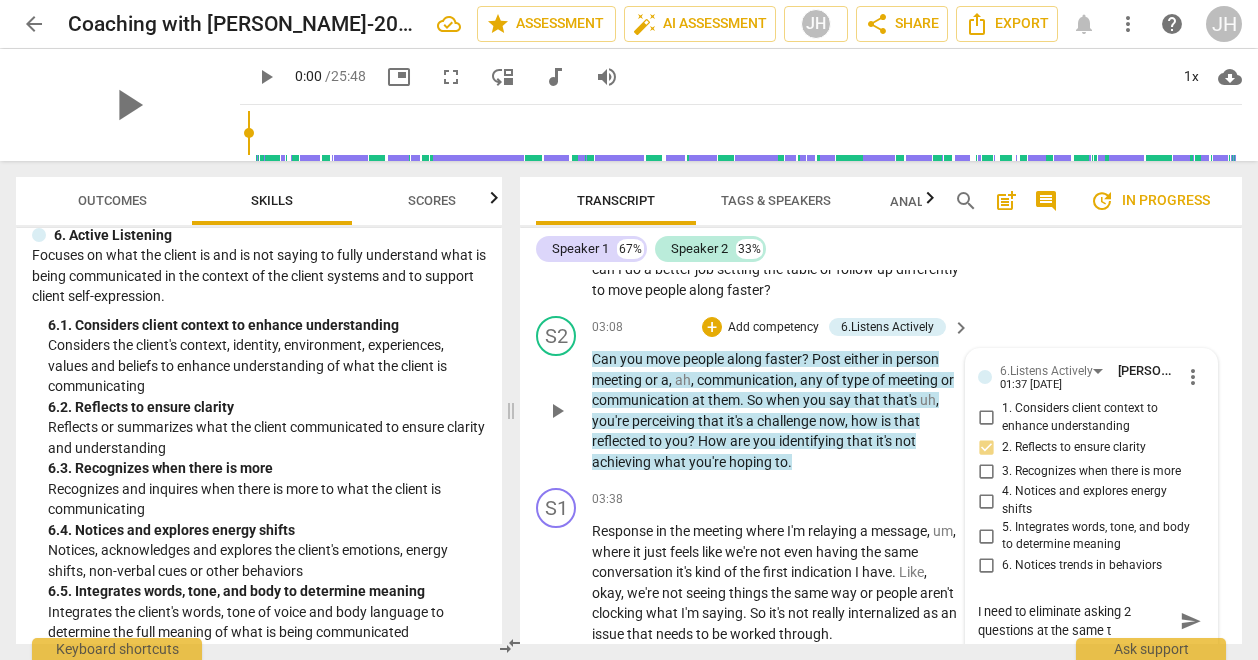 type on "I need to eliminate asking 2 questions at the same ti" 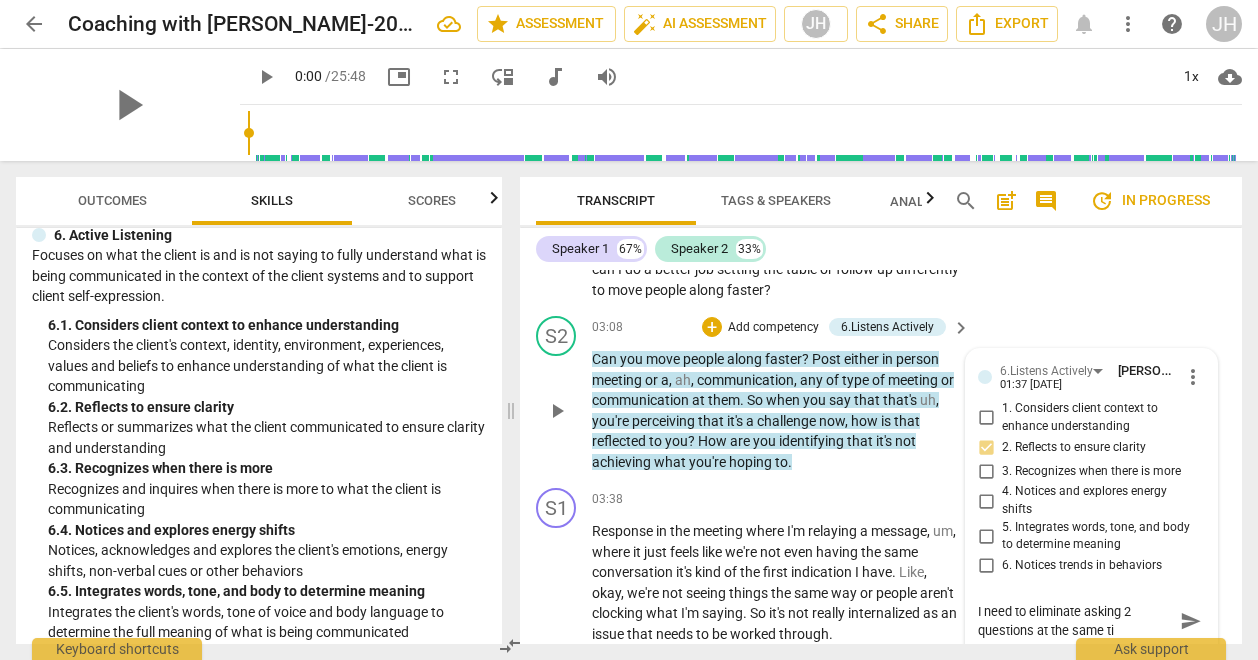 type on "I need to eliminate asking 2 questions at the same [PERSON_NAME]" 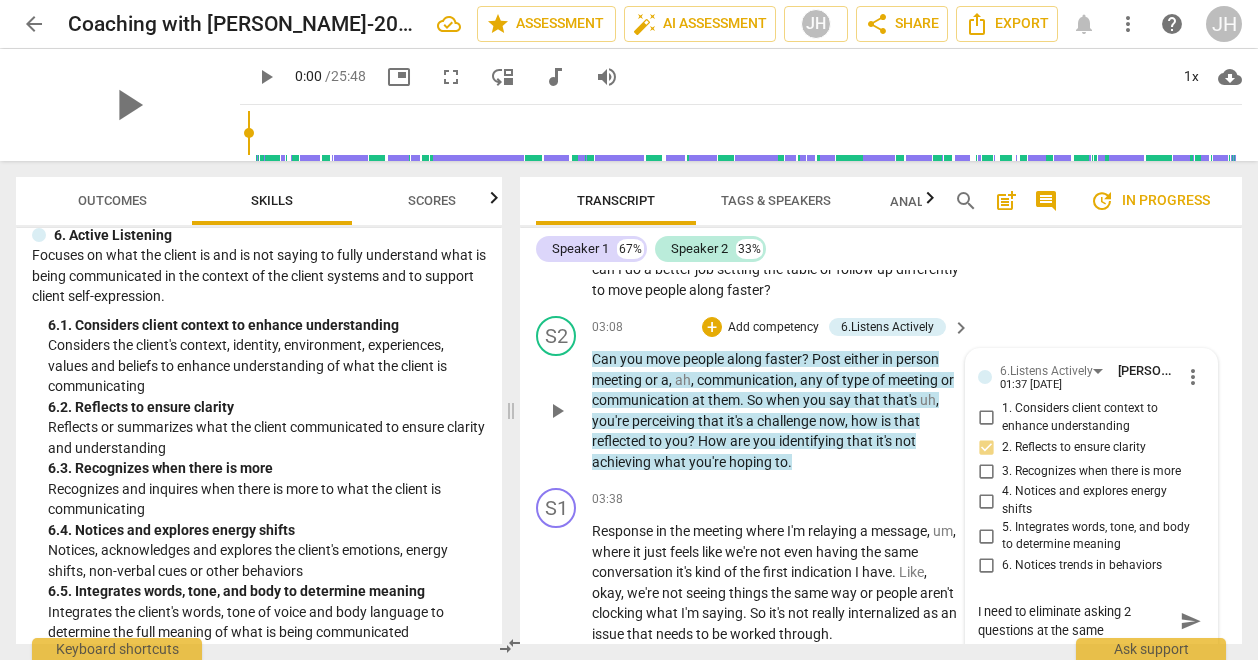 type on "I need to eliminate asking 2 questions at the same [PERSON_NAME]" 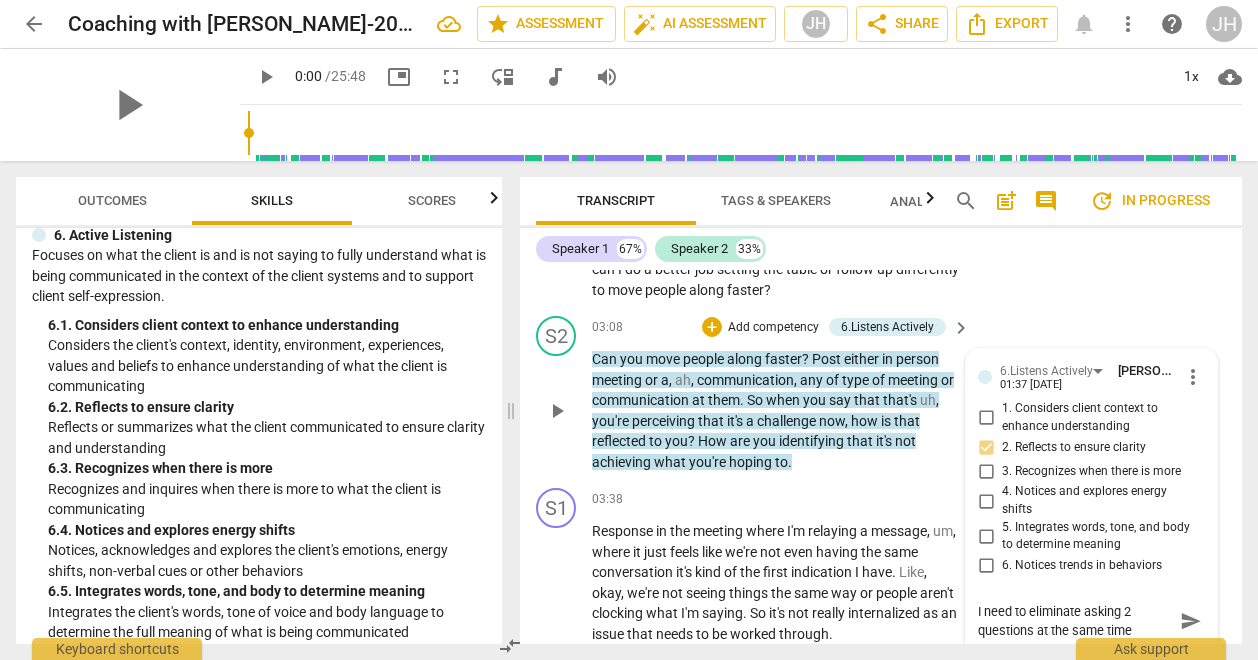 type on "I need to eliminate asking 2 questions at the same time" 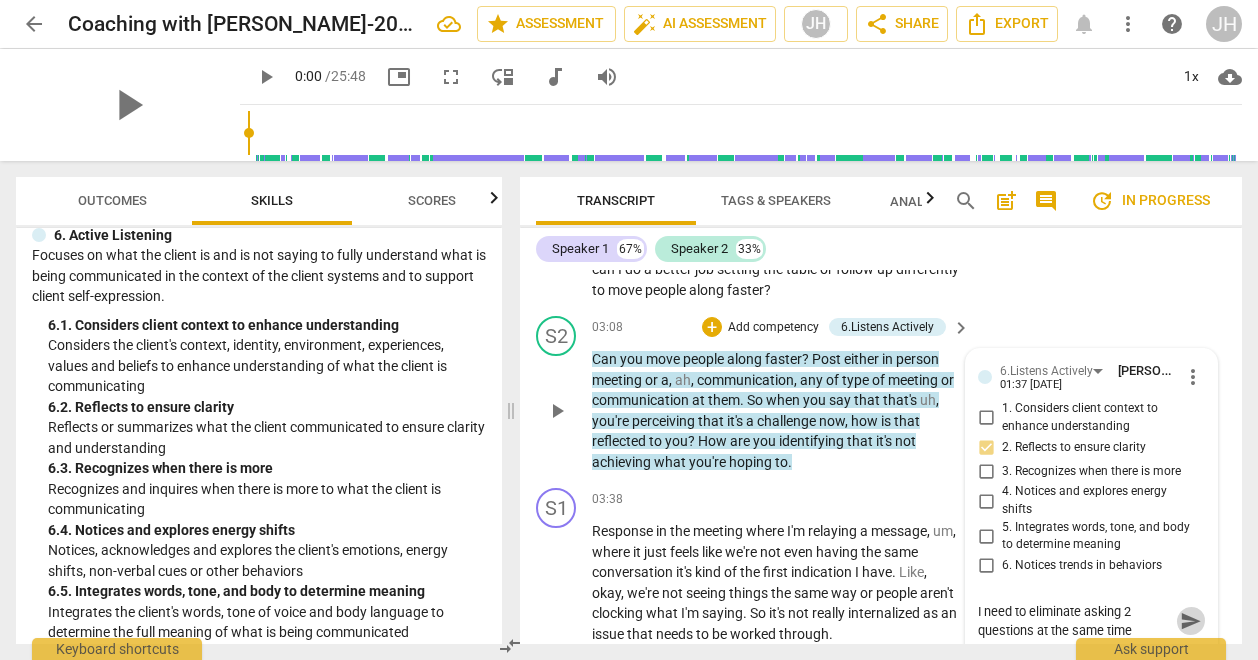 click on "send" at bounding box center [1191, 621] 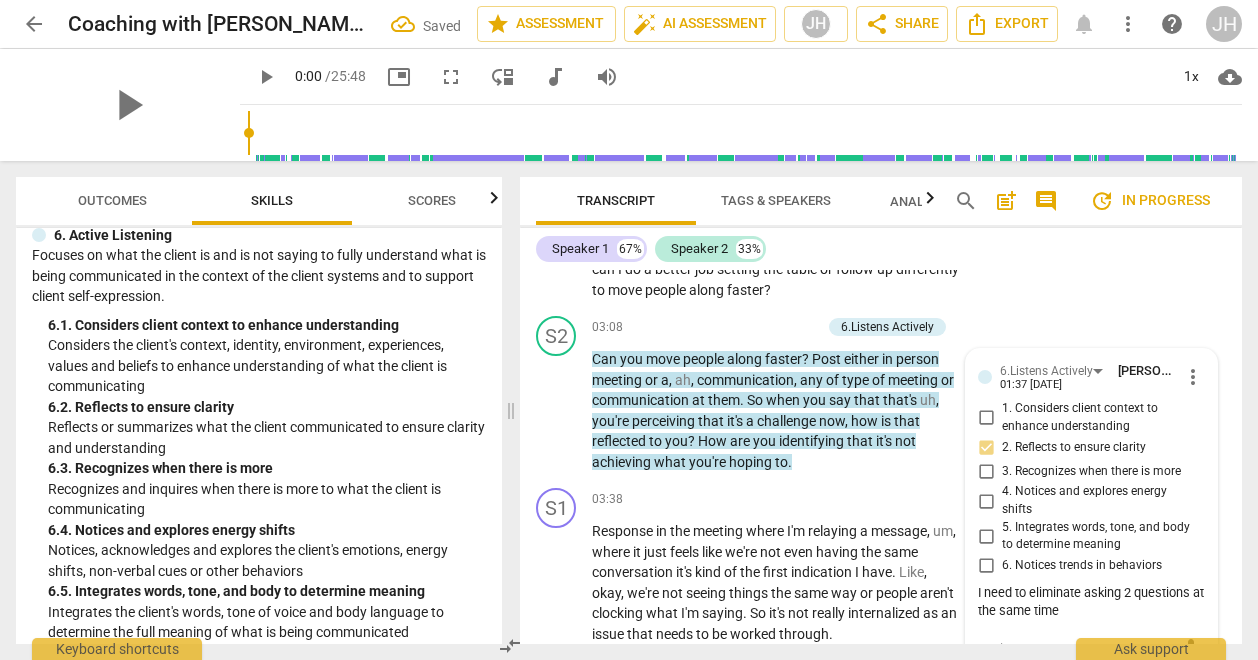 click on "S1 play_arrow pause 02:14 + Add competency keyboard_arrow_right I   don't   know   if   during   this   time   we   could   figure   out   what   may   complement   the   messaging   or   a   follow   up   action .   If   I   feel   like   I'm   leaving   a   meeting   and   my   message   wasn't   fully   clocked ,   um ,   or   something   I   can   do   because   it   is   kind   of   a   bummer ,   you   know ,   when   I'm   trying   to   communicate ,   yes ,   we   want   to   do   this ,   but   these   are   the   barriers   and   they're   not   fully   accepted   or   digested   by   others   and   it   takes   them   maybe   a   couple   weeks   to   come   along .   You   know ,   um ,   how   can   I   do   a   better   job   setting   the   table   or   follow   up   differently   to   move   people   along   faster ?" at bounding box center (881, 181) 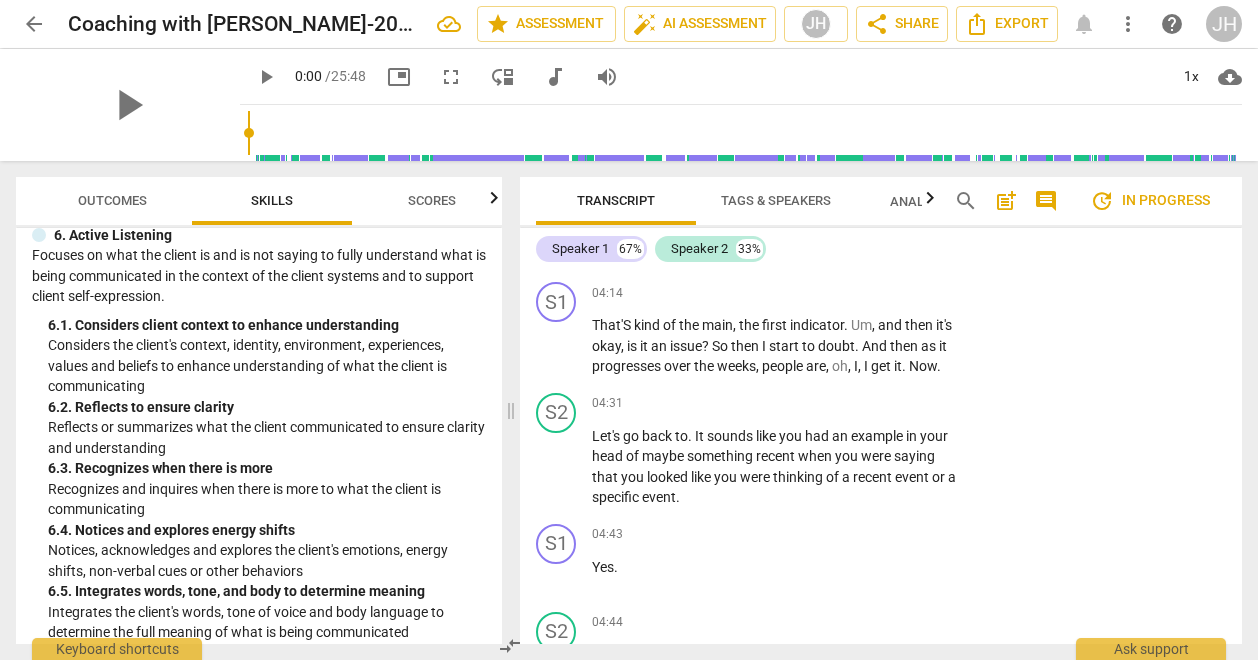 scroll, scrollTop: 2308, scrollLeft: 0, axis: vertical 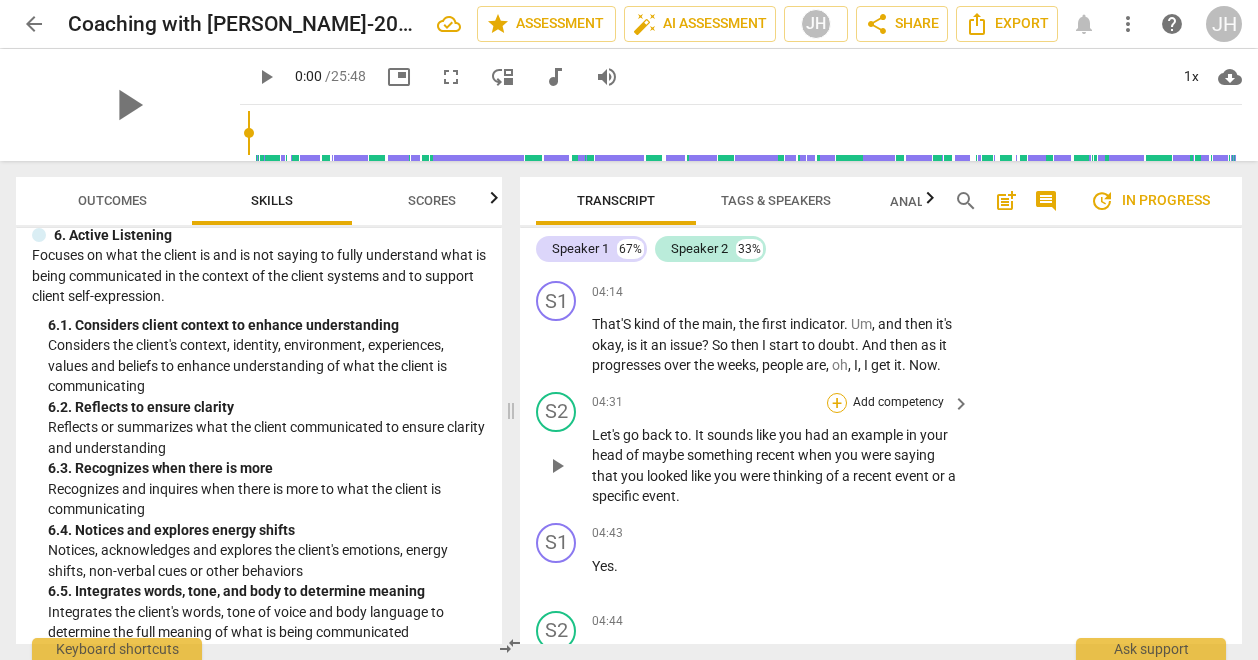 click on "+" at bounding box center [837, 403] 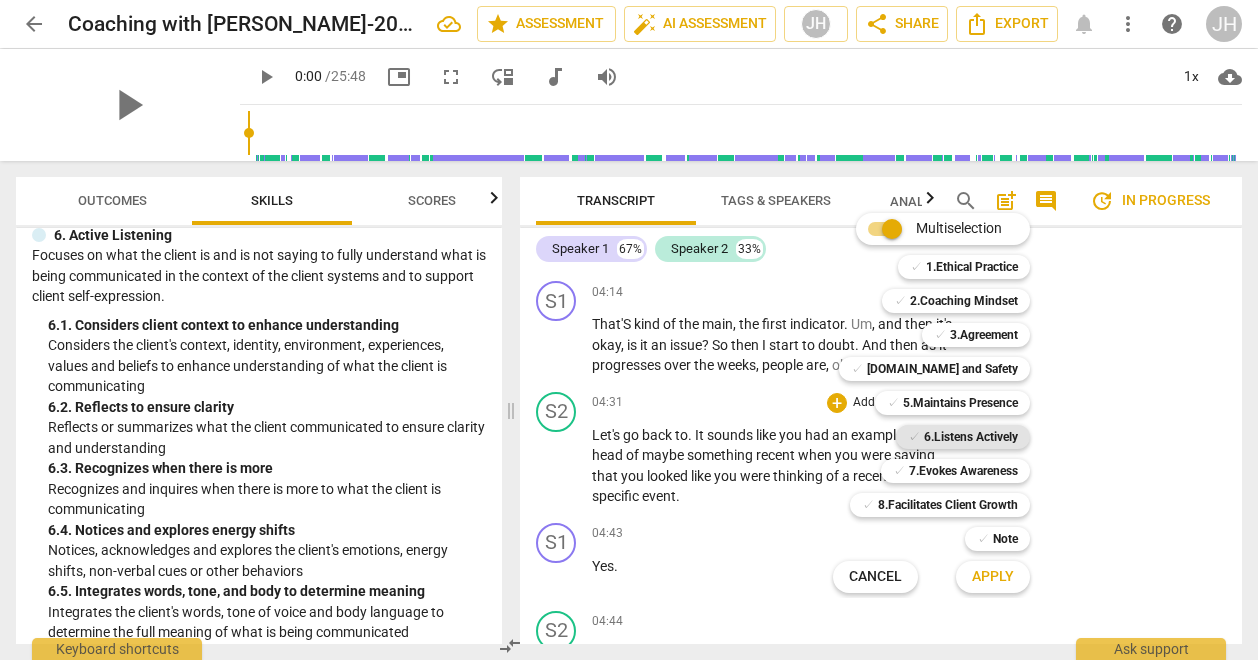click on "6.Listens Actively" at bounding box center (971, 437) 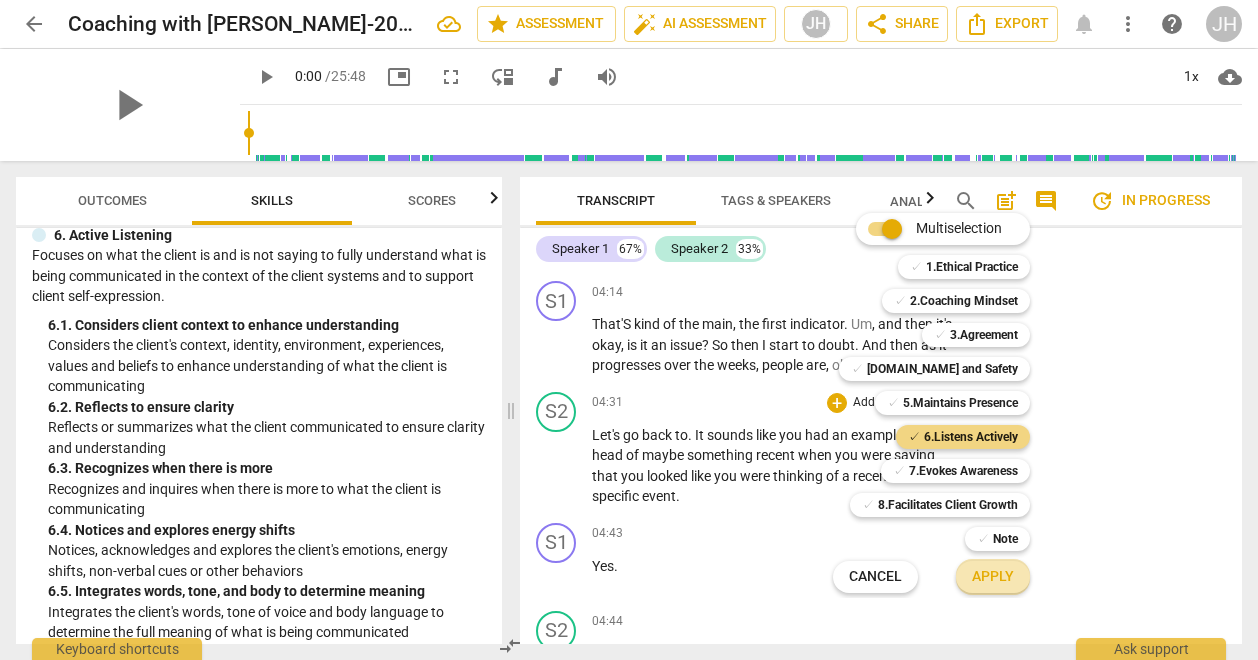 click on "Apply" at bounding box center [993, 577] 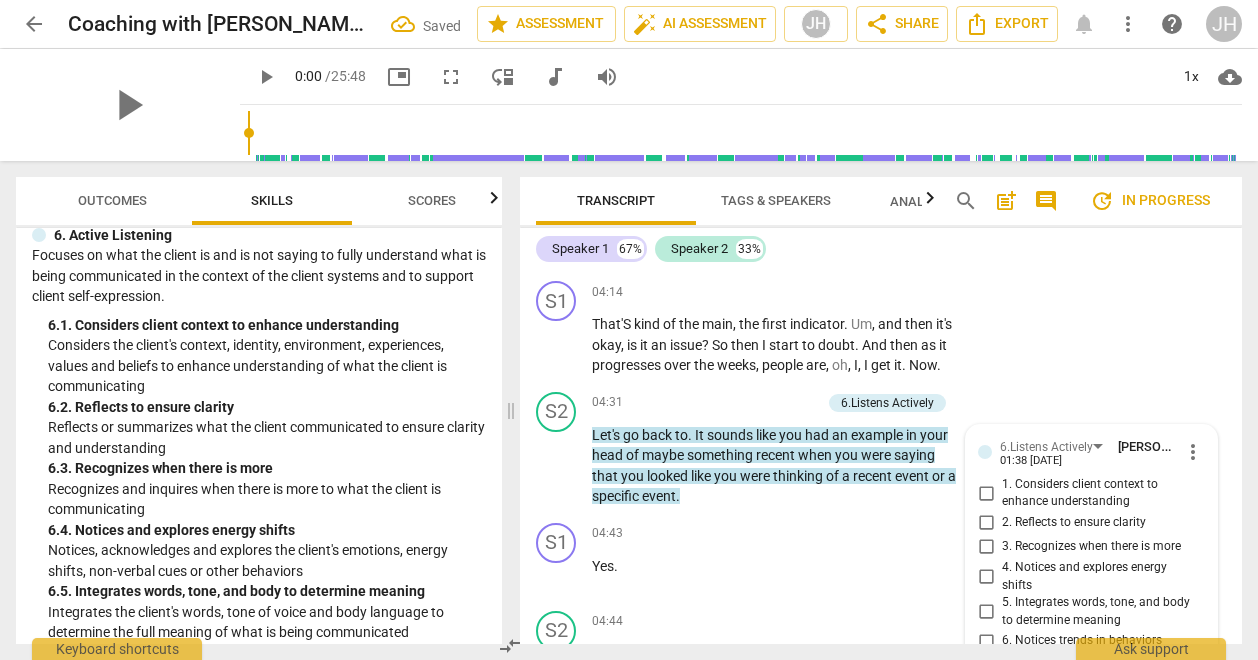 scroll, scrollTop: 2538, scrollLeft: 0, axis: vertical 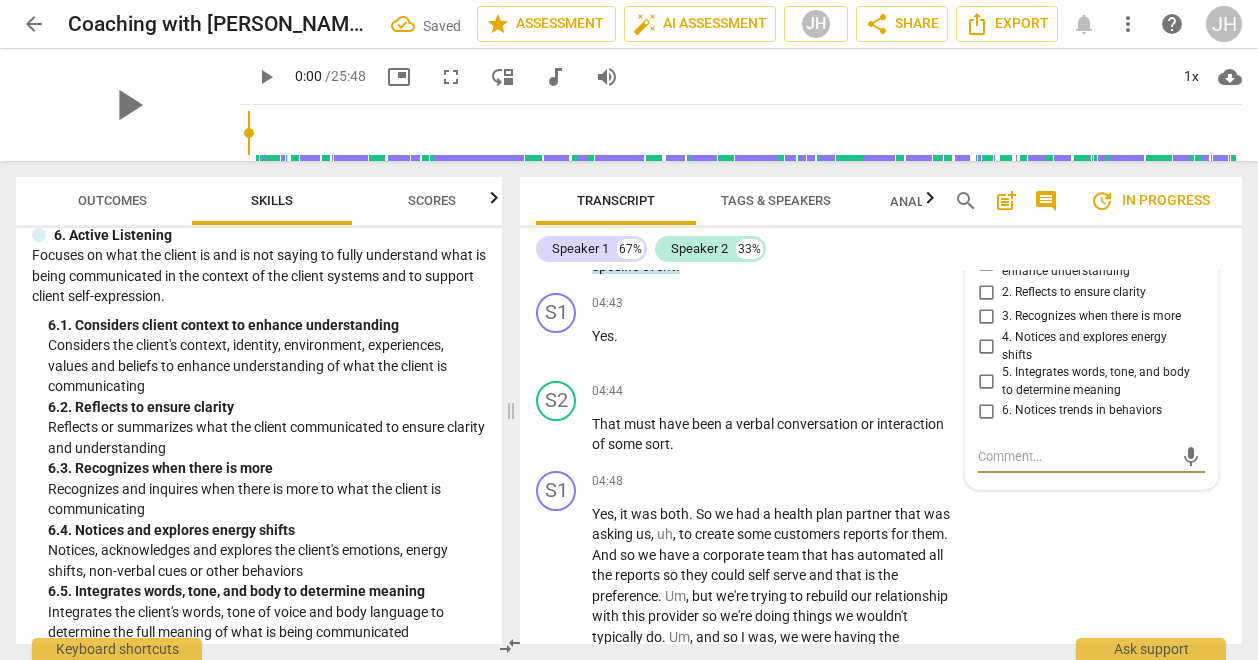 click on "4. Notices and explores energy shifts" at bounding box center (986, 347) 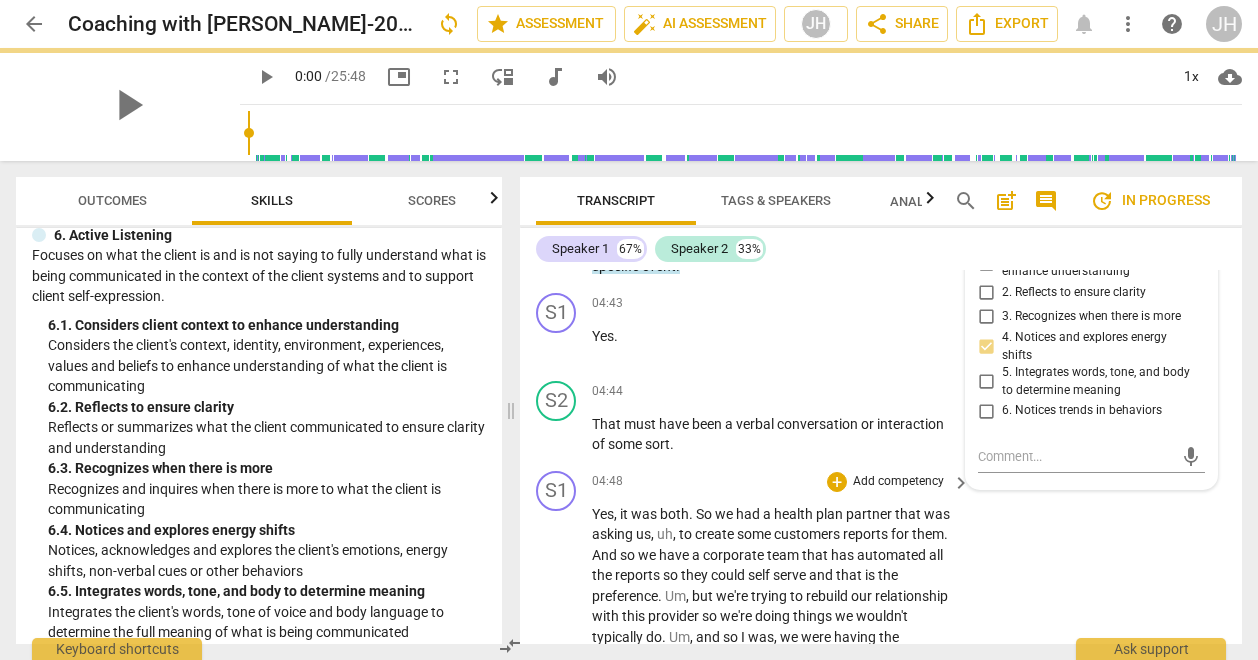 click on "S1 play_arrow pause 04:48 + Add competency keyboard_arrow_right Yes ,   it   was   both .   So   we   had   a   health   plan   partner   that   was   asking   us ,   uh ,   to   create   some   customers   reports   for   them .   And   so   we   have   a   corporate   team   that   has   automated   all   the   reports   so   they   could   self   serve   and   that   is   the   preference .   Um ,   but   we're   trying   to   rebuild   our   relationship   with   this   provider   so   we're   doing   things   we   wouldn't   typically   do .   Um ,   and   so   I   was ,   we   were   having   the   communication   with   the   provider   where   they   were   telling   us   what   they   wanted ,   how   they   wanted   it ,   which   is   going   to   cause   us   to   reconfigure ,   which   we   can   do ,   but   they   also   want   it   to   then   be   reported   in   a   different   way .   So   we're   not   set   up   [DATE]   to   be   able   to   toggle   for   them .   Um ,   and   then   I" at bounding box center (881, 774) 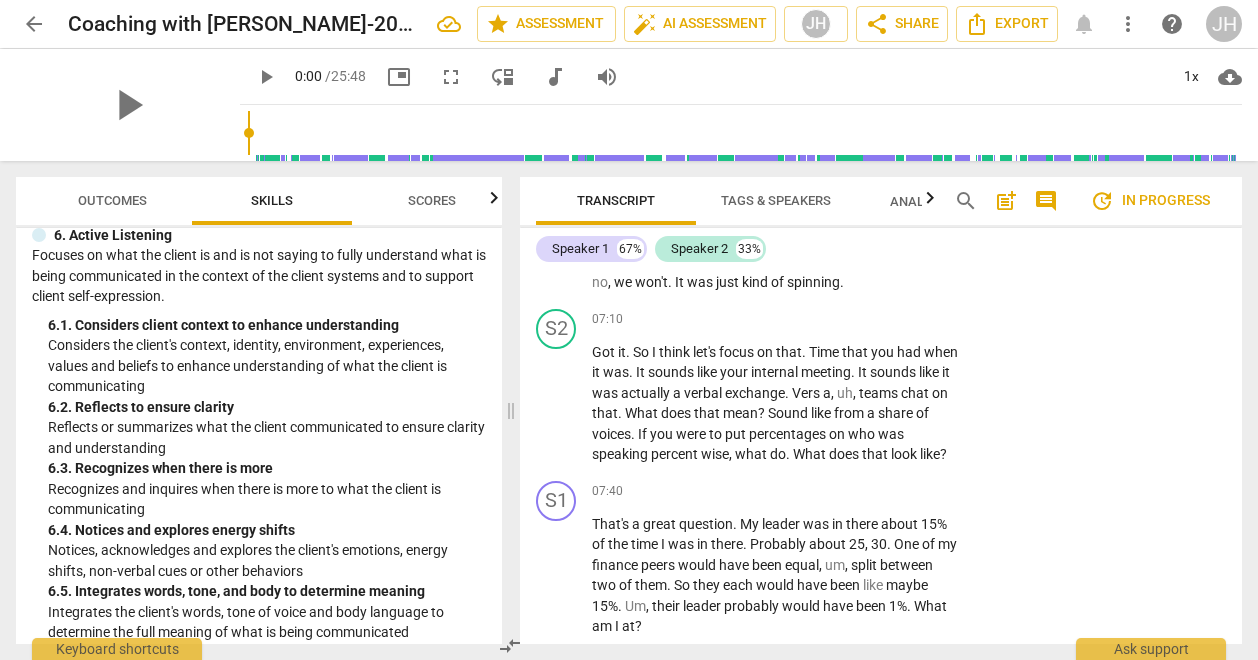 scroll, scrollTop: 3344, scrollLeft: 0, axis: vertical 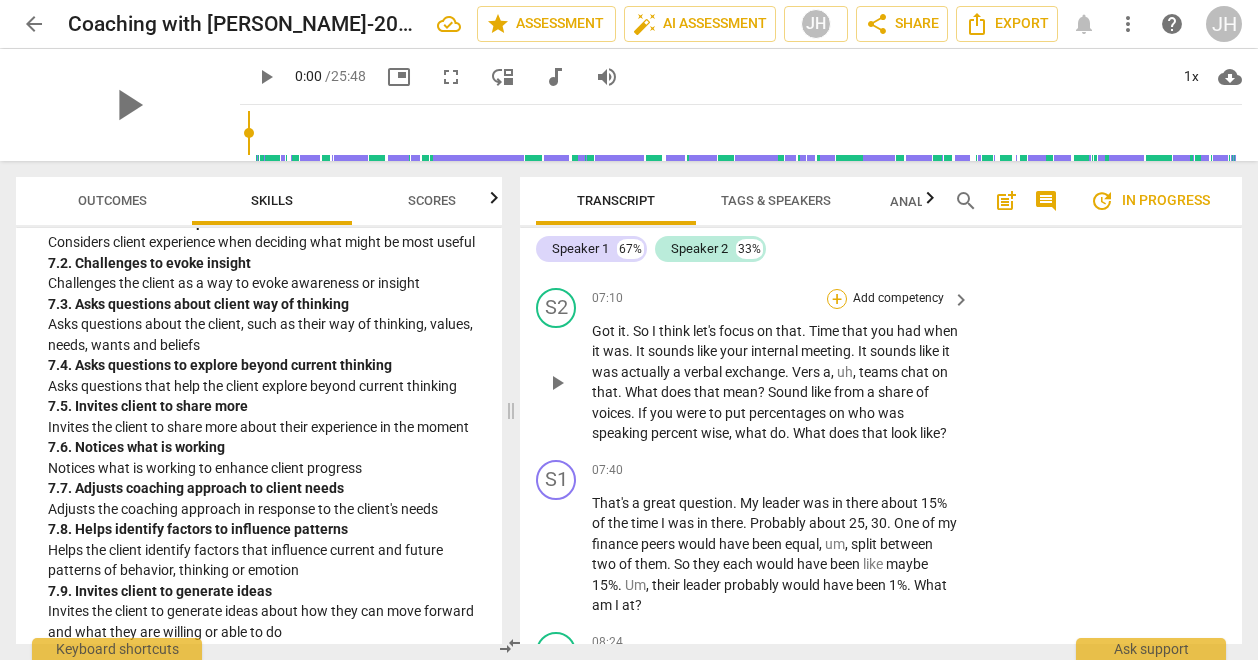 click on "+" at bounding box center [837, 299] 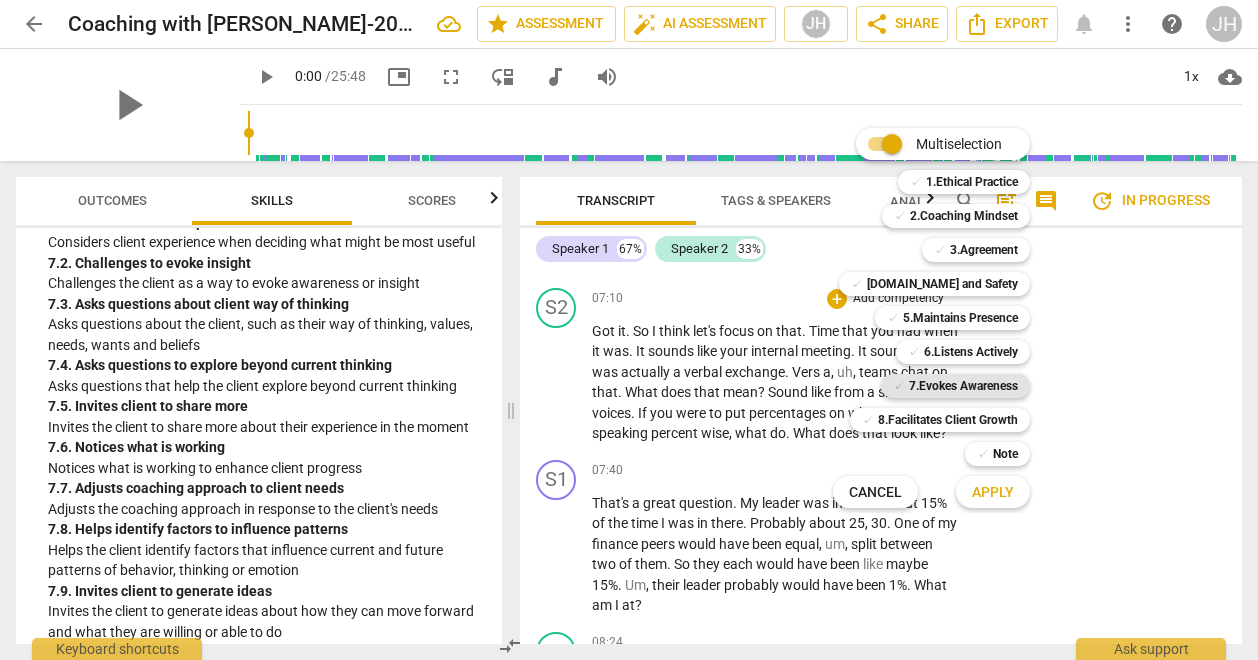 click on "7.Evokes Awareness" at bounding box center (963, 386) 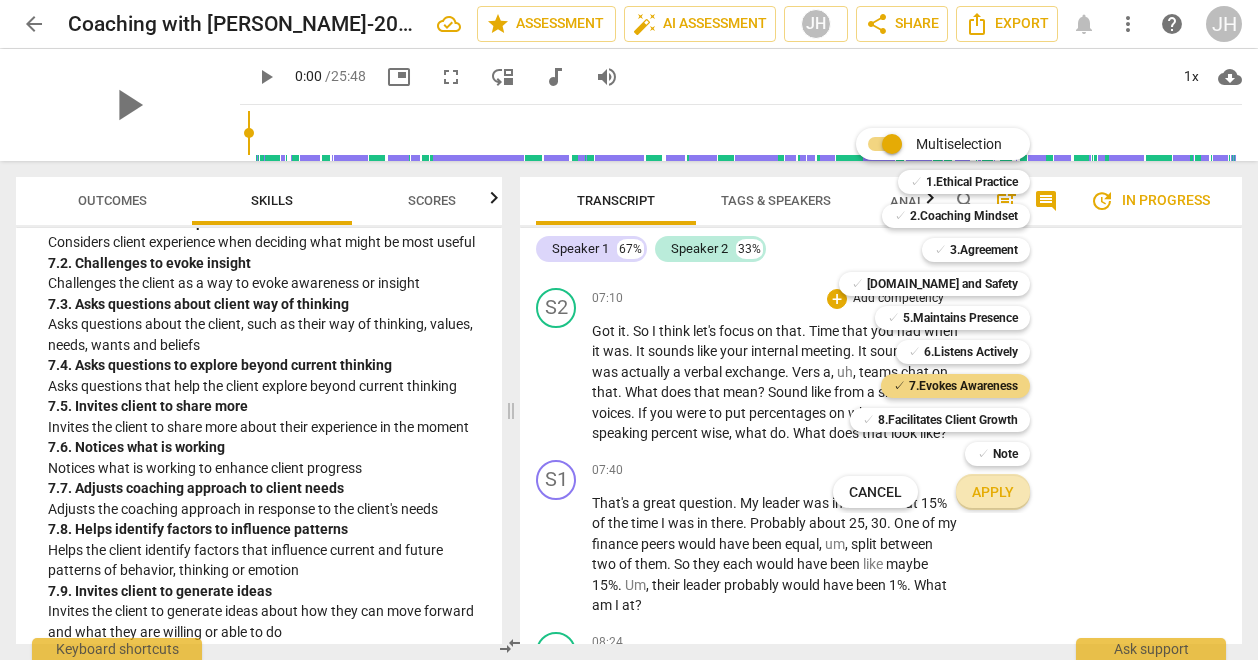 click on "Apply" at bounding box center (993, 493) 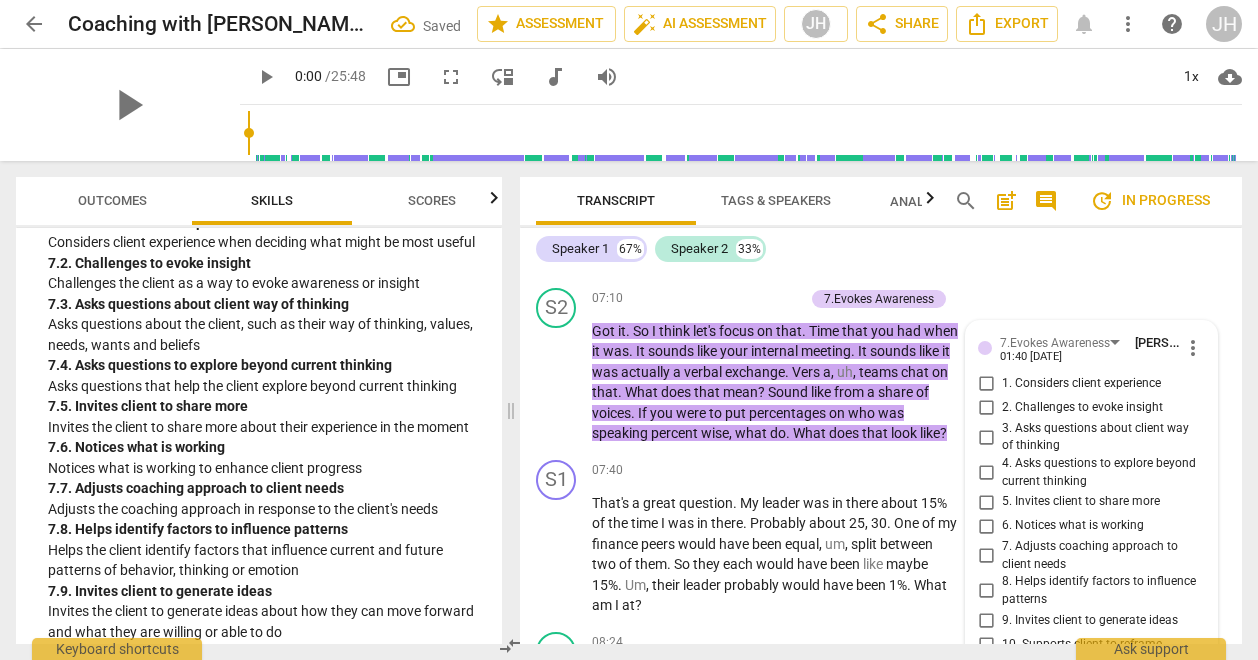 scroll, scrollTop: 3632, scrollLeft: 0, axis: vertical 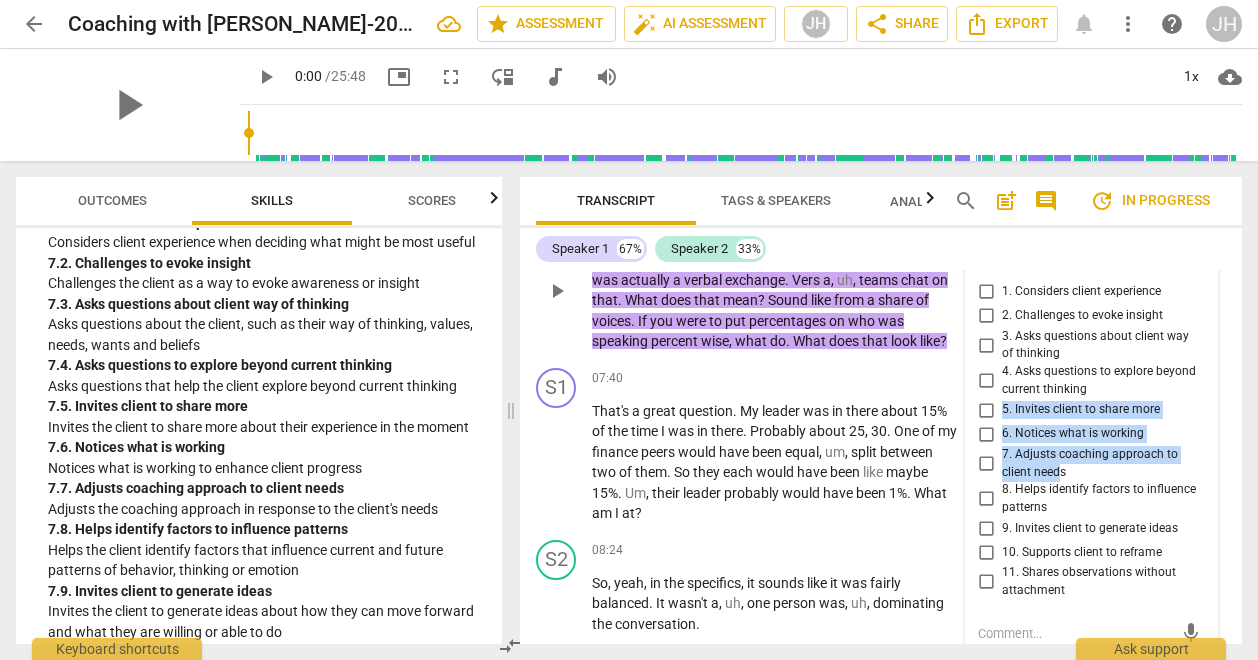 drag, startPoint x: 1055, startPoint y: 296, endPoint x: 996, endPoint y: 428, distance: 144.58562 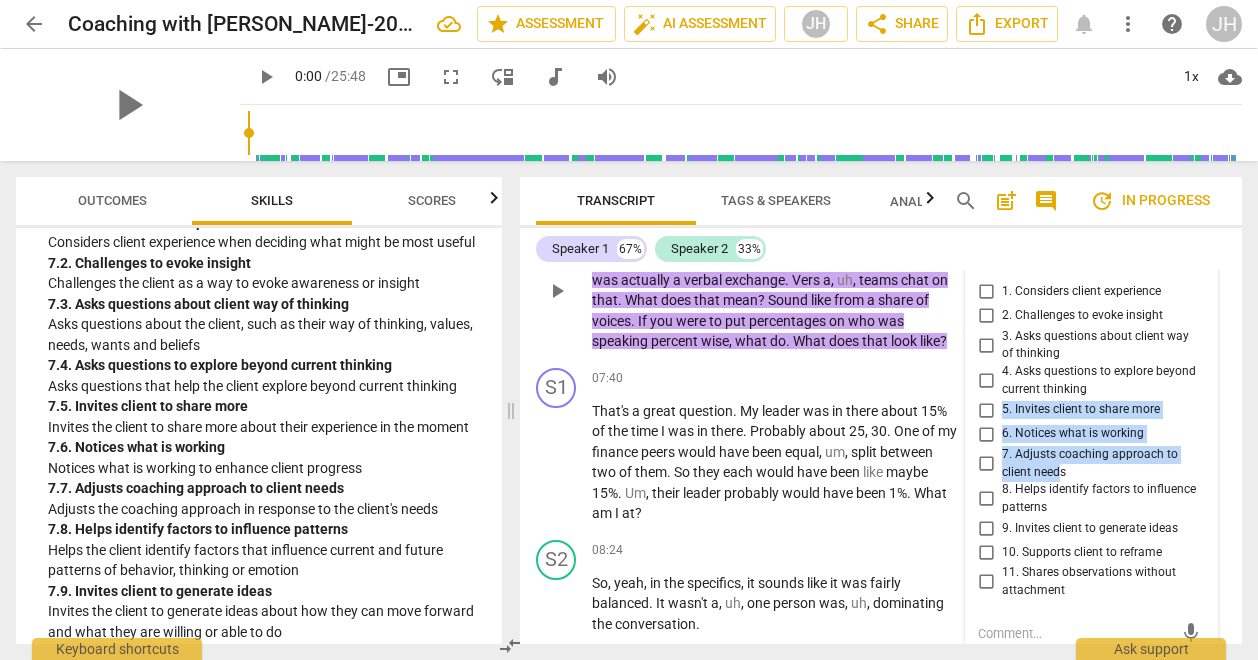 click on "1. Considers client experience 2. Challenges to evoke insight 3. Asks questions about client way of thinking 4. Asks questions to explore beyond current thinking 5. Invites client to share more 6. Notices what is working 7. Adjusts coaching approach to client needs 8. Helps identify factors to influence patterns 9. Invites client to generate ideas 10. Supports client to reframe 11. Shares observations without attachment" at bounding box center (1091, 440) 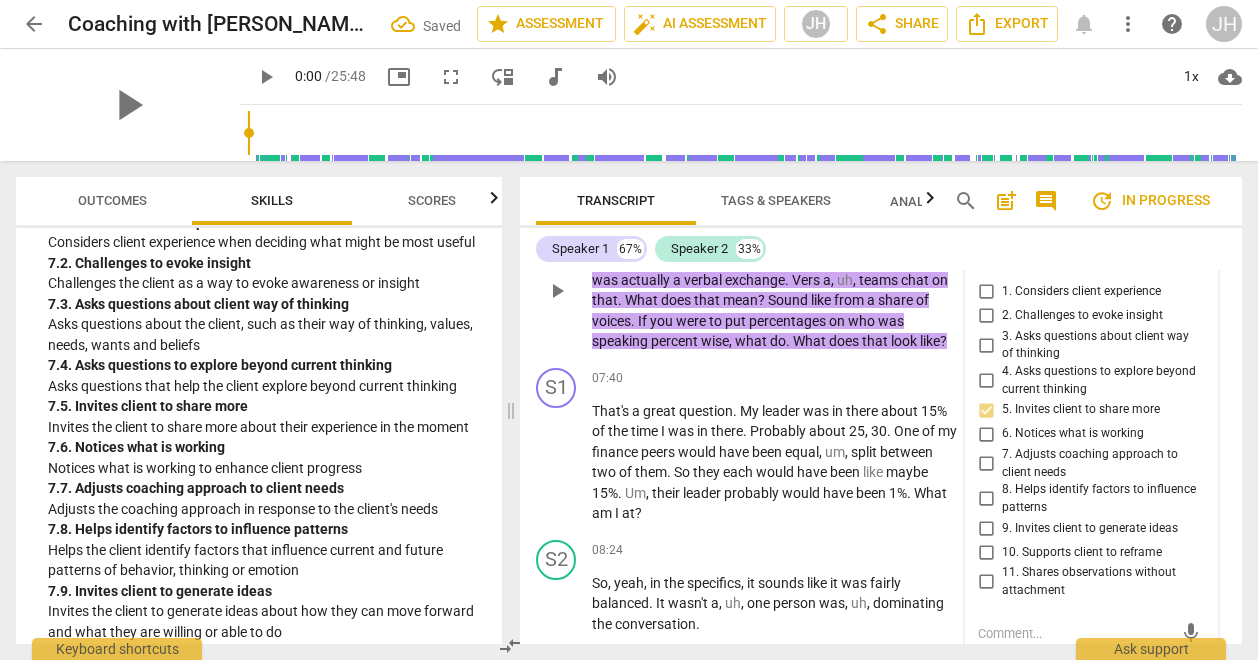 click on "S2 play_arrow pause 07:10 + Add competency 7.Evokes Awareness keyboard_arrow_right Got   it .   So   I   think   let's   focus   on   that .   Time   that   you   had   when   it   was .   It   sounds   like   your   internal   meeting .   It   sounds   like   it   was   actually   a   verbal   exchange .   Vers   a ,   uh ,   teams   chat   on   that .   What   does   that   mean ?   Sound   like   from   a   share   of   voices .   If   you   were   to   put   percentages   on   who   was   speaking   percent   wise ,   what   do .   What   does   that   look   like ? 7.Evokes Awareness [PERSON_NAME] 01:40 [DATE] more_vert 1. Considers client experience 2. Challenges to evoke insight 3. Asks questions about client way of thinking 4. Asks questions to explore beyond current thinking 5. Invites client to share more 6. Notices what is working 7. Adjusts coaching approach to client needs 8. Helps identify factors to influence patterns 9. Invites client to generate ideas 10. Supports client to reframe mic" at bounding box center (881, 274) 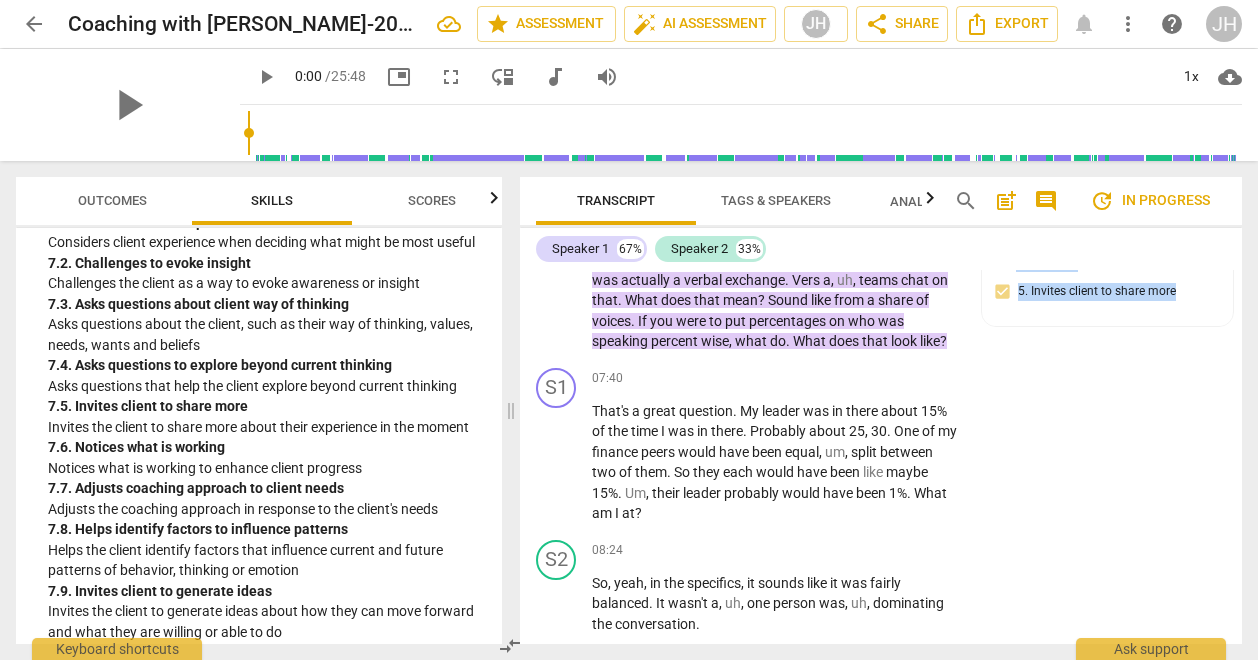 drag, startPoint x: 1234, startPoint y: 386, endPoint x: 1235, endPoint y: 437, distance: 51.009804 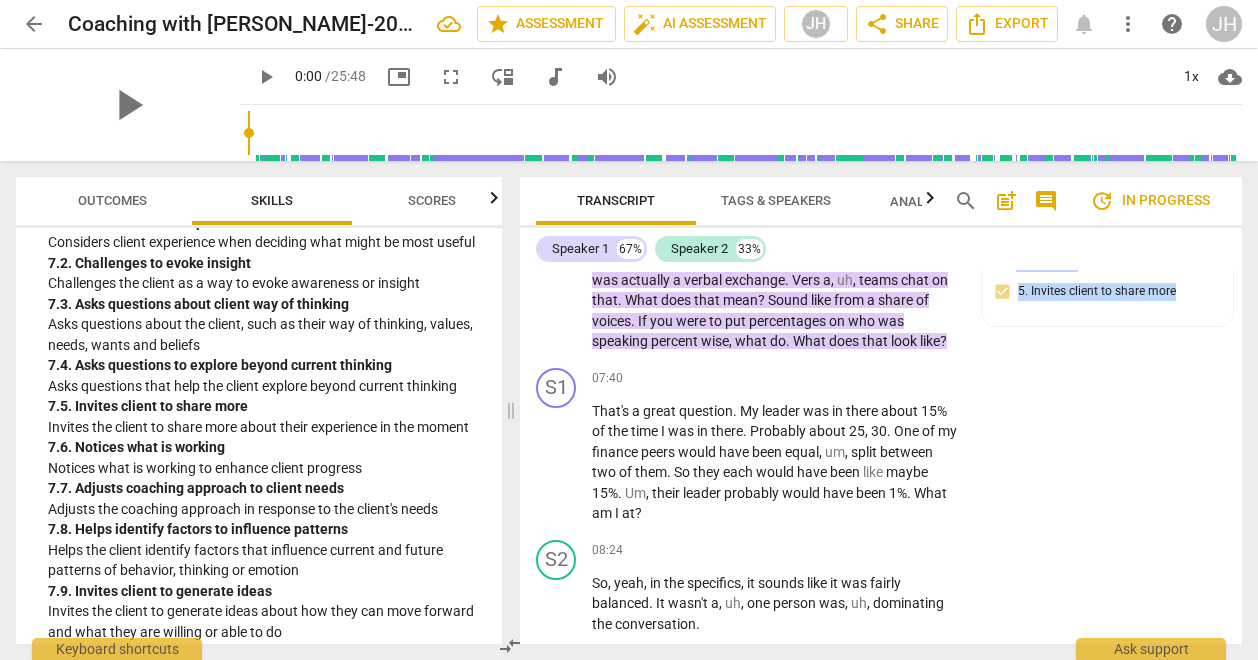 click on "S1 play_arrow pause 00:11 + Add competency keyboard_arrow_right Hey   [PERSON_NAME] . S2 play_arrow pause 00:13 + Add competency keyboard_arrow_right Hello ,   [PERSON_NAME] .   How   are   you ? S1 play_arrow pause 00:14 + Add competency keyboard_arrow_right I'm   um ,   good . S2 play_arrow pause 00:16 + Add competency keyboard_arrow_right Good   to   see   you   [DATE] . S1 play_arrow pause 00:17 + Add competency keyboard_arrow_right Good   to   see   you . S2 play_arrow pause 00:19 + Add competency keyboard_arrow_right It's   kind   of   funny   when   you   join   because   your   initials   just   say   ed .   So   the   big   bubble   that   comes   on   just   says   ed . S1 play_arrow pause 00:25 + Add competency keyboard_arrow_right Yeah . S2 play_arrow pause 00:26 + Add competency 3.Agreement keyboard_arrow_right And   you're   like ,   who's ,   who's   joining   this ?   So   very   good   to   see   you .   So   We've   got   about   20   minutes   together   [DATE] .   Ah ,   so   before   we   jump   in   to" at bounding box center [881, 457] 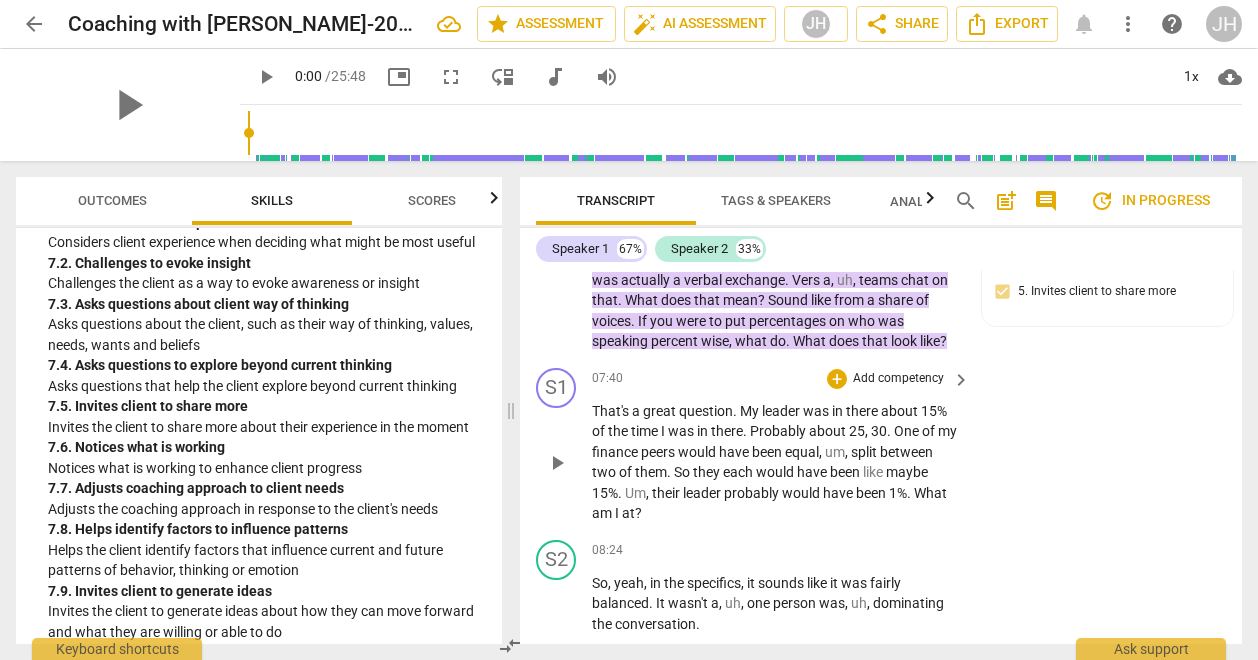 drag, startPoint x: 1235, startPoint y: 437, endPoint x: 1179, endPoint y: 445, distance: 56.568542 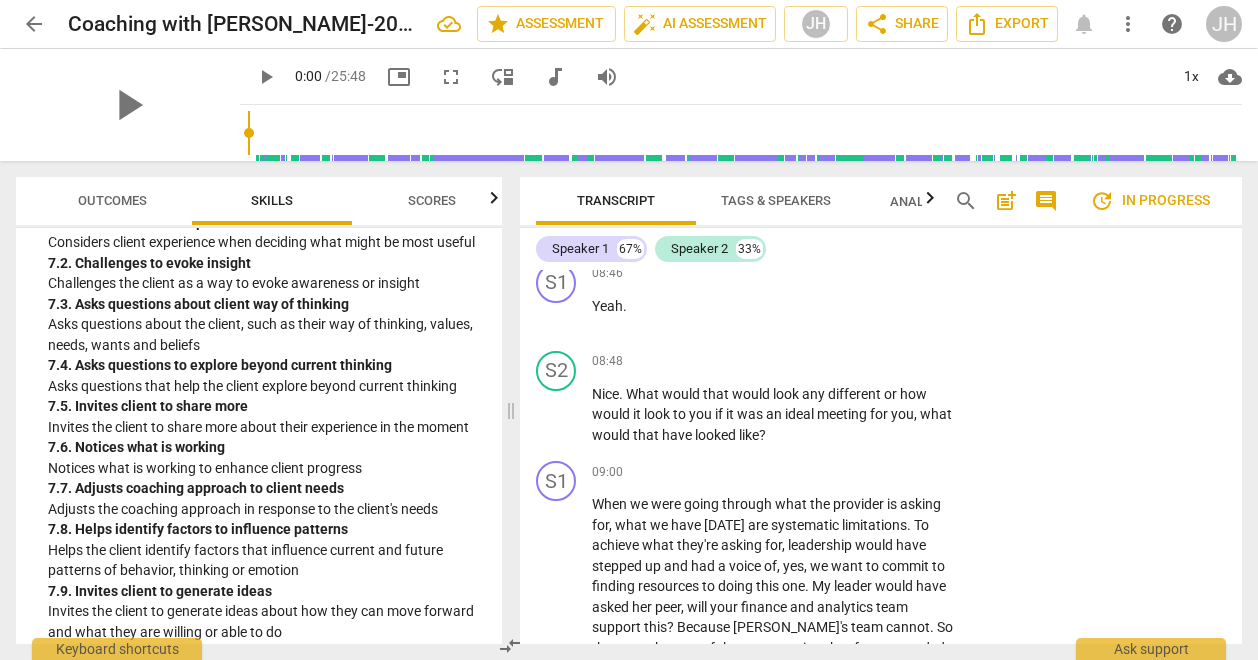 scroll, scrollTop: 4064, scrollLeft: 0, axis: vertical 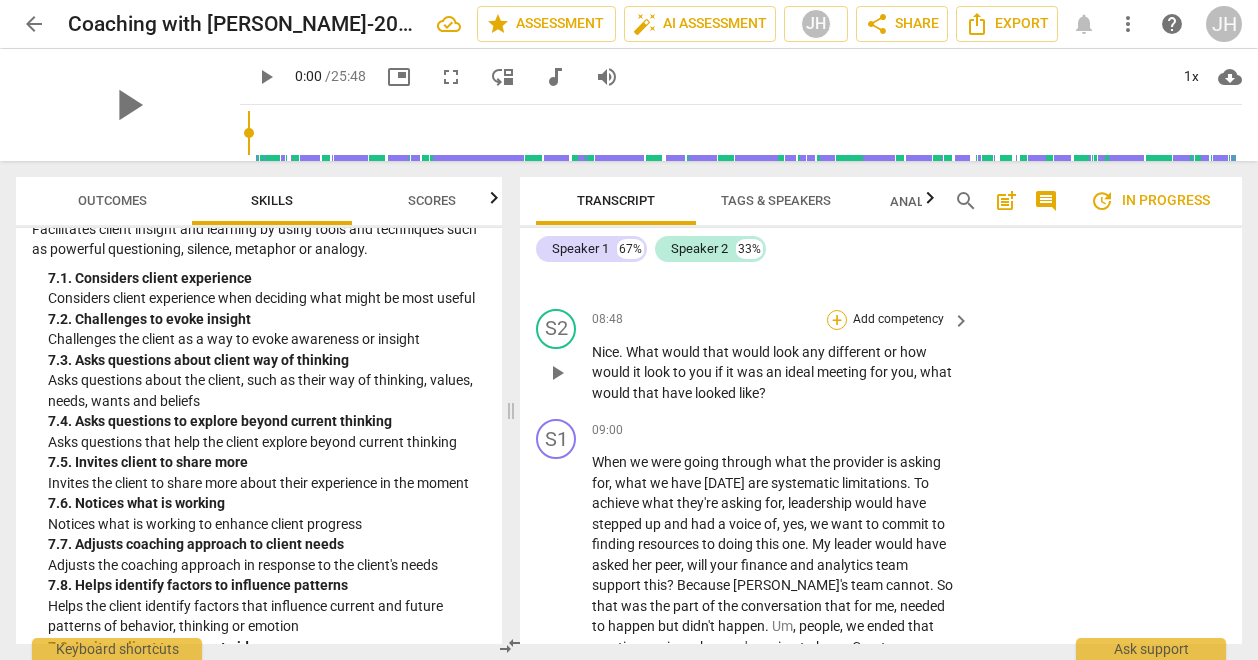 click on "+" at bounding box center (837, 320) 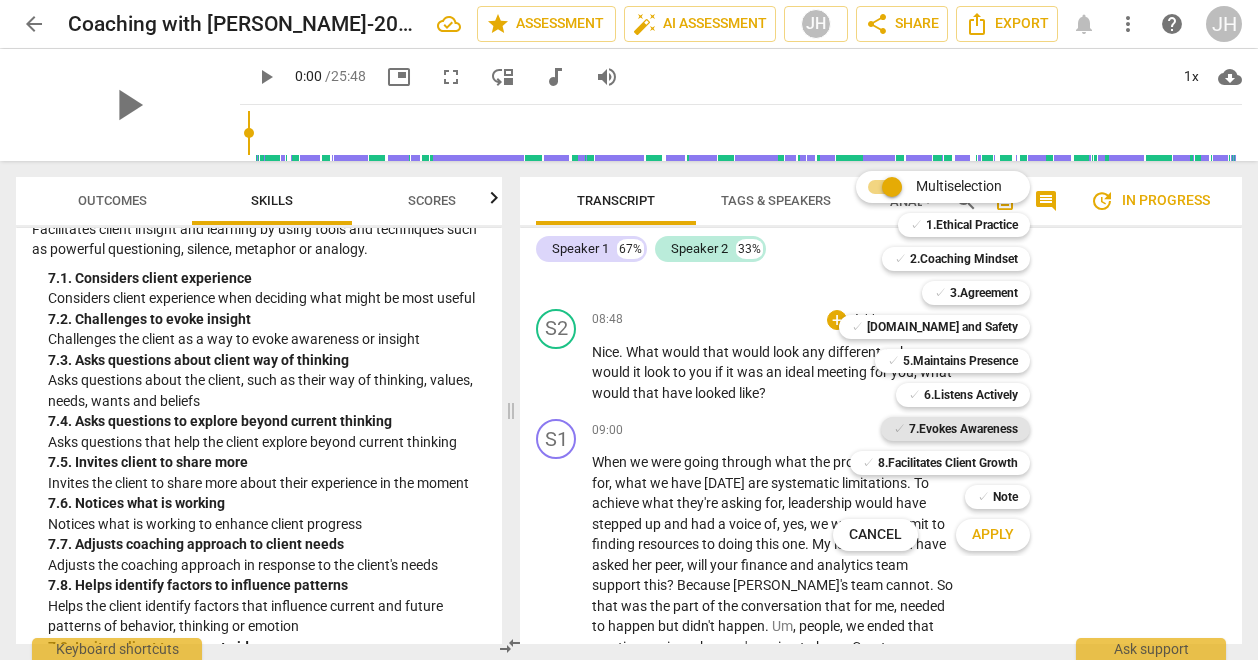 click on "7.Evokes Awareness" at bounding box center (963, 429) 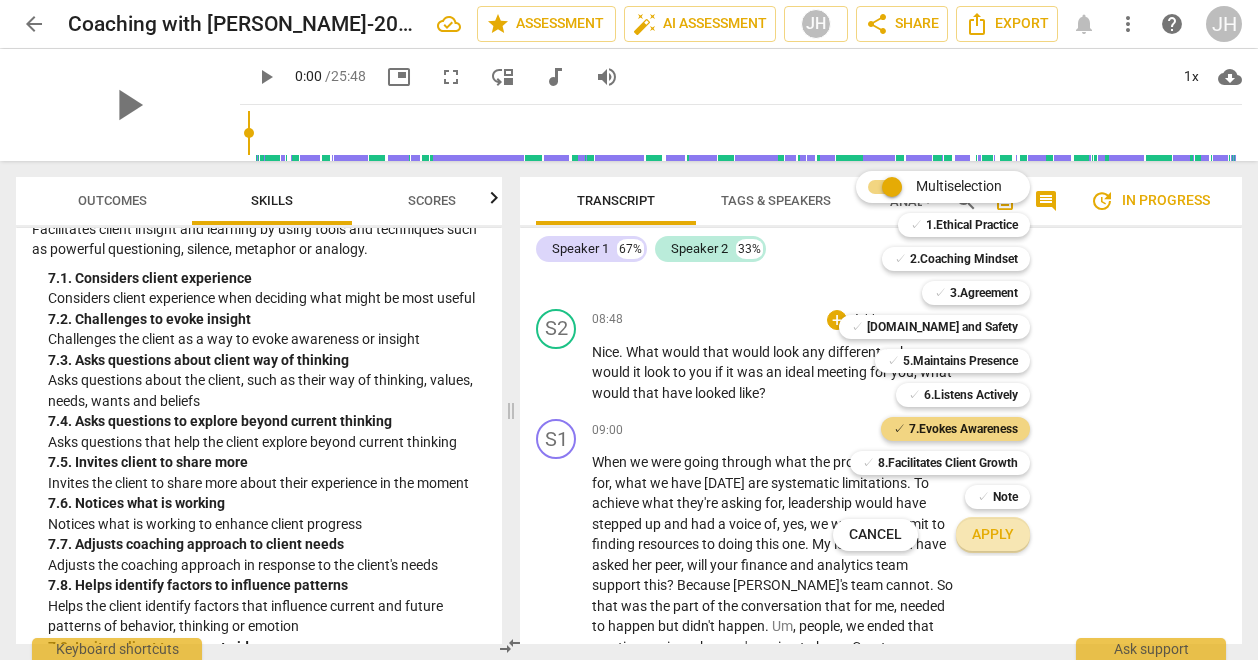 click on "Apply" at bounding box center (993, 535) 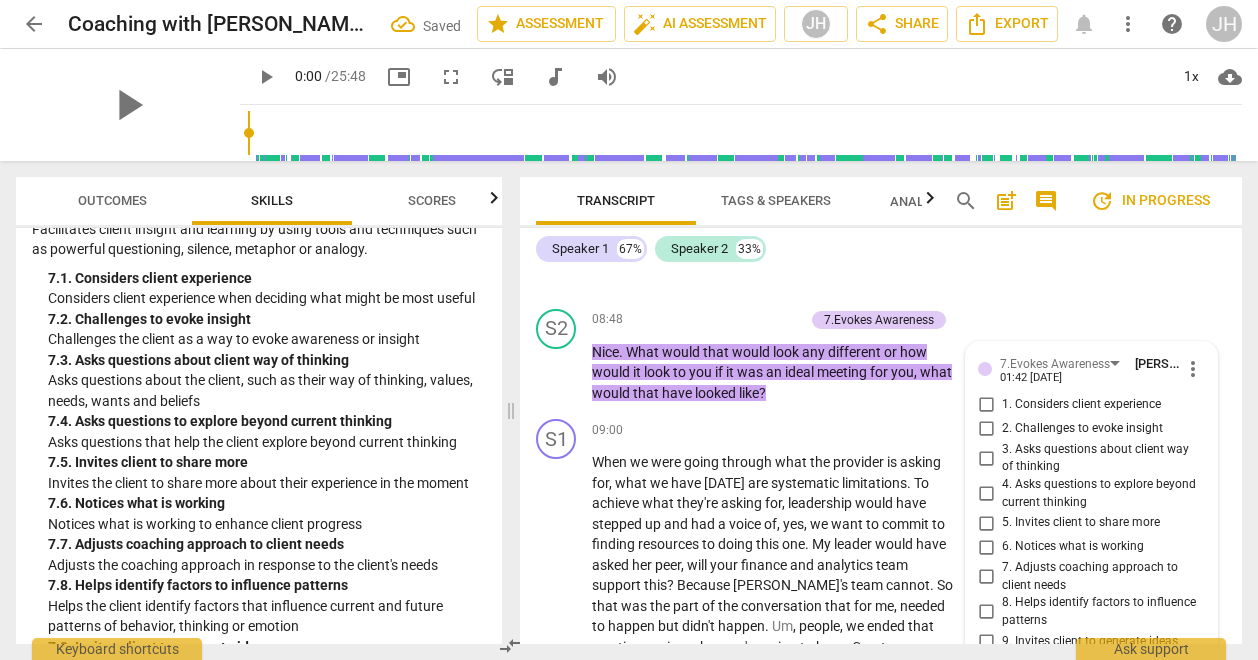 scroll, scrollTop: 4394, scrollLeft: 0, axis: vertical 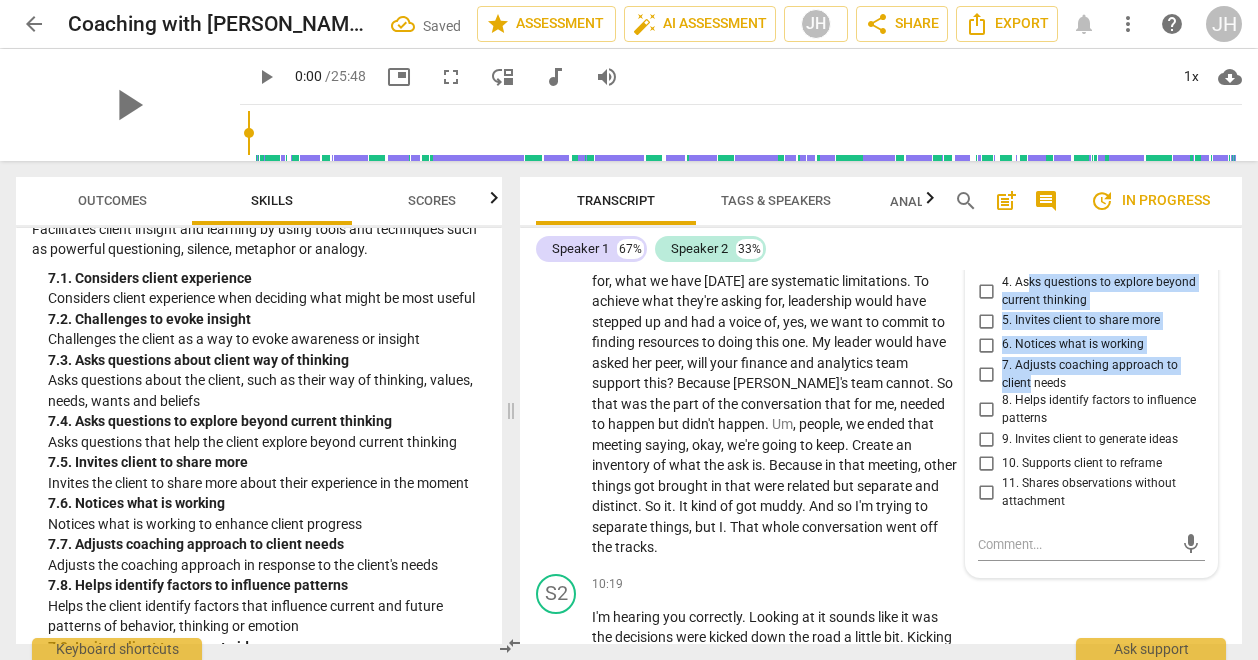 drag, startPoint x: 1026, startPoint y: 297, endPoint x: 1024, endPoint y: 331, distance: 34.058773 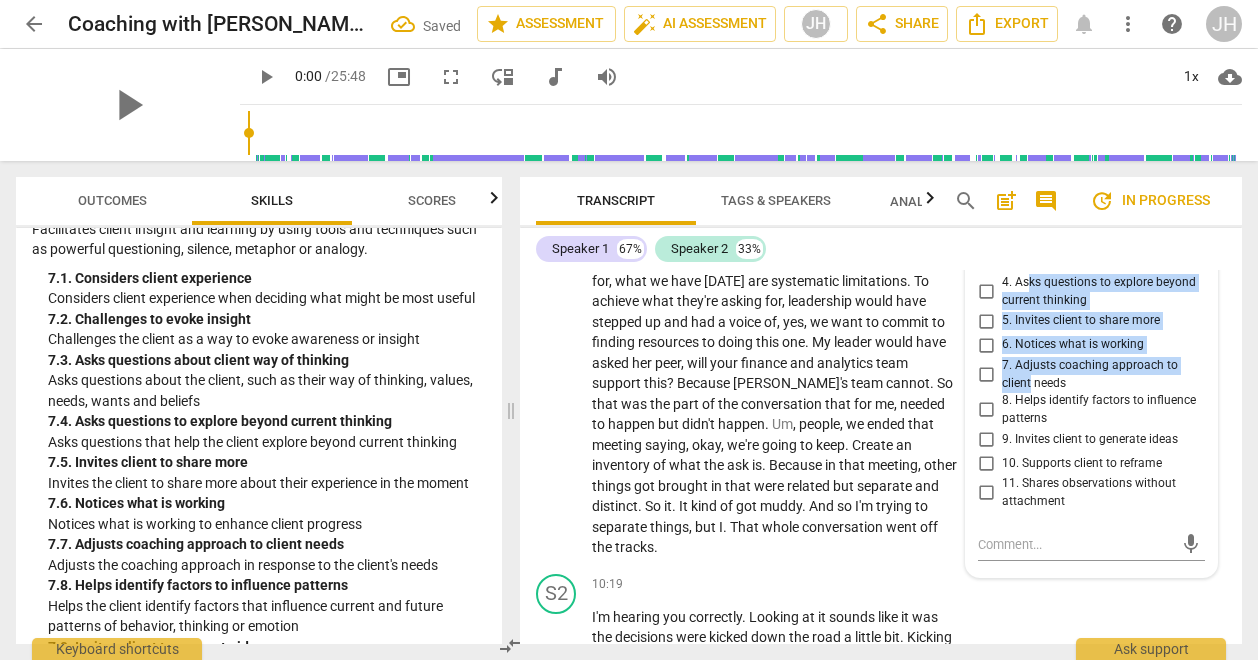 click on "1. Considers client experience 2. Challenges to evoke insight 3. Asks questions about client way of thinking 4. Asks questions to explore beyond current thinking 5. Invites client to share more 6. Notices what is working 7. Adjusts coaching approach to client needs 8. Helps identify factors to influence patterns 9. Invites client to generate ideas 10. Supports client to reframe 11. Shares observations without attachment" at bounding box center [1091, 351] 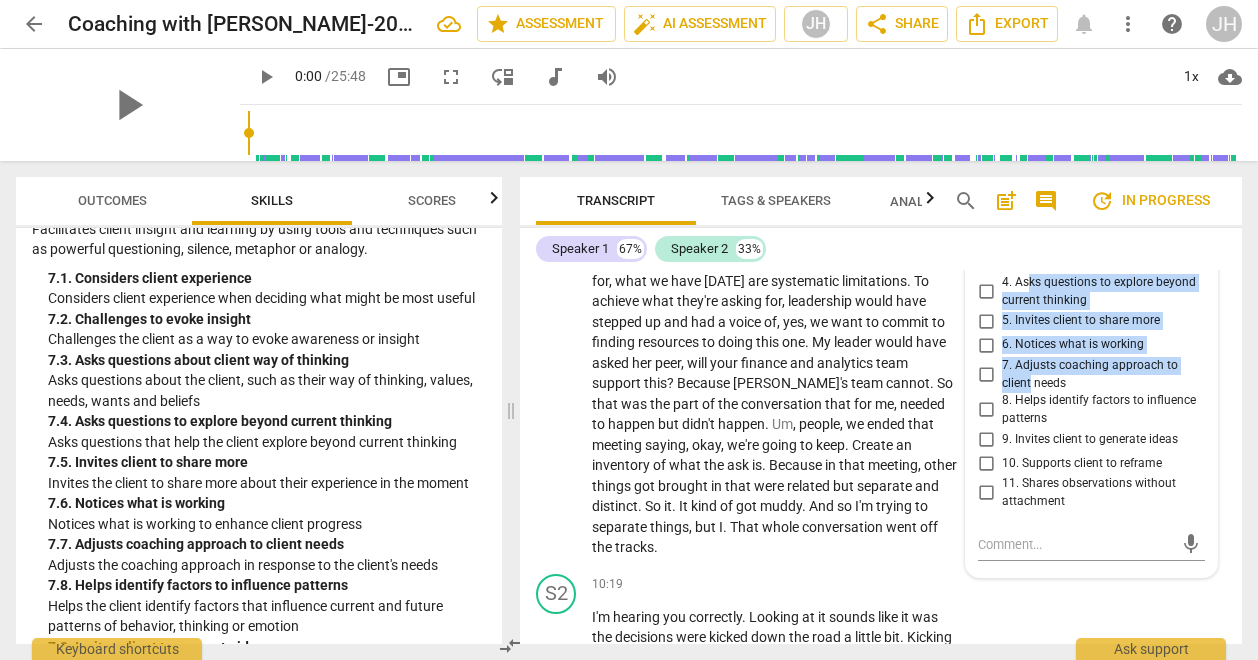 drag, startPoint x: 1024, startPoint y: 331, endPoint x: 982, endPoint y: 361, distance: 51.613953 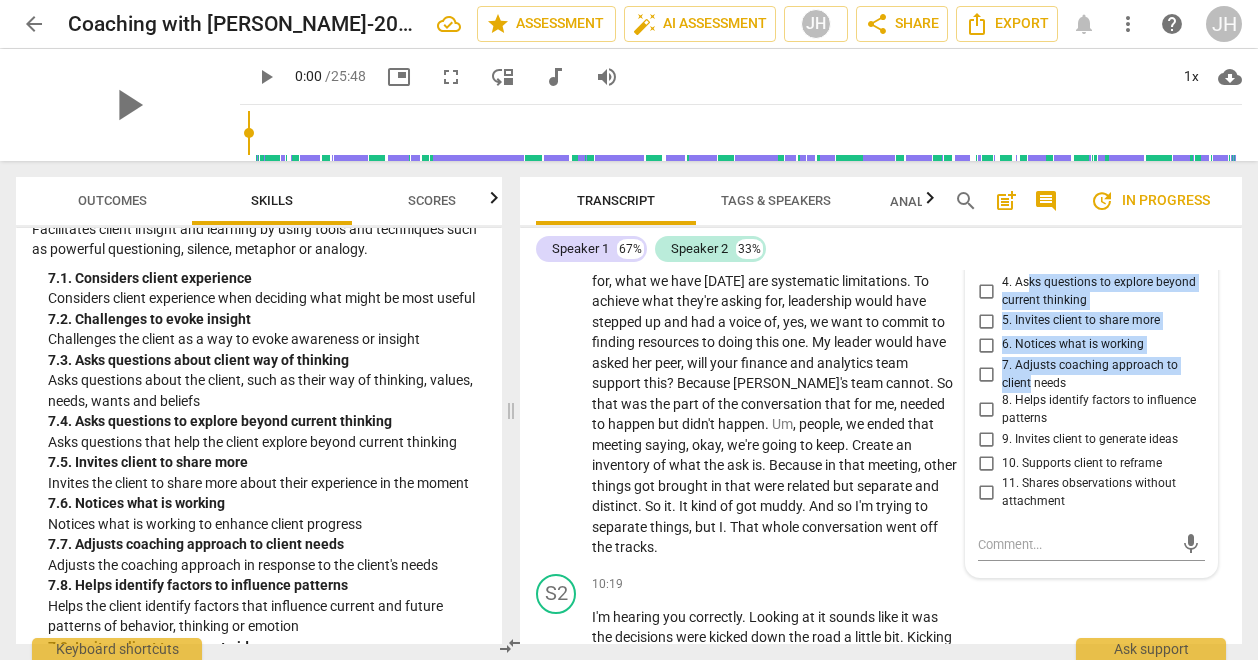 click on "5. Invites client to share more" at bounding box center (986, 321) 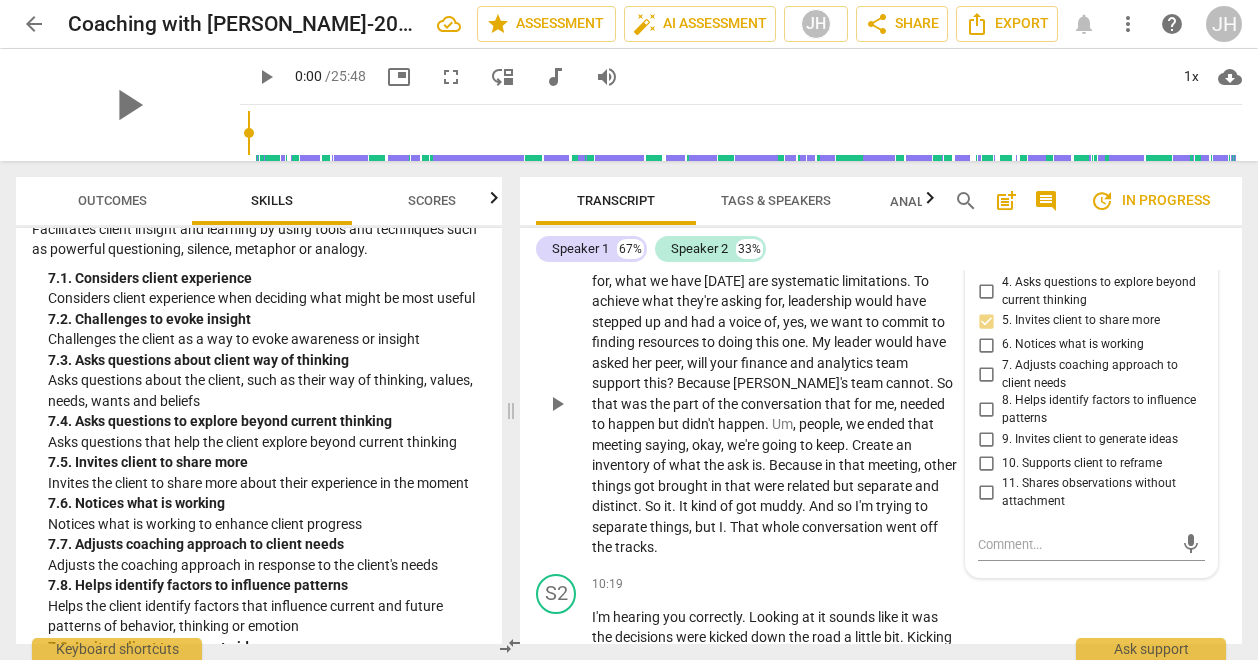 click on "When   we   were   going   through   what   the   provider   is   asking   for ,   what   we   have   [DATE]   are   systematic   limitations .   To   achieve   what   they're   asking   for ,   leadership   would   have   stepped   up   and   had   a   voice   of ,   yes ,   we   want   to   commit   to   finding   resources   to   doing   this   one .   My   leader   would   have   asked   her   peer ,   will   your   finance   and   analytics   team   support   this ?   Because   [PERSON_NAME]'s   team   cannot .   So   that   was   the   part   of   the   conversation   that   for   me ,   needed   to   happen   but   didn't   happen .   Um ,   people ,   we   ended   that   meeting   saying ,   okay ,   we're   going   to   keep .   Create   an   inventory   of   what   the   ask   is .   Because   in   that   meeting ,   other   things   got   brought   in   that   were   related   but   separate   and   distinct .   So   it .   It   kind   of   got   muddy .   And   so   I'm   trying   to   separate   things ," at bounding box center [776, 404] 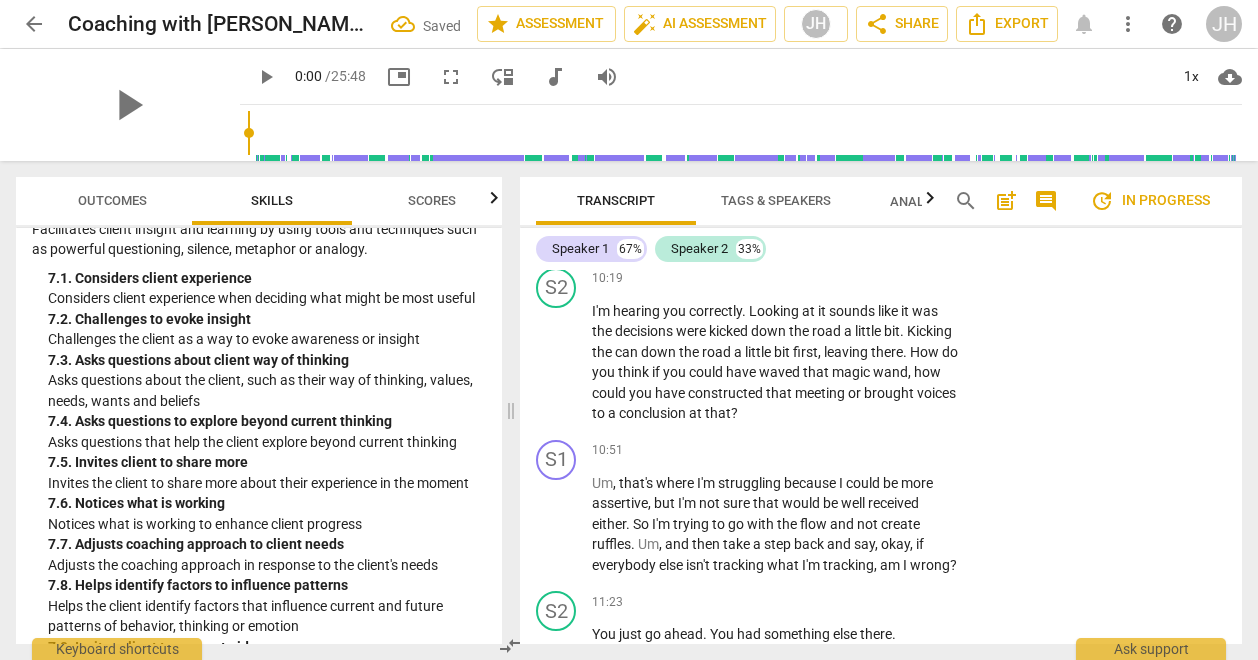 scroll, scrollTop: 4572, scrollLeft: 0, axis: vertical 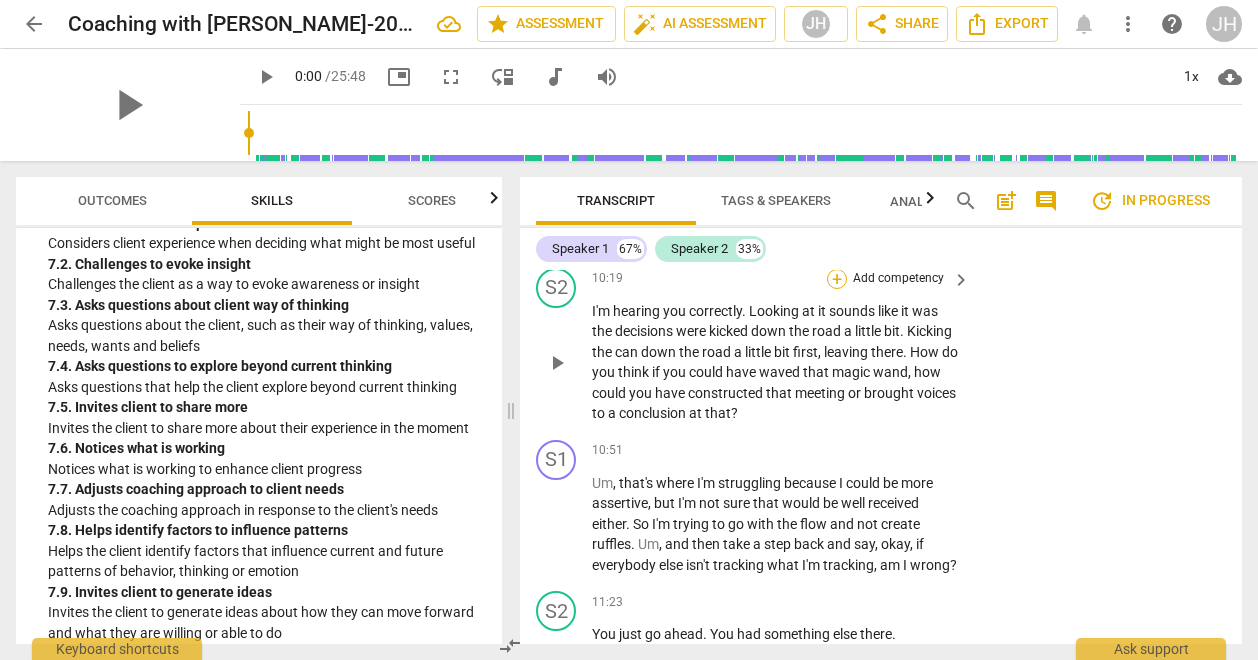click on "+" at bounding box center [837, 279] 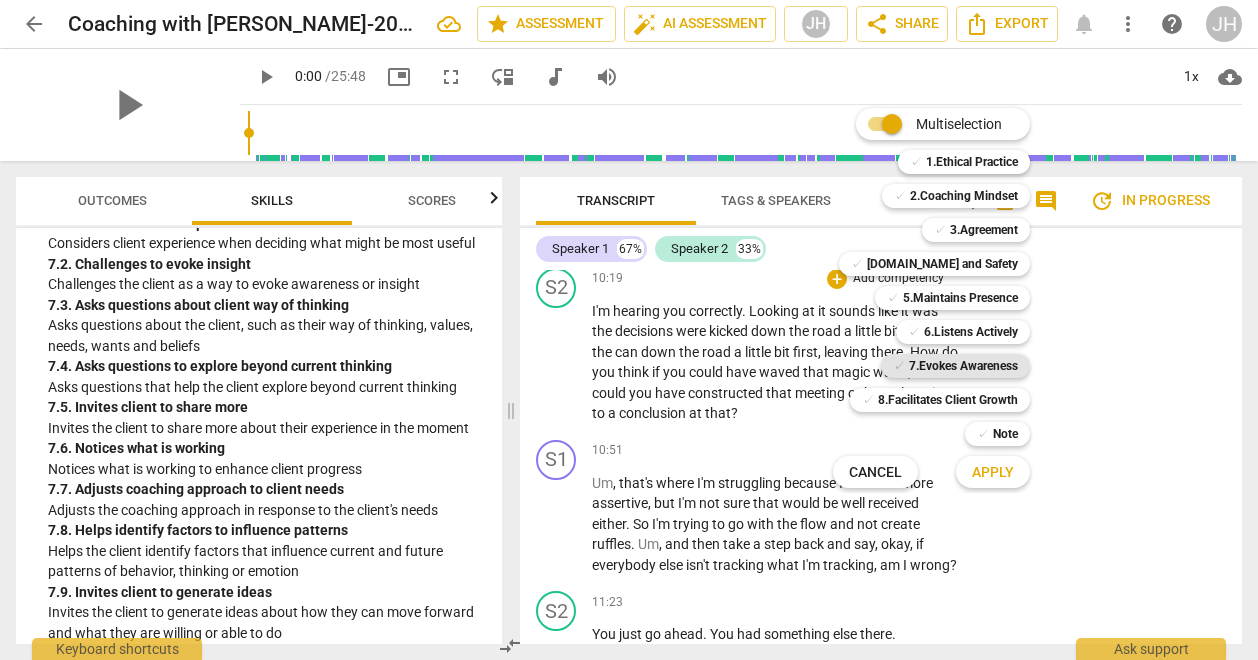click on "7.Evokes Awareness" at bounding box center (963, 366) 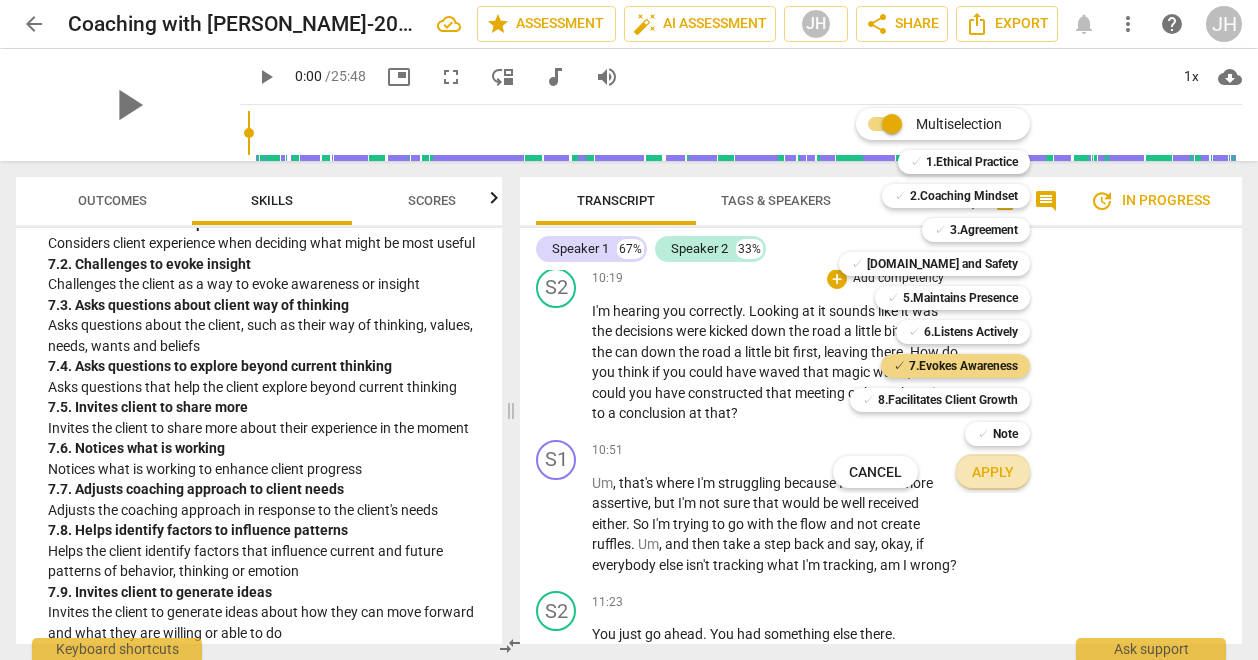 click on "Apply" at bounding box center (993, 473) 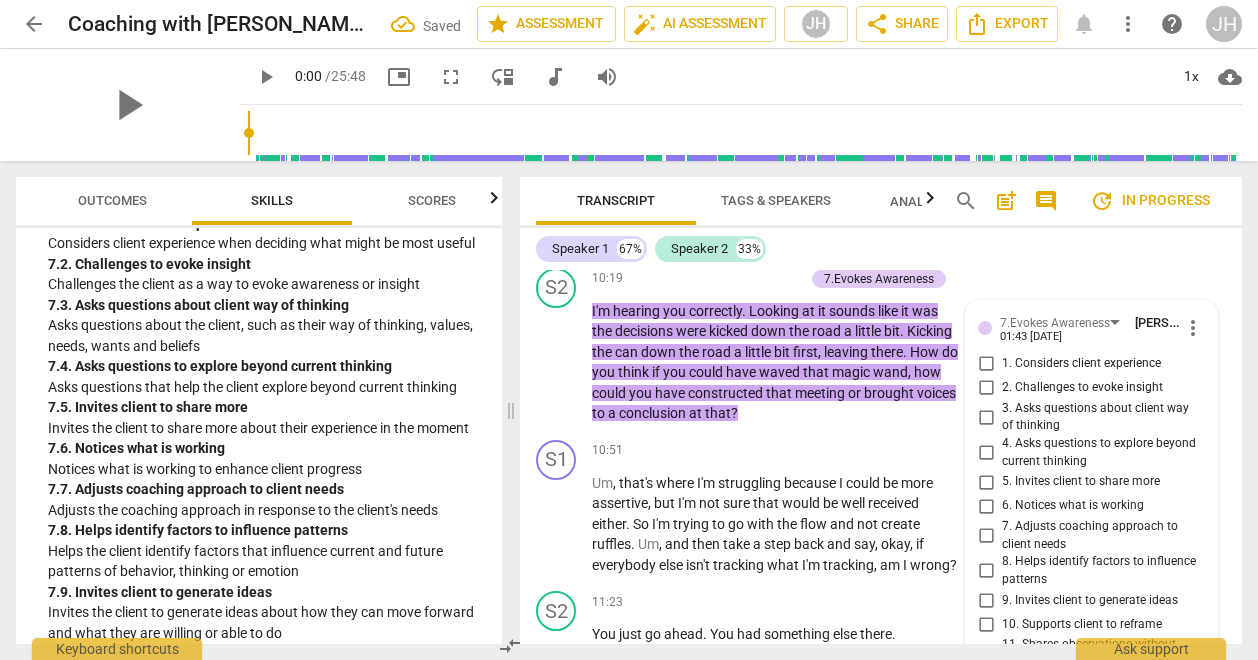 scroll, scrollTop: 4840, scrollLeft: 0, axis: vertical 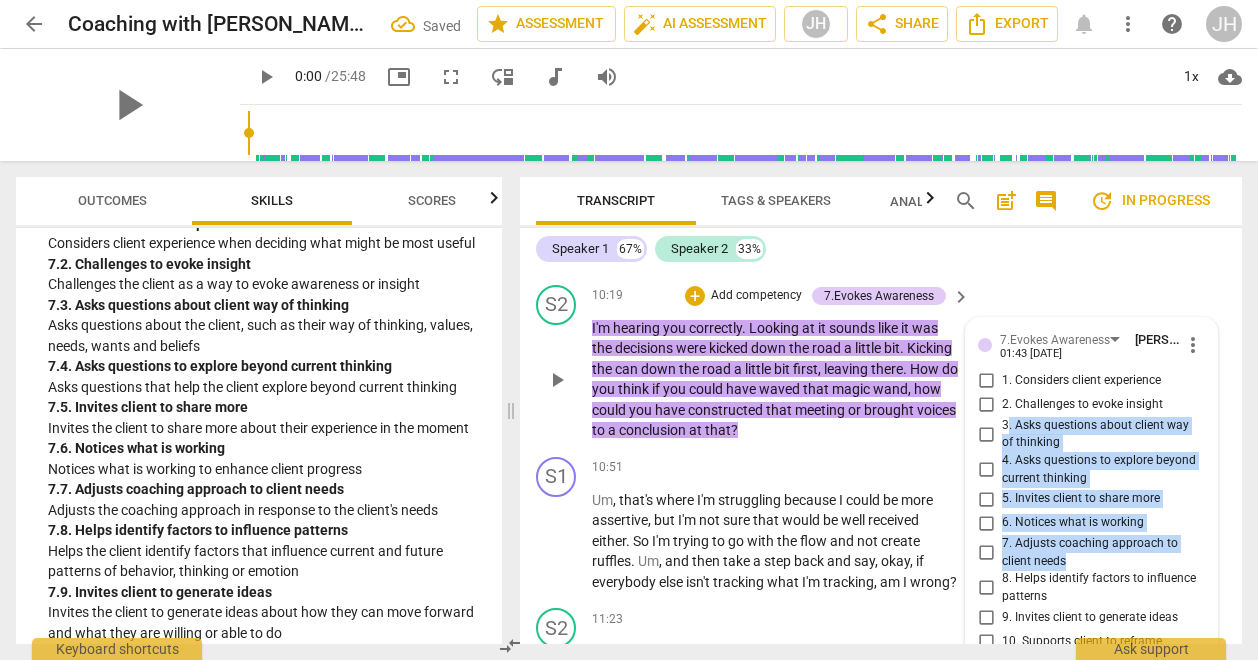 drag, startPoint x: 1059, startPoint y: 293, endPoint x: 1004, endPoint y: 450, distance: 166.35504 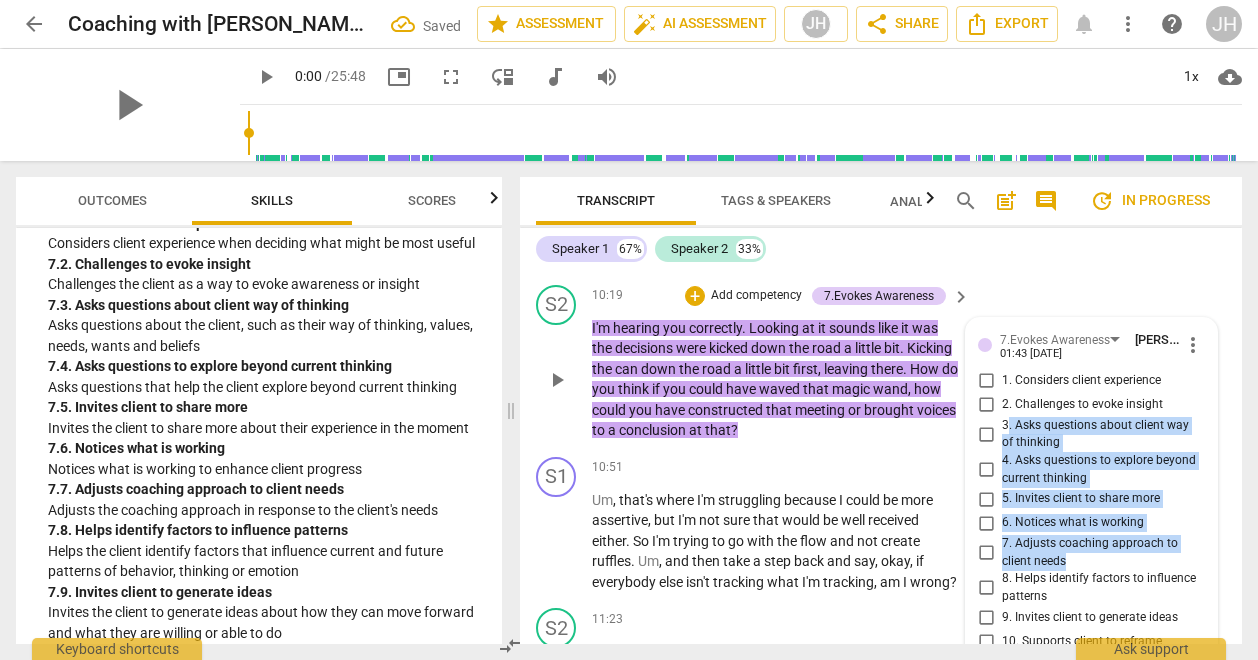 click on "1. Considers client experience 2. Challenges to evoke insight 3. Asks questions about client way of thinking 4. Asks questions to explore beyond current thinking 5. Invites client to share more 6. Notices what is working 7. Adjusts coaching approach to client needs 8. Helps identify factors to influence patterns 9. Invites client to generate ideas 10. Supports client to reframe 11. Shares observations without attachment" at bounding box center (1091, 529) 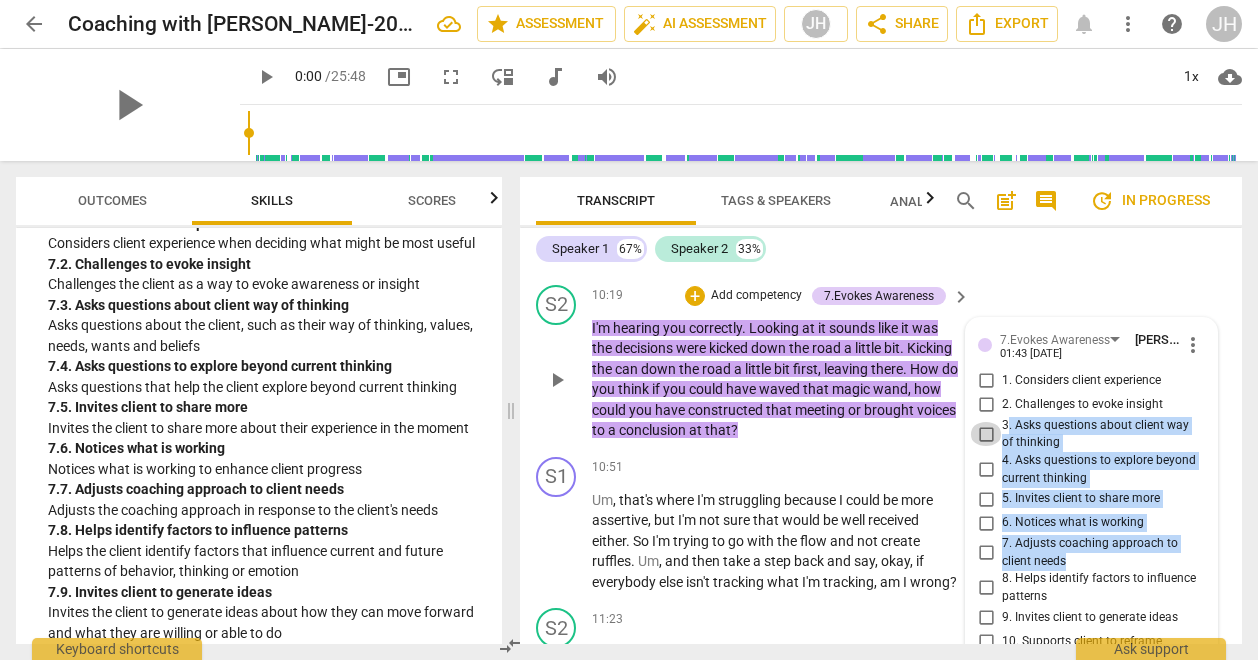drag, startPoint x: 1004, startPoint y: 450, endPoint x: 982, endPoint y: 456, distance: 22.803509 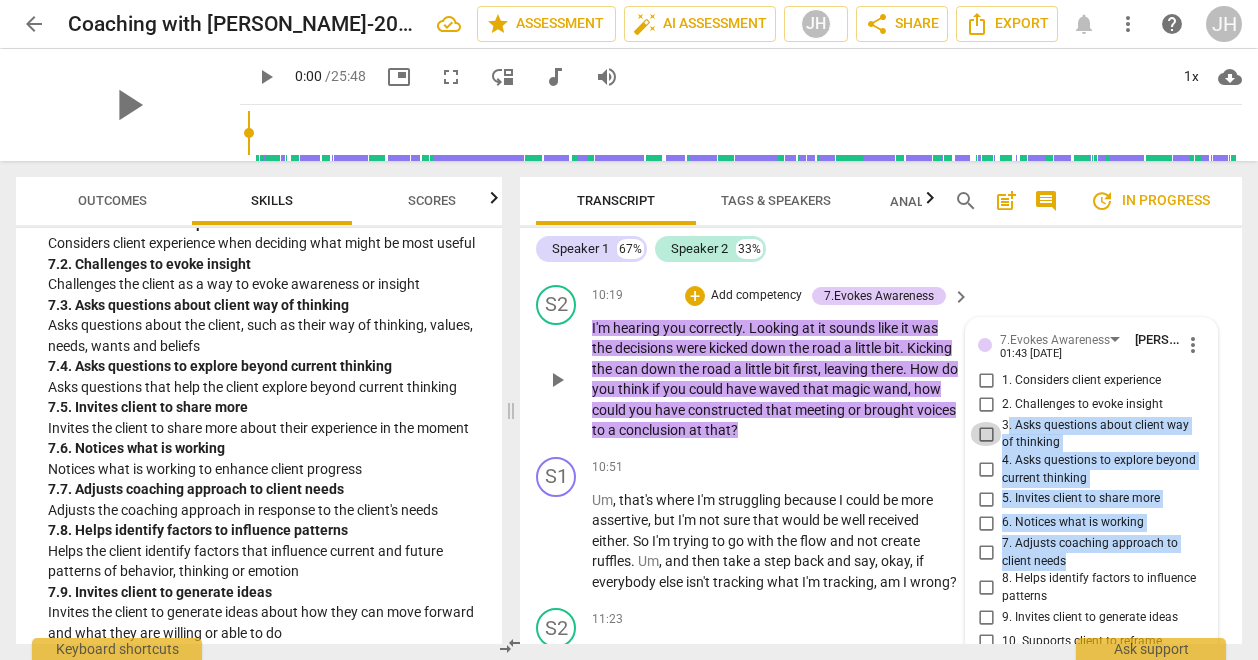checkbox on "true" 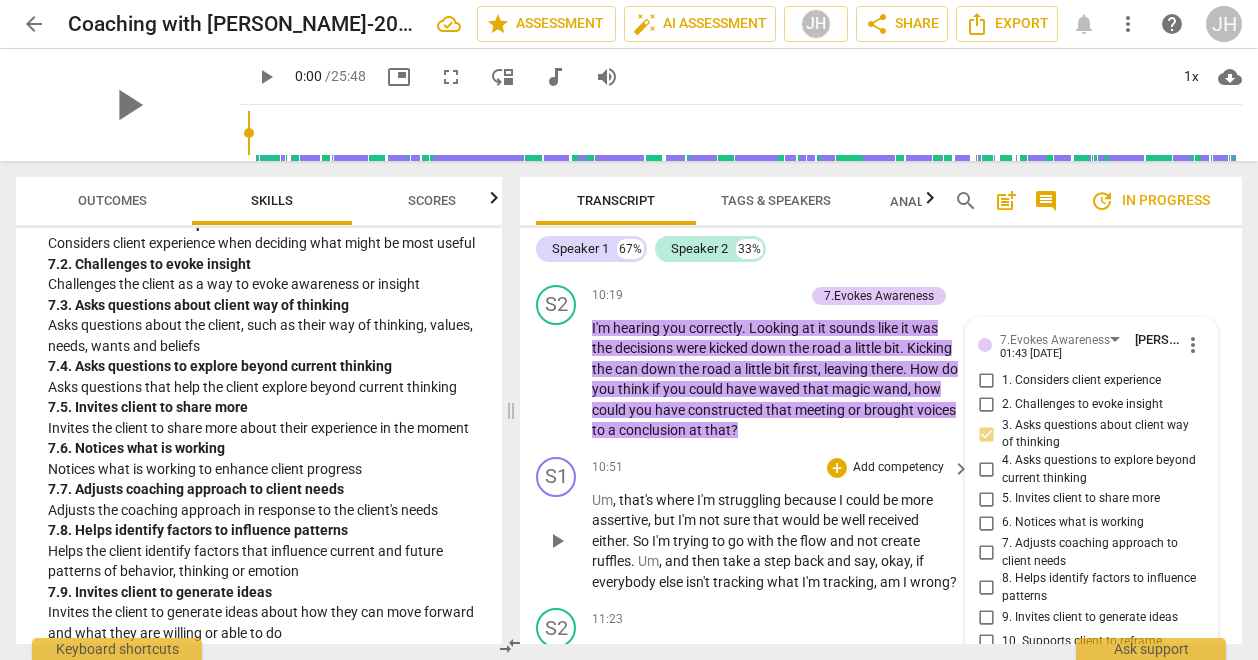 click on "S1 play_arrow pause 10:51 + Add competency keyboard_arrow_right Um ,   that's   where   I'm   struggling   because   I   could   be   more   assertive ,   but   I'm   not   sure   that   would   be   well   received   either .   So   I'm   trying   to   go   with   the   flow   and   not   create   ruffles .   Um ,   and   then   take   a   step   back   and   say ,   okay ,   if   everybody   else   isn't   tracking   what   I'm   tracking ,   am   I   wrong ?" at bounding box center [881, 525] 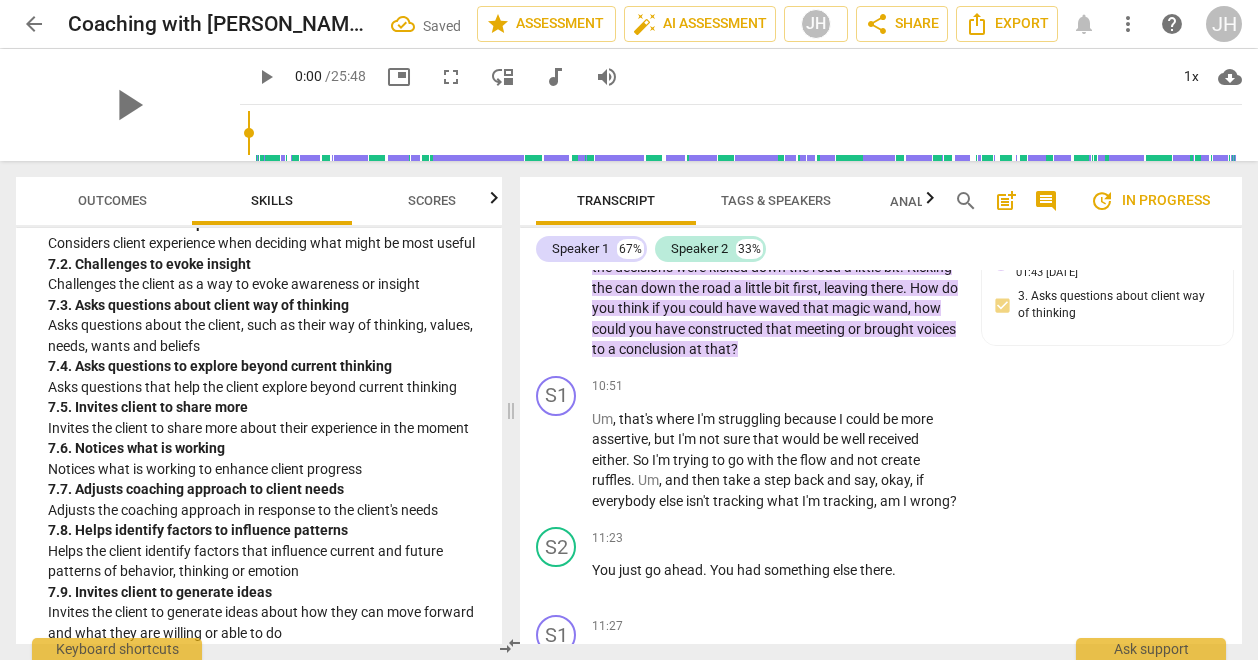 scroll, scrollTop: 4742, scrollLeft: 0, axis: vertical 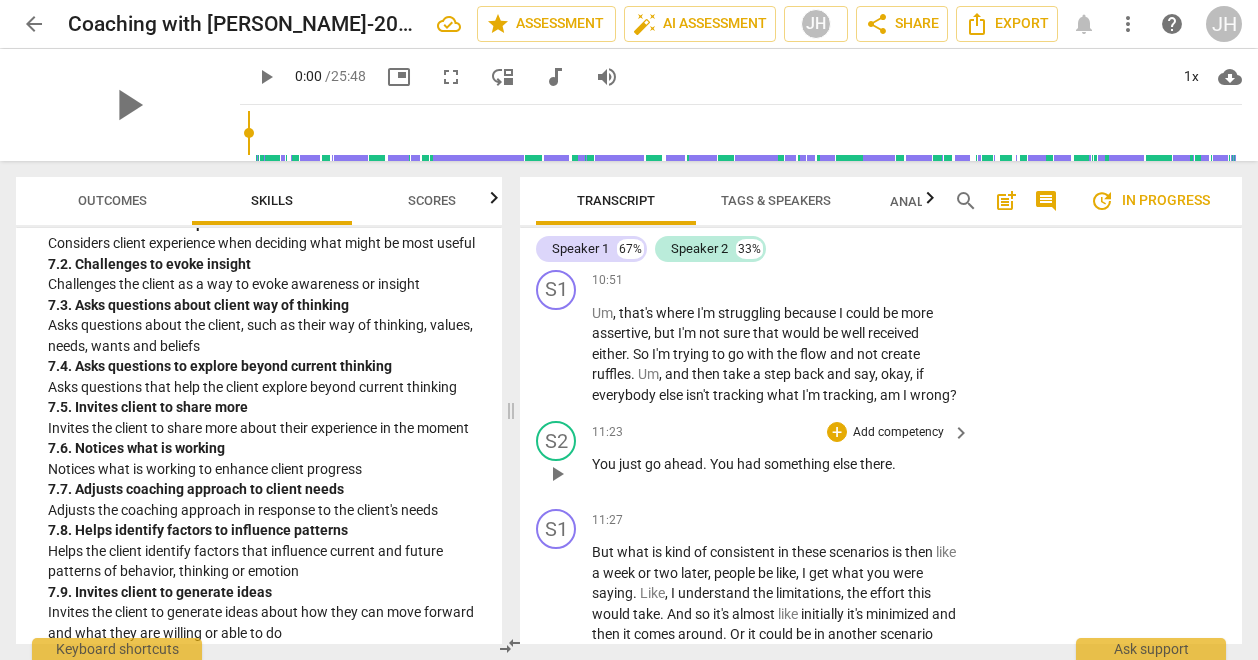 click on "keyboard_arrow_right" at bounding box center [961, 433] 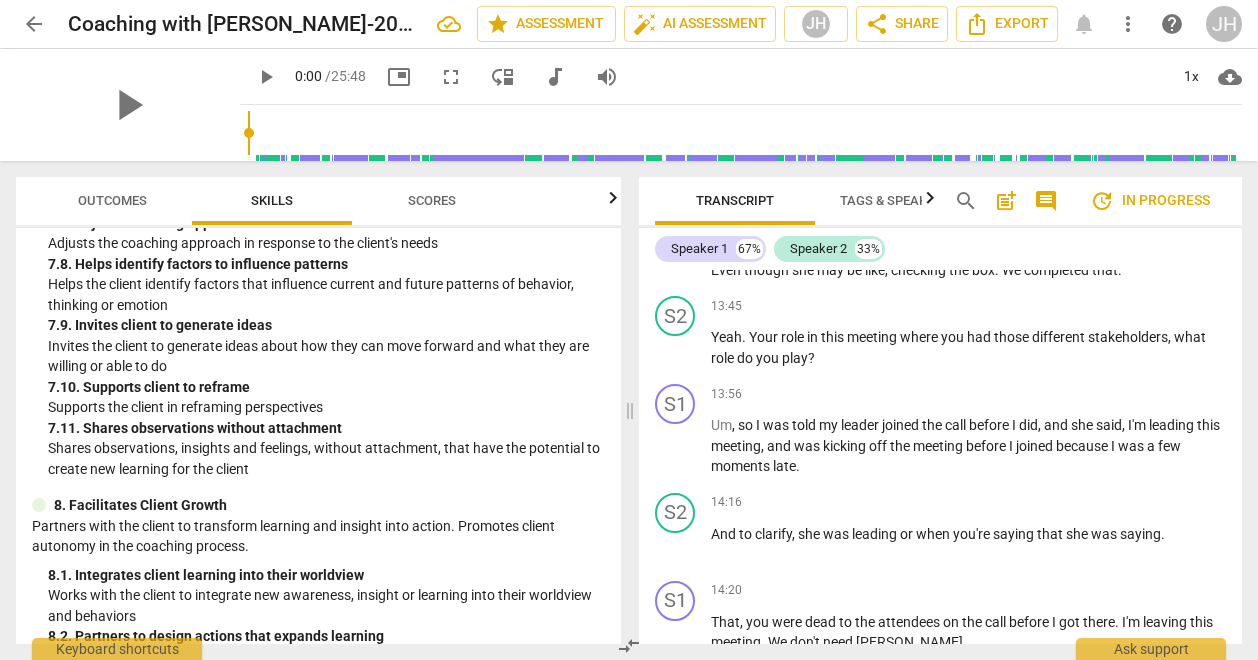 scroll, scrollTop: 4082, scrollLeft: 0, axis: vertical 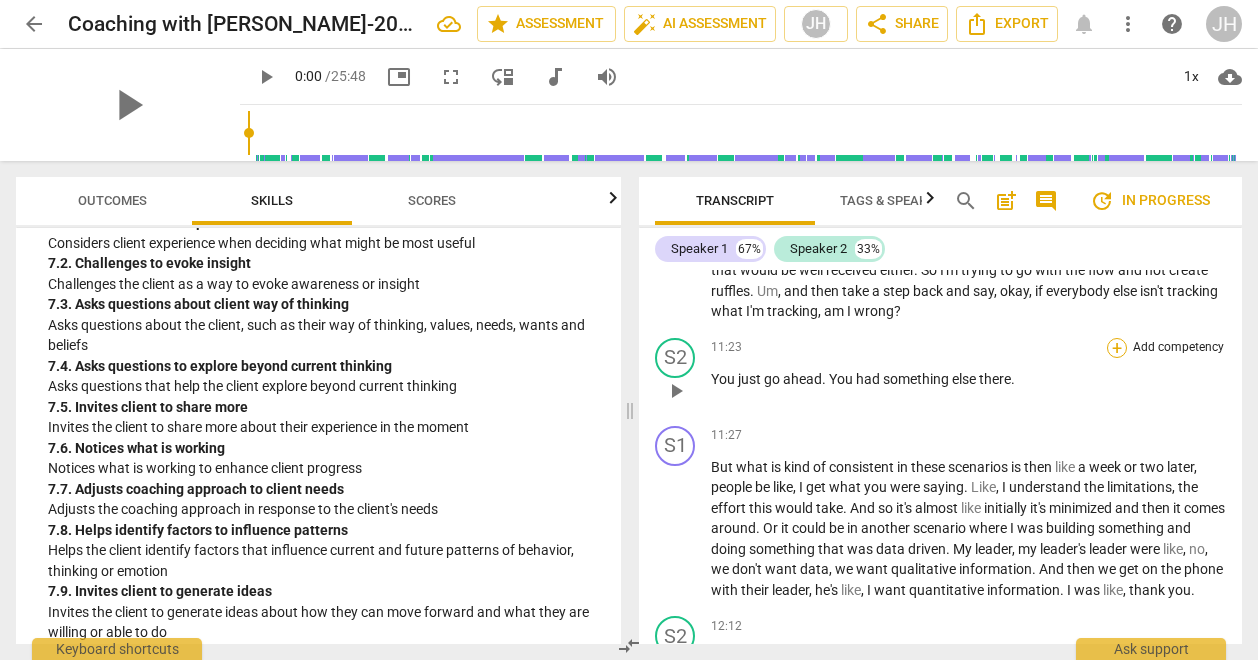 click on "+" at bounding box center (1117, 348) 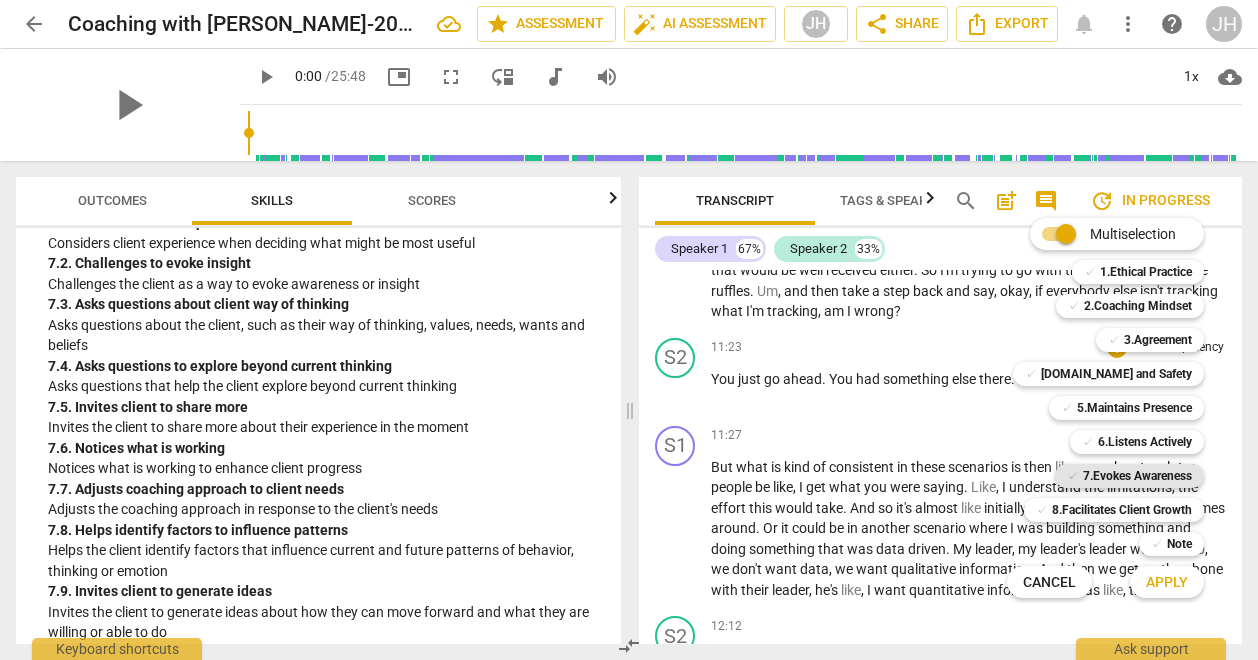 click on "7.Evokes Awareness" at bounding box center (1137, 476) 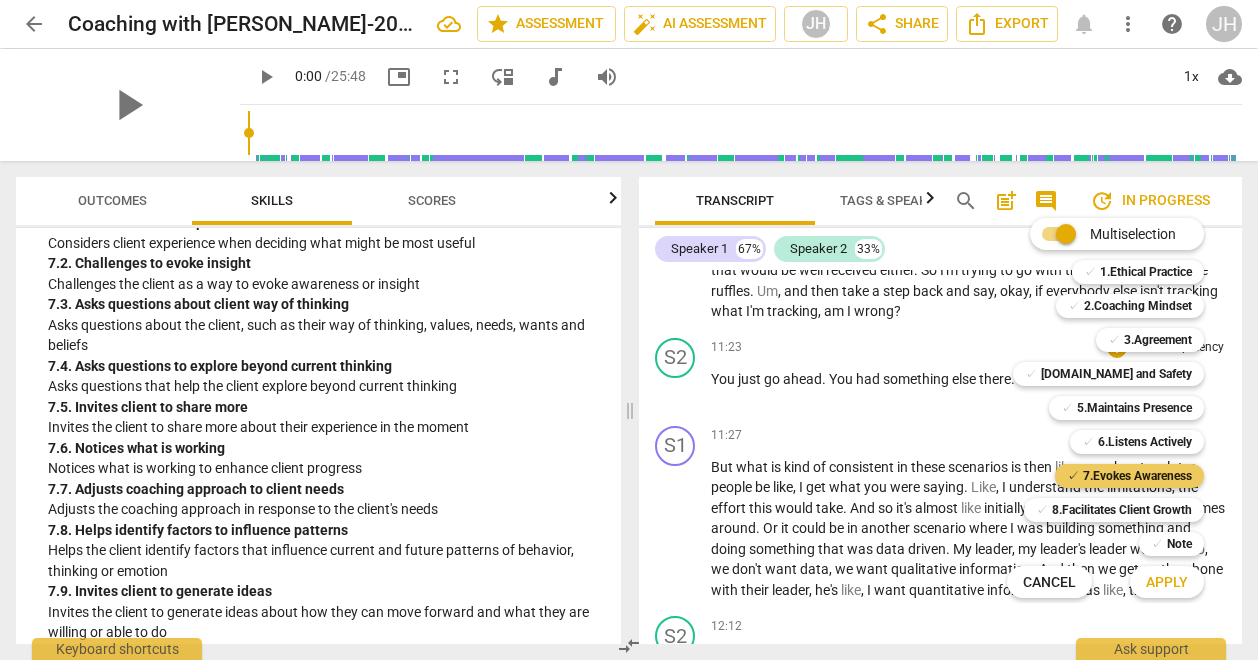 click on "7.Evokes Awareness" at bounding box center [1137, 476] 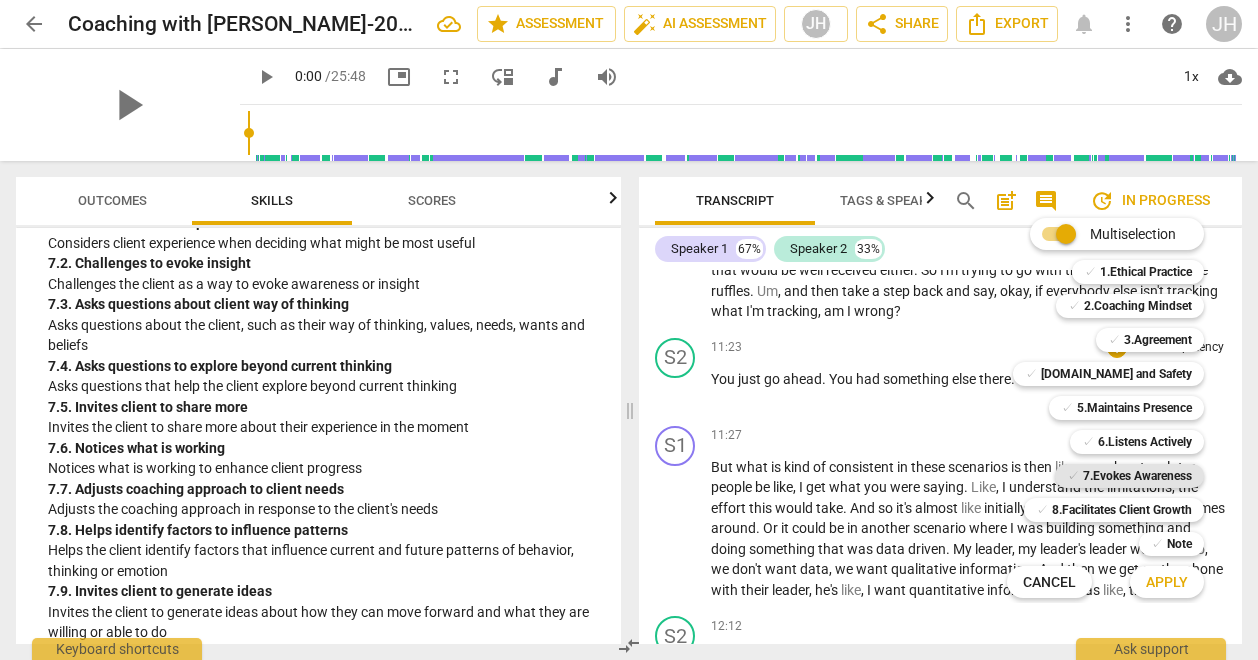 click on "7.Evokes Awareness" at bounding box center (1137, 476) 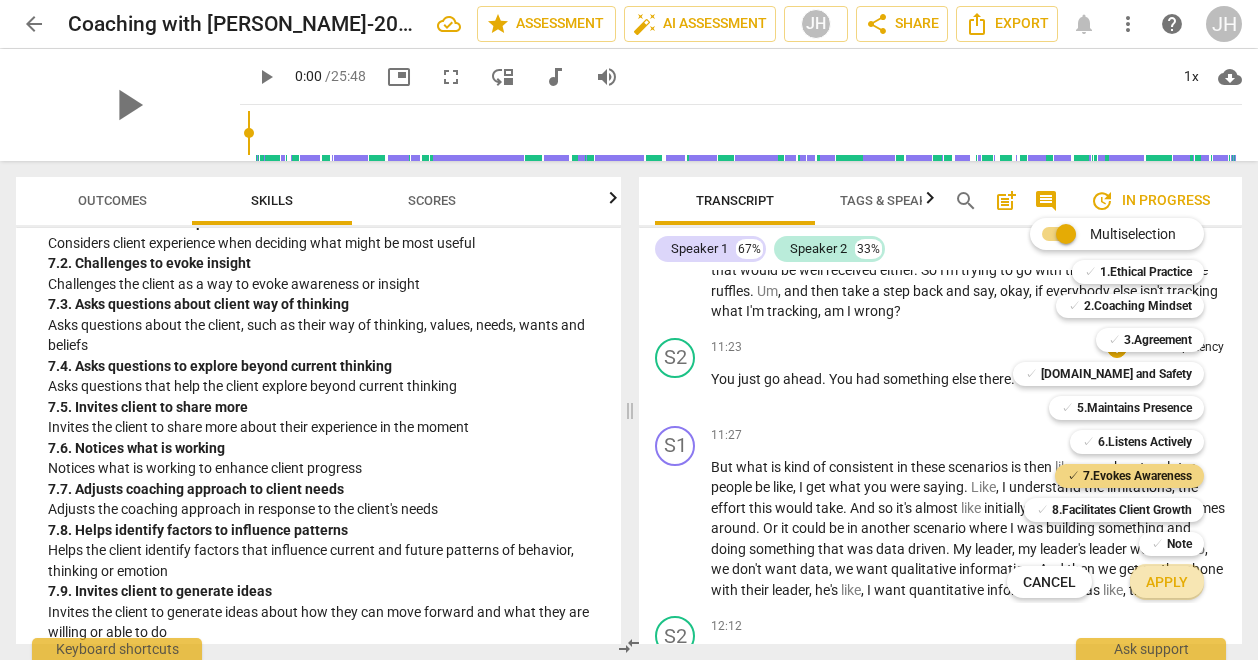 click on "Apply" at bounding box center (1167, 583) 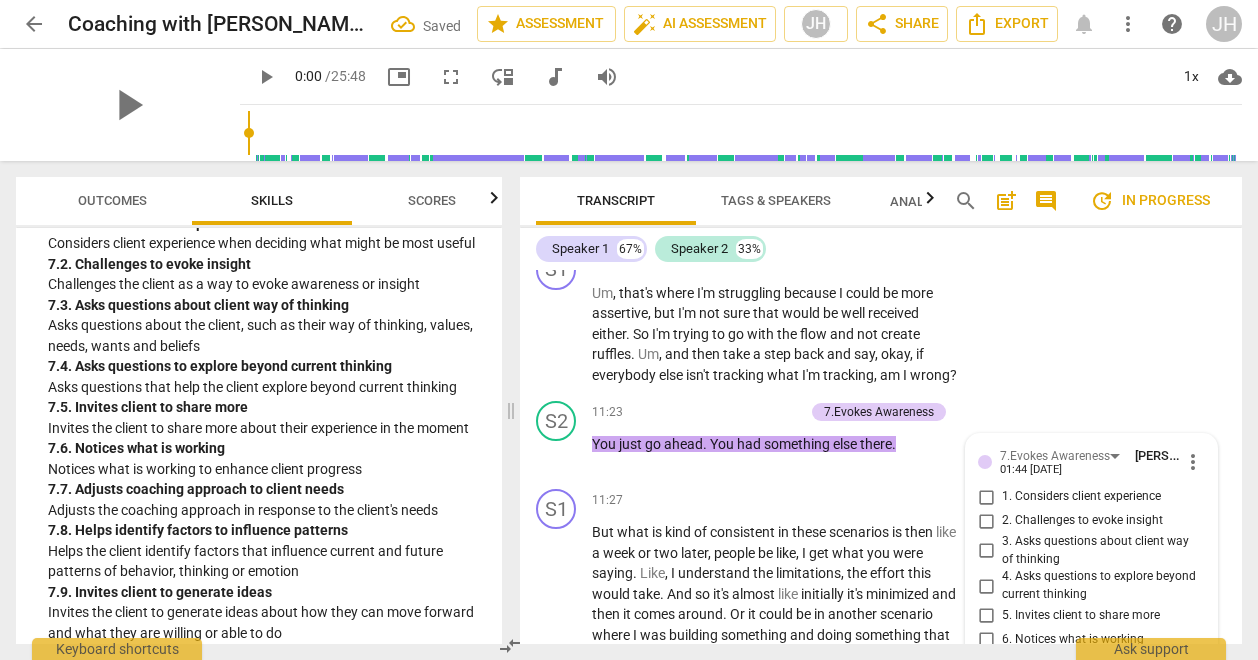 scroll, scrollTop: 5184, scrollLeft: 0, axis: vertical 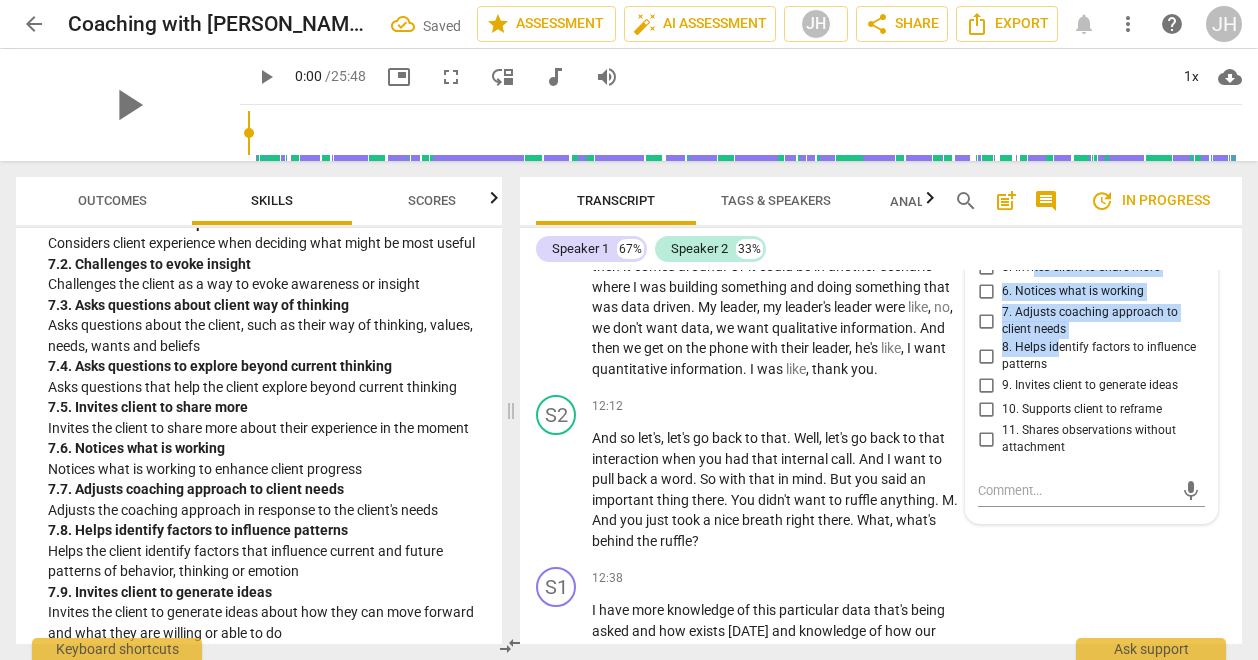 drag, startPoint x: 1056, startPoint y: 311, endPoint x: 1030, endPoint y: 317, distance: 26.683329 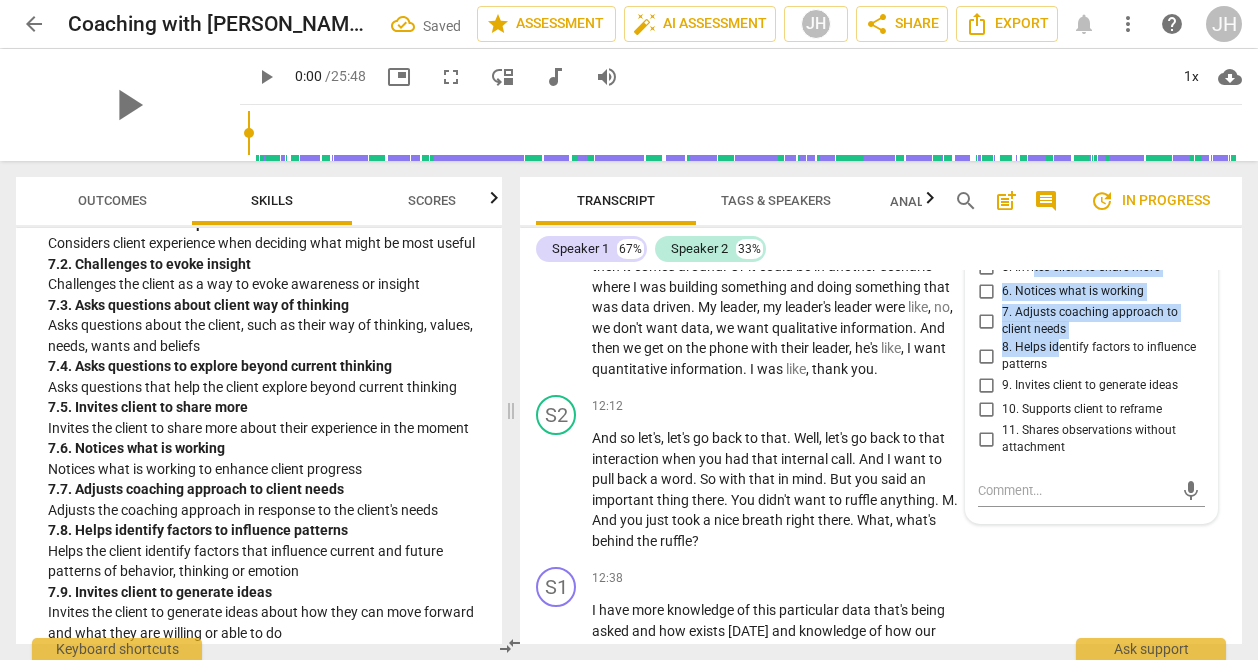 click on "1. Considers client experience 2. Challenges to evoke insight 3. Asks questions about client way of thinking 4. Asks questions to explore beyond current thinking 5. Invites client to share more 6. Notices what is working 7. Adjusts coaching approach to client needs 8. Helps identify factors to influence patterns 9. Invites client to generate ideas 10. Supports client to reframe 11. Shares observations without attachment" at bounding box center [1091, 297] 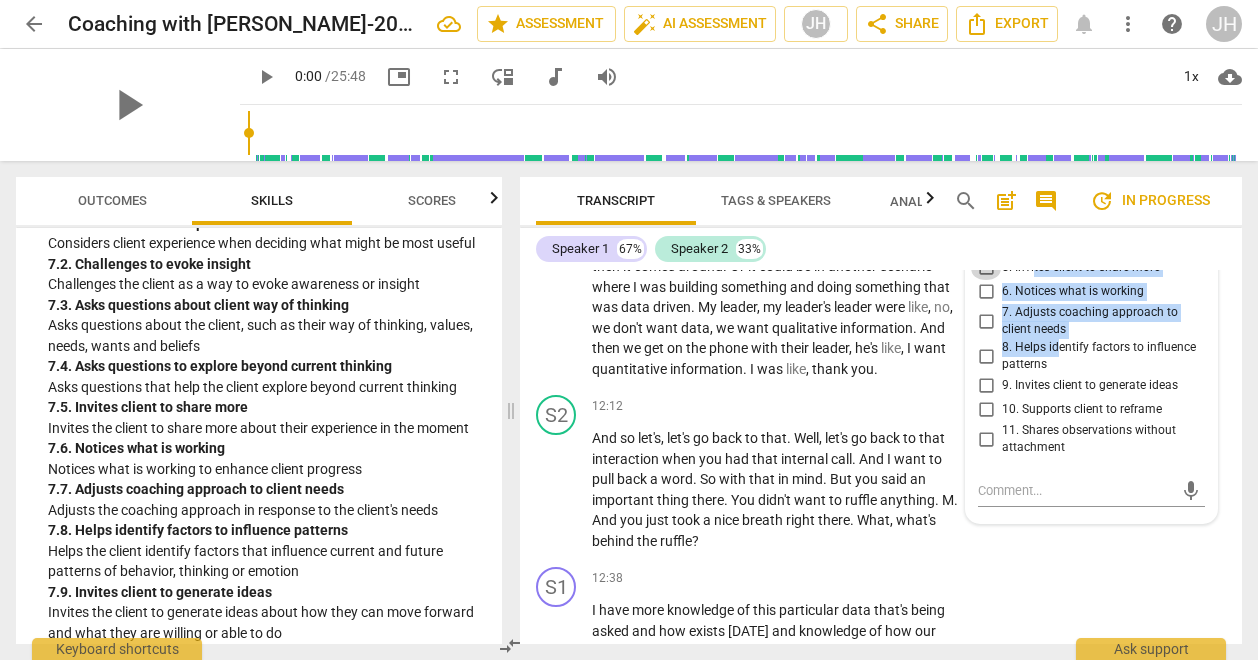 drag, startPoint x: 1030, startPoint y: 317, endPoint x: 982, endPoint y: 306, distance: 49.24429 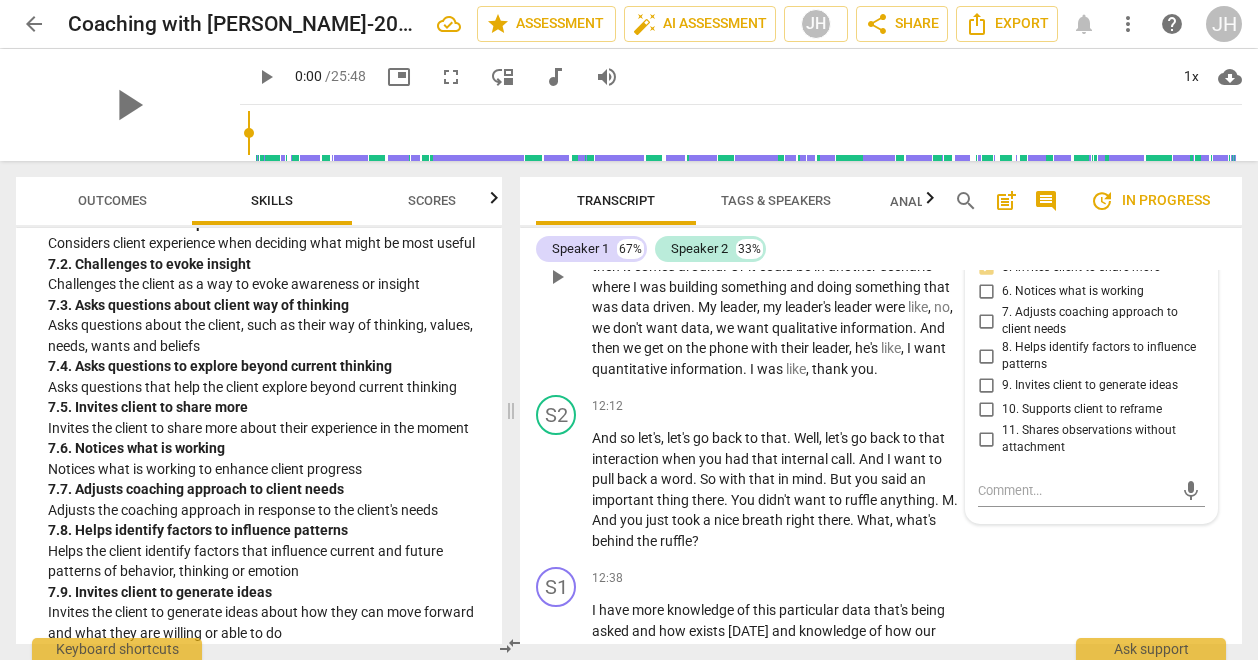 click on "But   what   is   kind   of   consistent   in   these   scenarios   is   then   like   a   week   or   two   later ,   people   be   like ,   I   get   what   you   were   saying .   Like ,   I   understand   the   limitations ,   the   effort   this   would   take .   And   so   it's   almost   like   initially   it's   minimized   and   then   it   comes   around .   Or   it   could   be   in   another   scenario   where   I   was   building   something   and   doing   something   that   was   data   driven .   My   leader ,   my   leader's   leader   were   like ,   no ,   we   don't   want   data ,   we   want   qualitative   information .   And   then   we   get   on   the   phone   with   their   leader ,   he's   like ,   I   want   quantitative   information .   I   was   like ,   thank   you ." at bounding box center [776, 276] 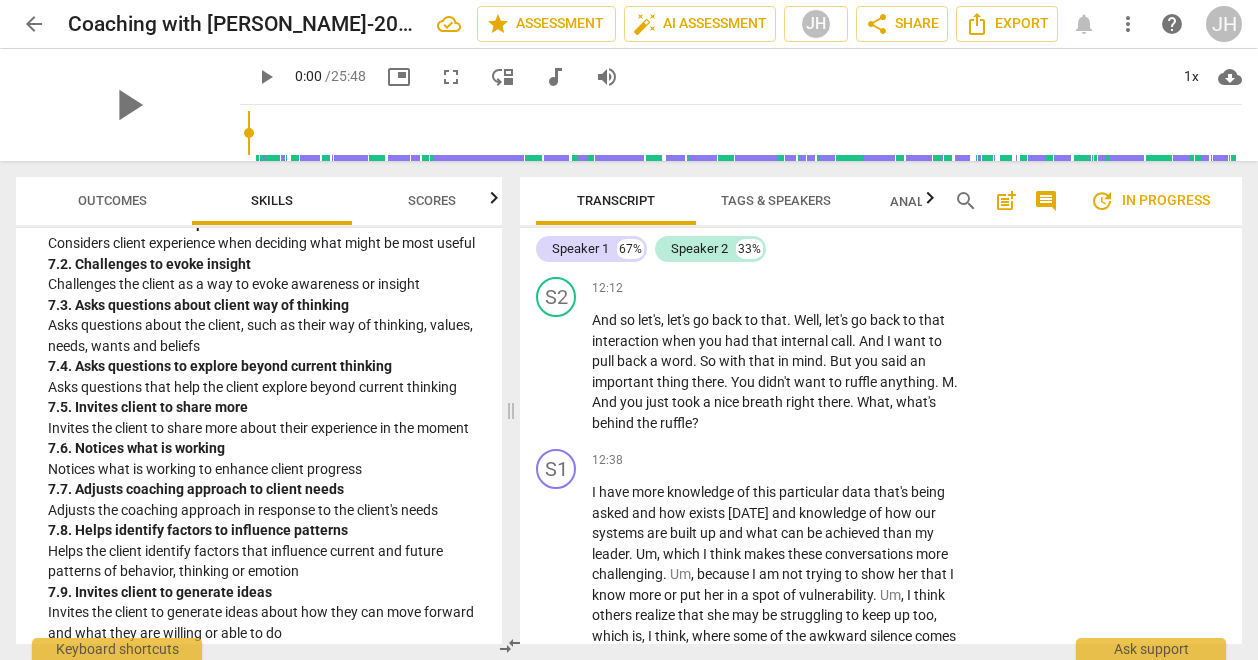 scroll, scrollTop: 5270, scrollLeft: 0, axis: vertical 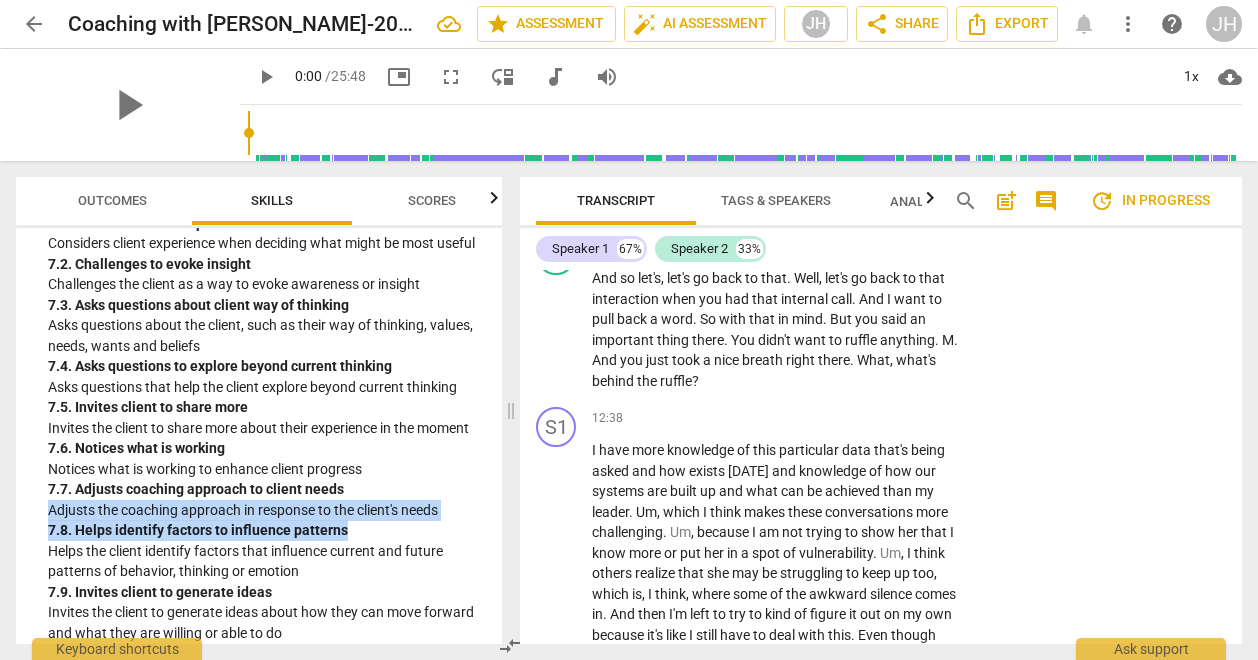 drag, startPoint x: 493, startPoint y: 553, endPoint x: 498, endPoint y: 519, distance: 34.36568 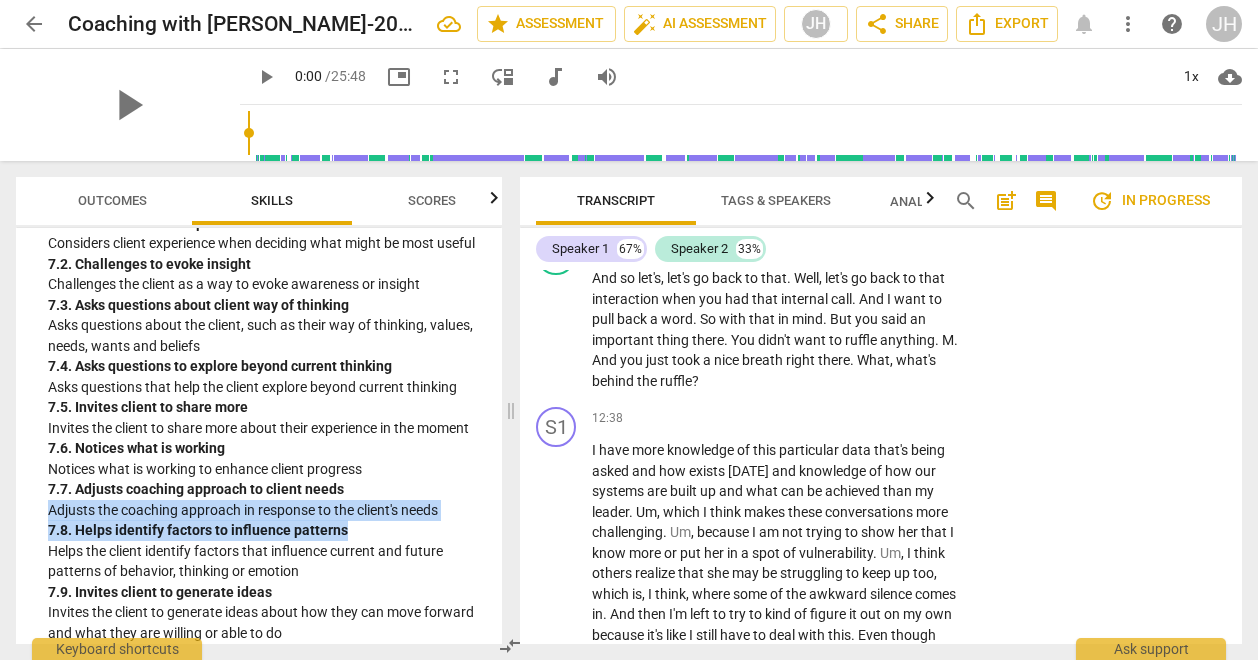 click on "ICF Updated Core Competencies (2019) 1. Demonstrates Ethical Practice Understands and consistently applies coaching ethics and standards of coaching. 1. 1. Demonstrates Personal integrity Demonstrates personal integrity and honesty in interactions with clients, sponsors and relevant stakeholders 1. 2. Is sensitive to client identity Is sensitive to clients' identity, environment, experiences, values and beliefs 1. 3. Uses appropriate language Uses language appropriate and respectful to clients, sponsors and relevant stakeholders 1. 4. Upholds ICF core values Abides by the ICF Code of Ethics and upholds the Core Values 1. 5. Maintains confidentiality Maintains confidentiality with client information per stakeholder agreements and pertinent laws 1. 6. Distinguishes between coaching and consulting Maintains the distinctions between coaching, consulting, psychotherapy and other support professions 1. 7. Refers clients to others Refers clients to other support professionals, as appropriate 2. 2. 2. 2. 2. 2. 2. 2." at bounding box center (259, 436) 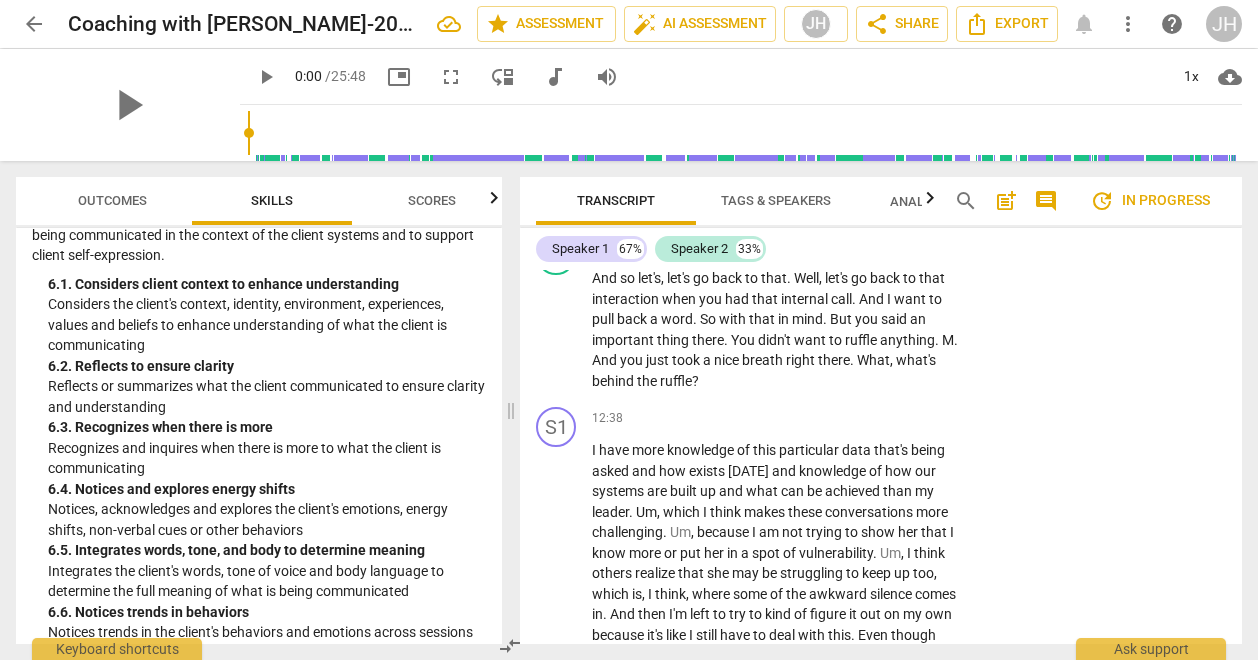 scroll, scrollTop: 2667, scrollLeft: 0, axis: vertical 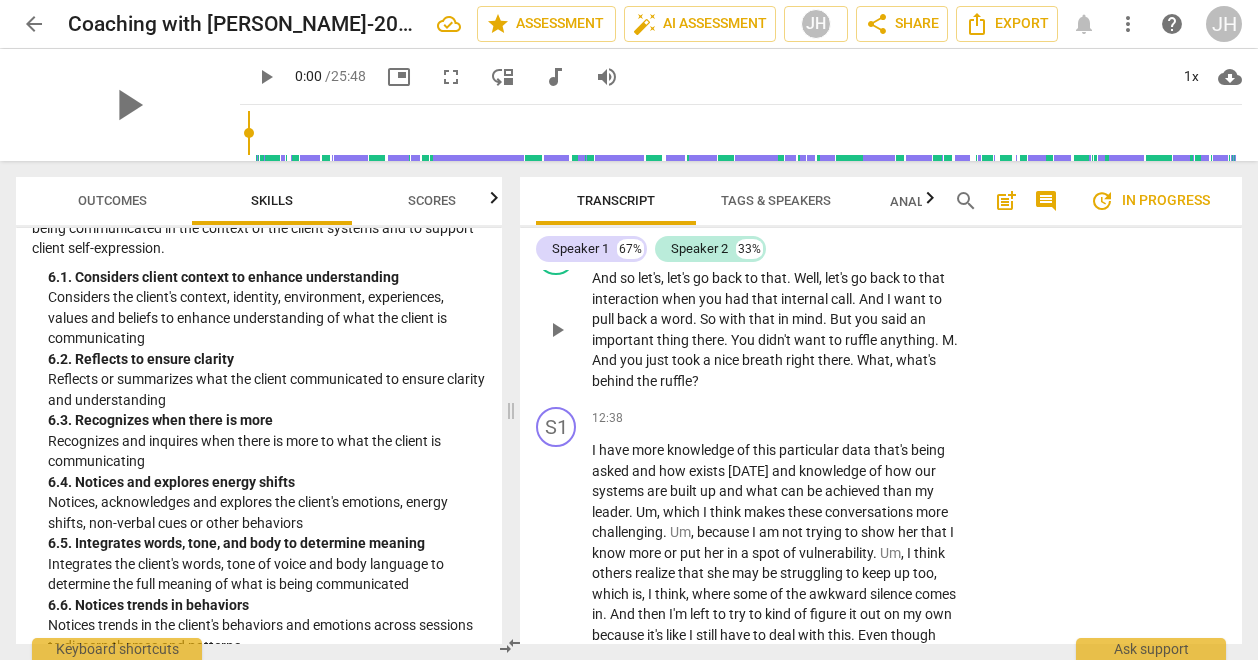 click on "keyboard_arrow_right" at bounding box center [961, 247] 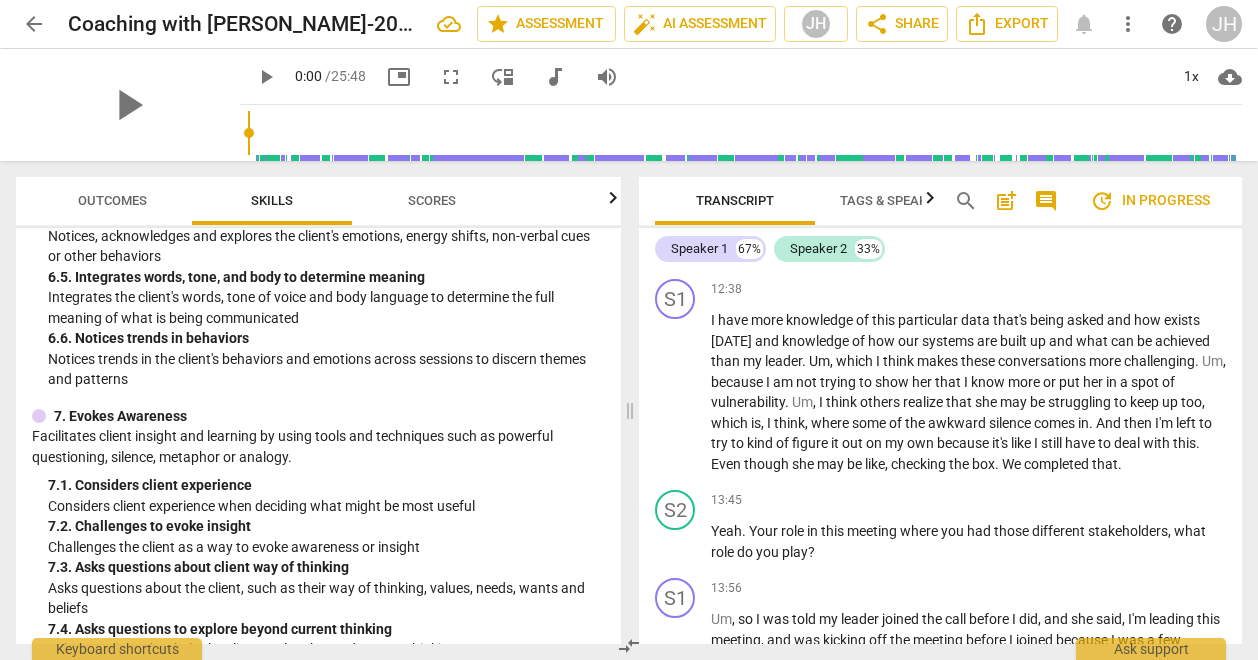 scroll, scrollTop: 2462, scrollLeft: 0, axis: vertical 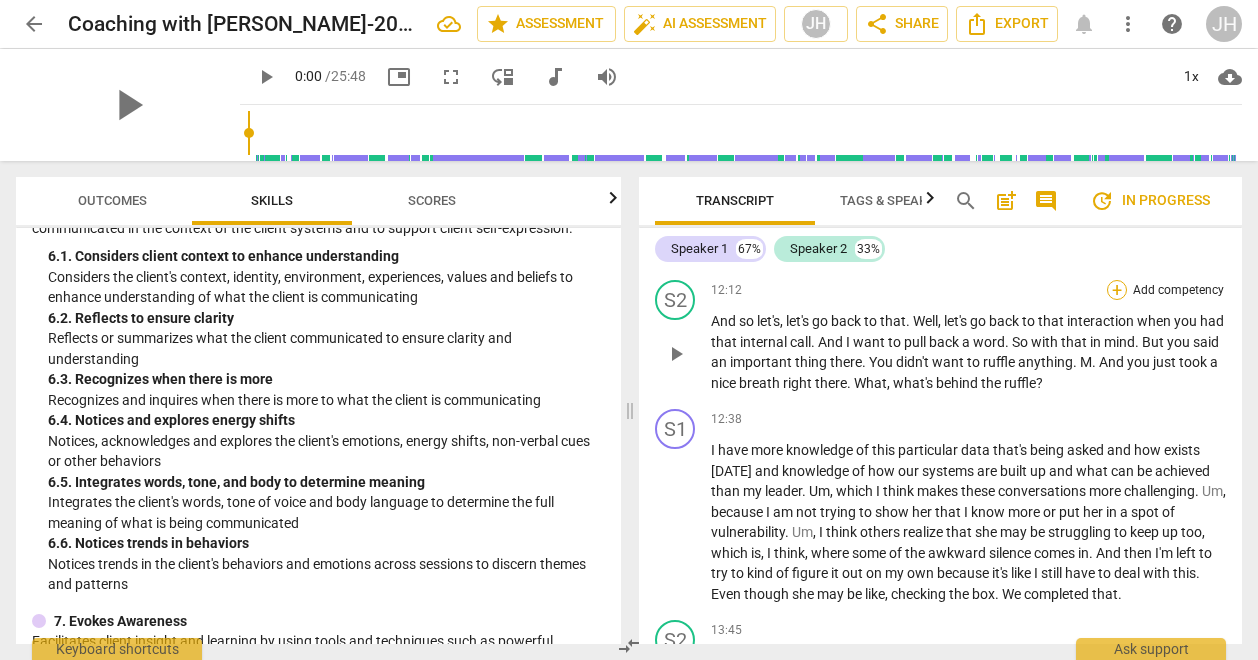 click on "+" at bounding box center [1117, 290] 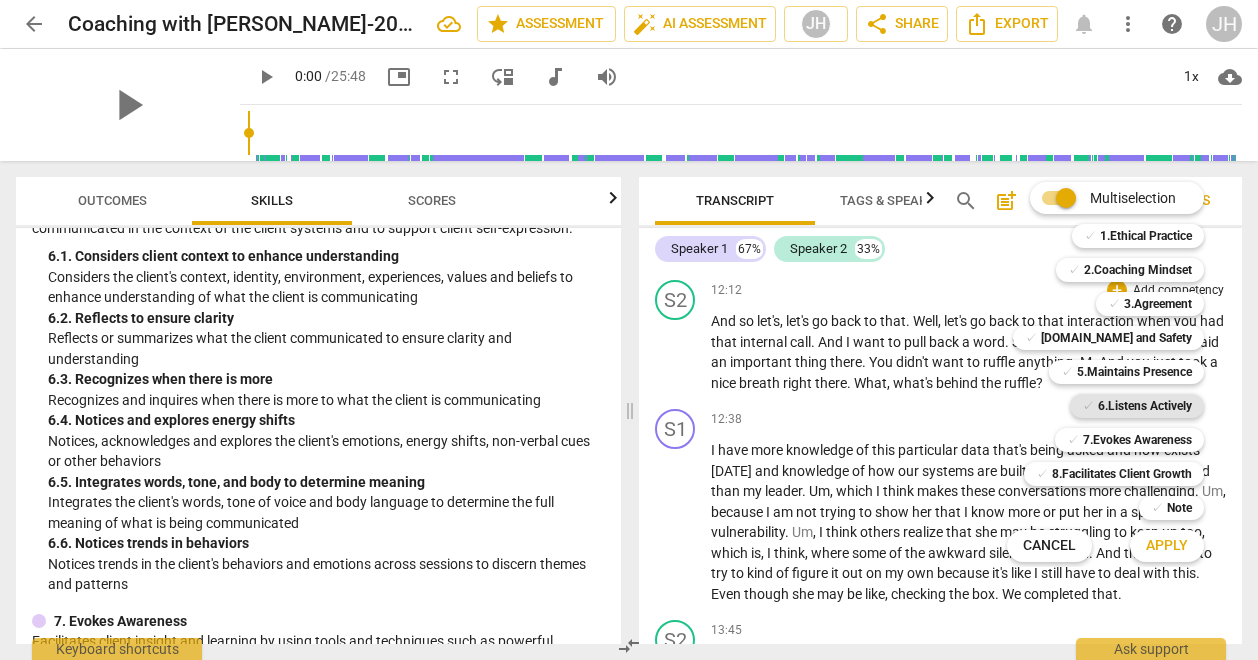 click on "6.Listens Actively" at bounding box center [1145, 406] 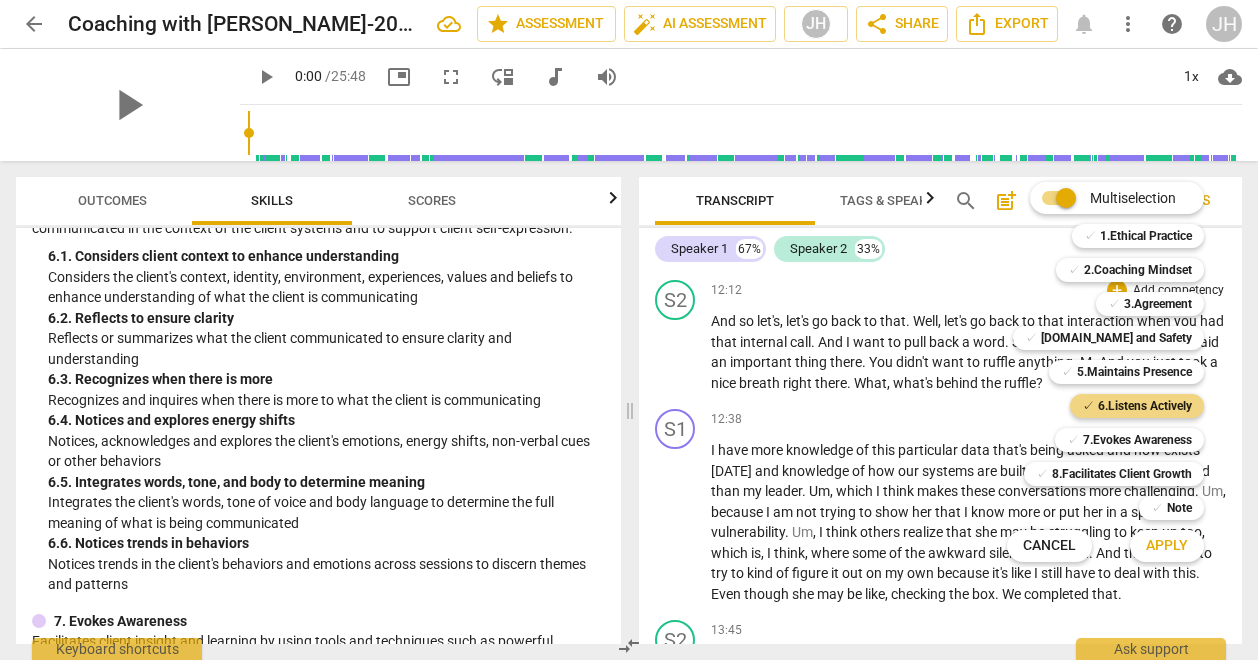 click on "Apply" at bounding box center (1167, 546) 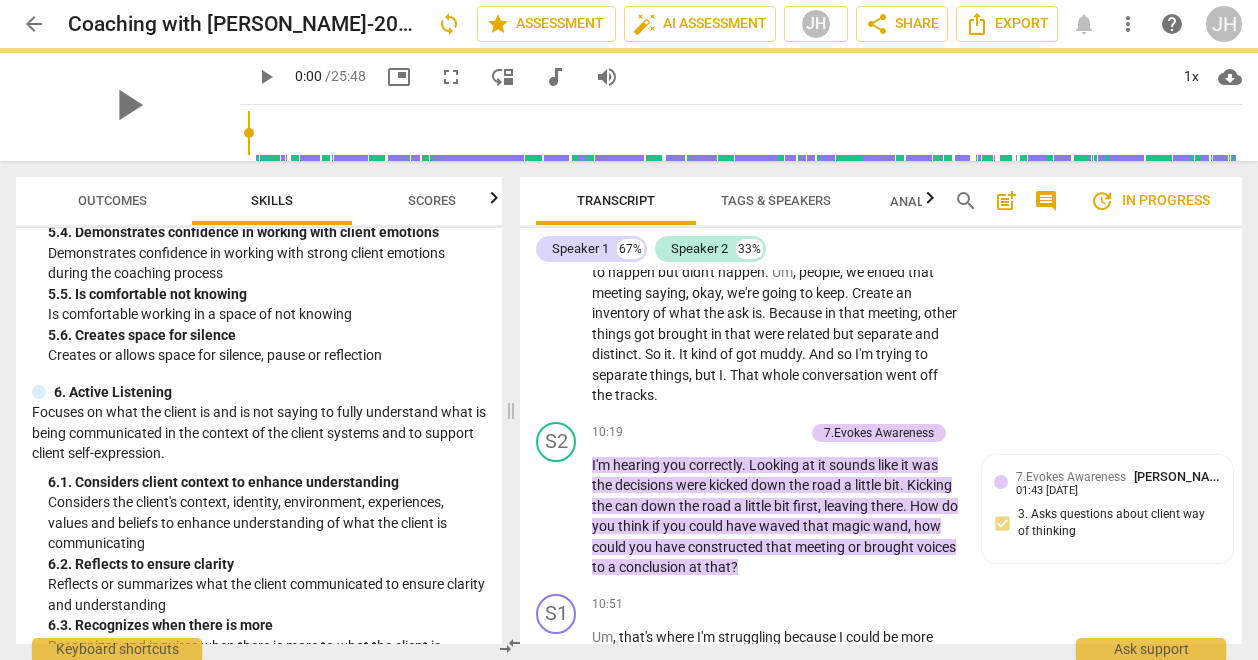 scroll, scrollTop: 5172, scrollLeft: 0, axis: vertical 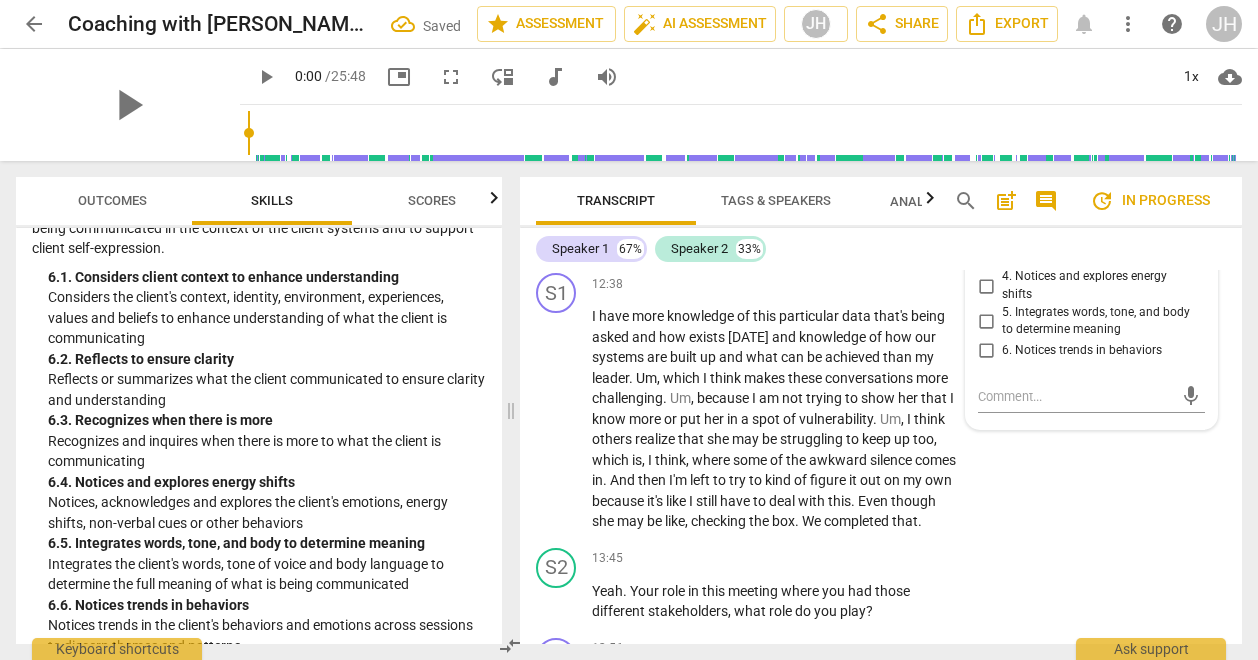 click on "3. Recognizes when there is more" at bounding box center [986, 256] 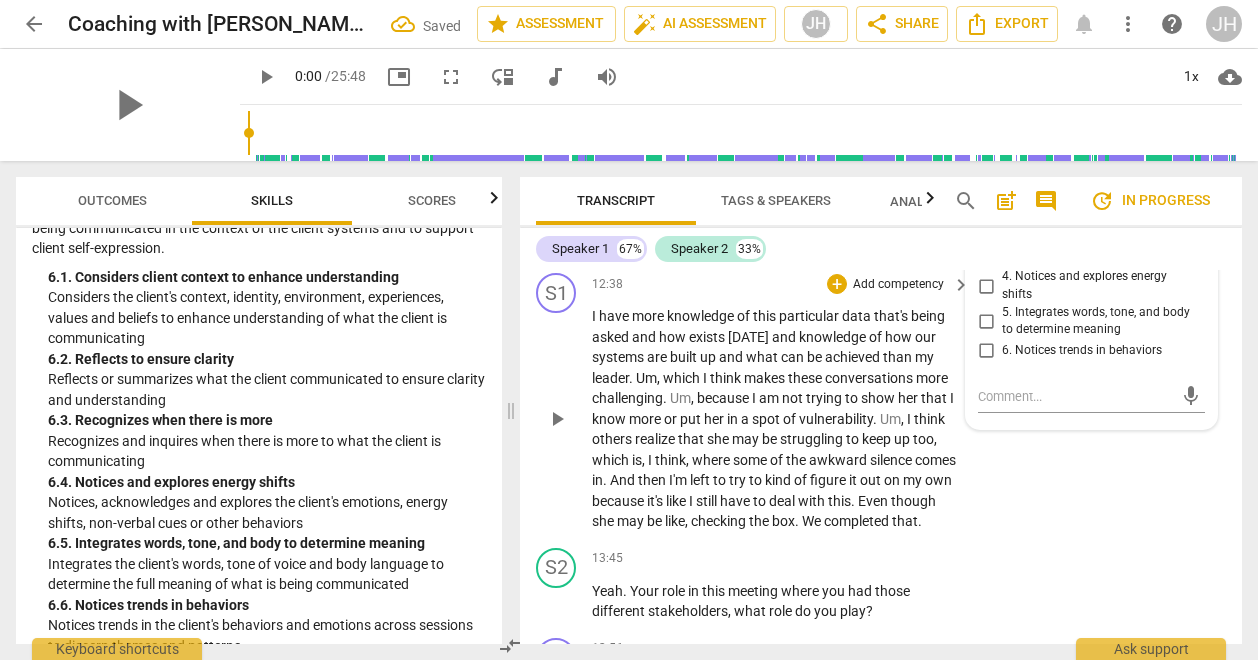 click on "S1 play_arrow pause 12:38 + Add competency keyboard_arrow_right I   have   more   knowledge   of   this   particular   data   that's   being   asked   and   how   exists   [DATE]   and   knowledge   of   how   our   systems   are   built   up   and   what   can   be   achieved   than   my   leader .   Um ,   which   I   think   makes   these   conversations   more   challenging .   Um ,   because   I   am   not   trying   to   show   her   that   I   know   more   or   put   her   in   a   spot   of   vulnerability .   Um ,   I   think   others   realize   that   she   may   be   struggling   to   keep   up   too ,   which   is ,   I   think ,   where   some   of   the   awkward   silence   comes   in .   And   then   I'm   left   to   try   to   kind   of   figure   it   out   on   my   own   because   it's   like   I   still   have   to   deal   with   this .   Even   though   she   may   be   like ,   checking   the   box .   We   completed   that ." at bounding box center [881, 402] 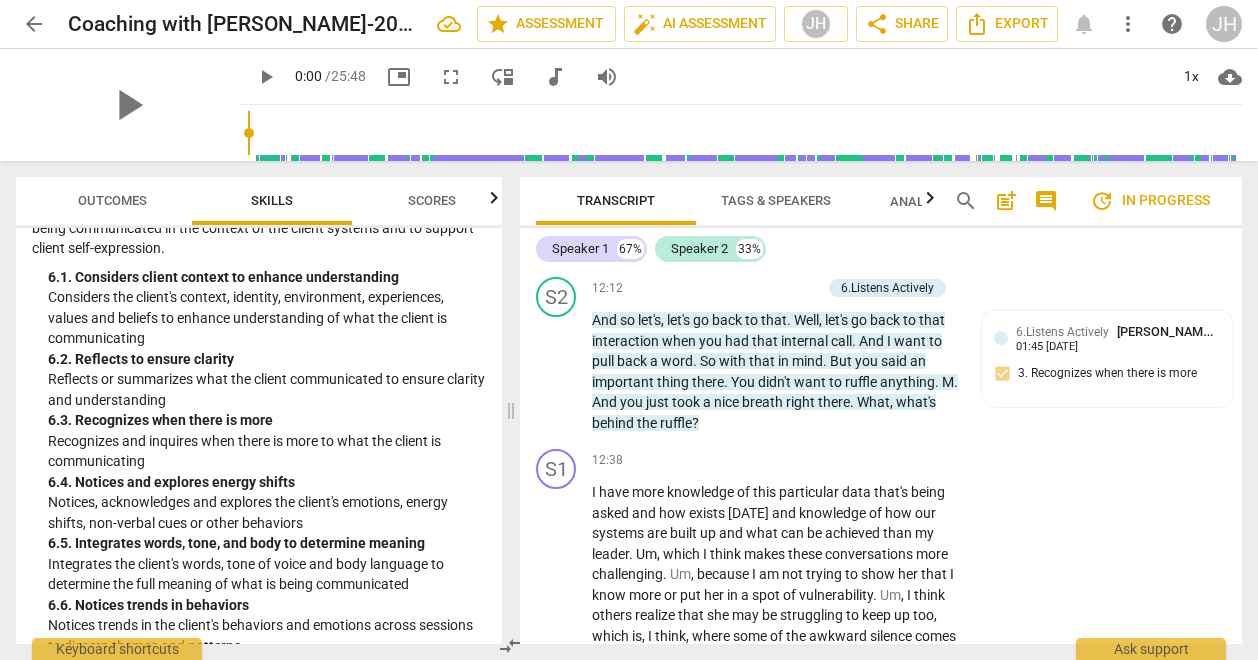 scroll, scrollTop: 5292, scrollLeft: 0, axis: vertical 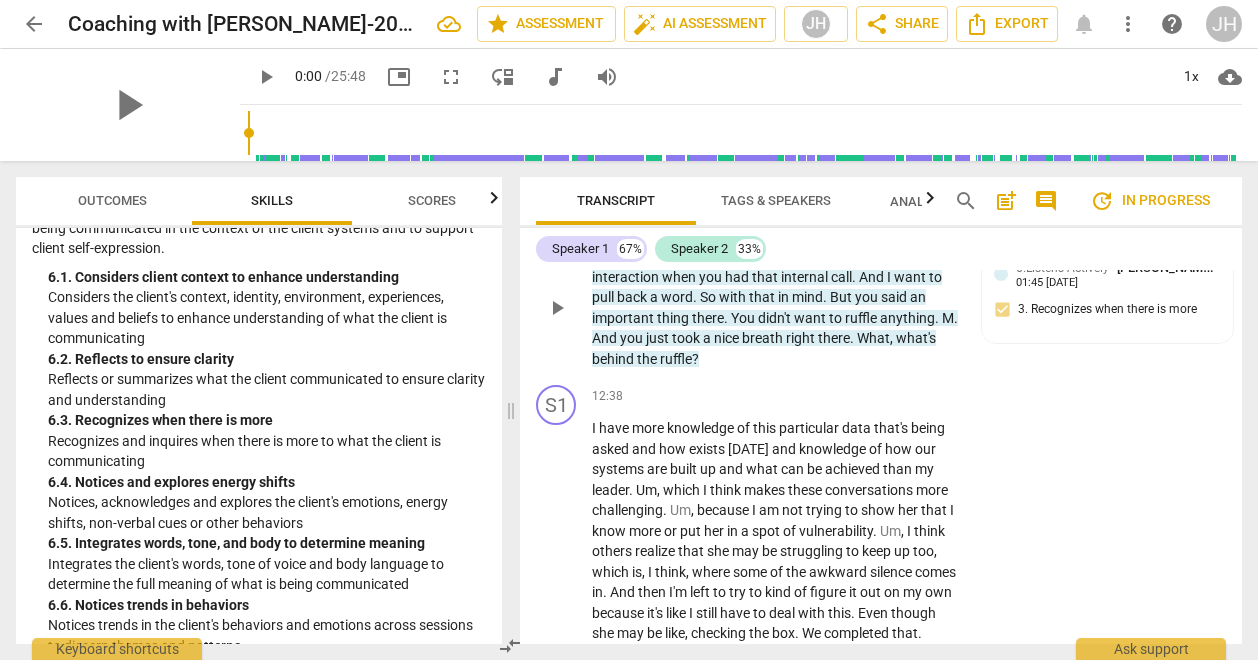 click on "+" at bounding box center (712, 224) 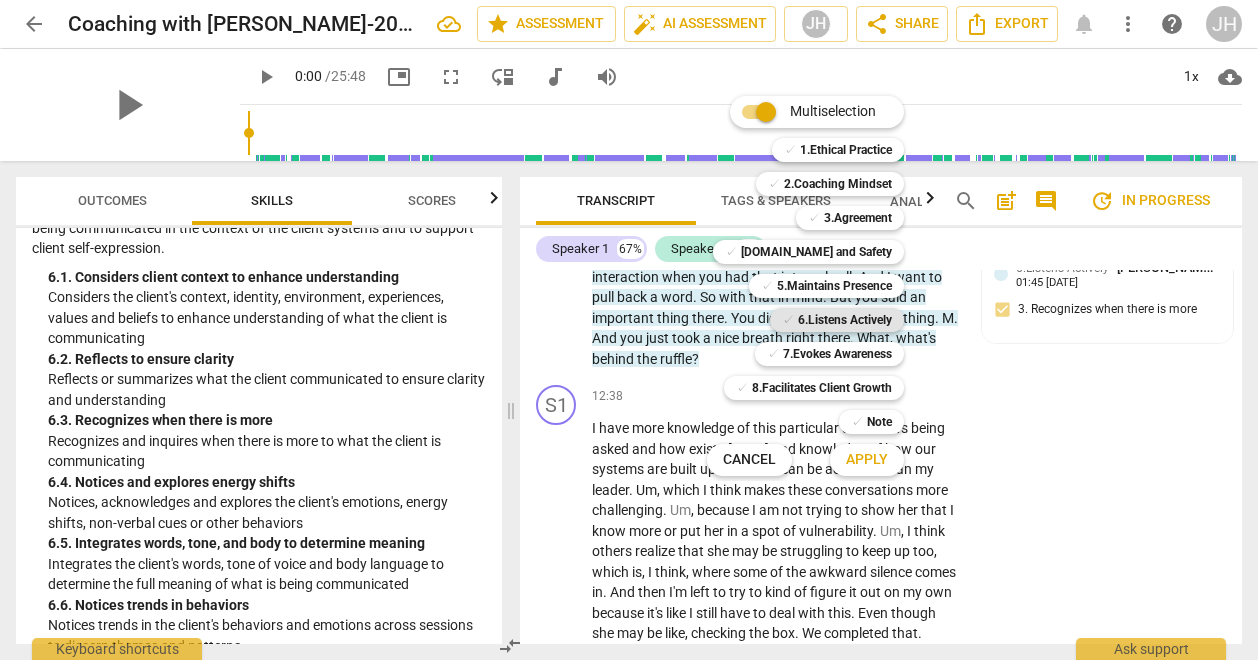 click on "6.Listens Actively" at bounding box center (845, 320) 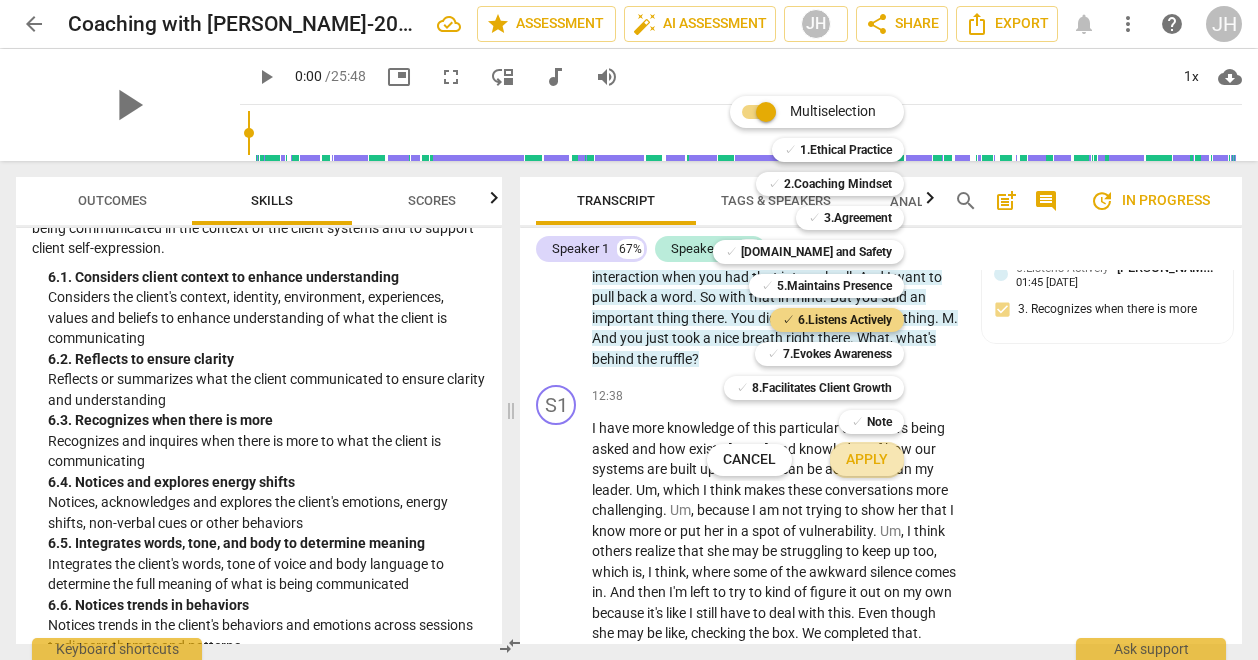click on "Apply" at bounding box center [867, 460] 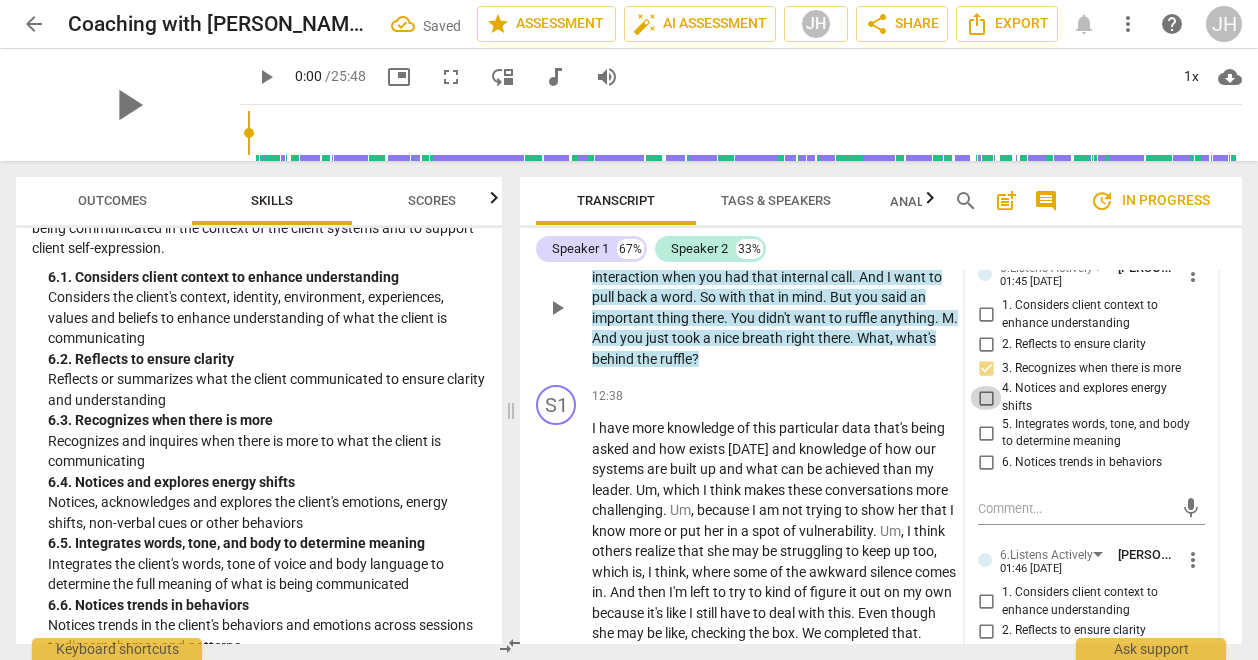 click on "4. Notices and explores energy shifts" at bounding box center [986, 398] 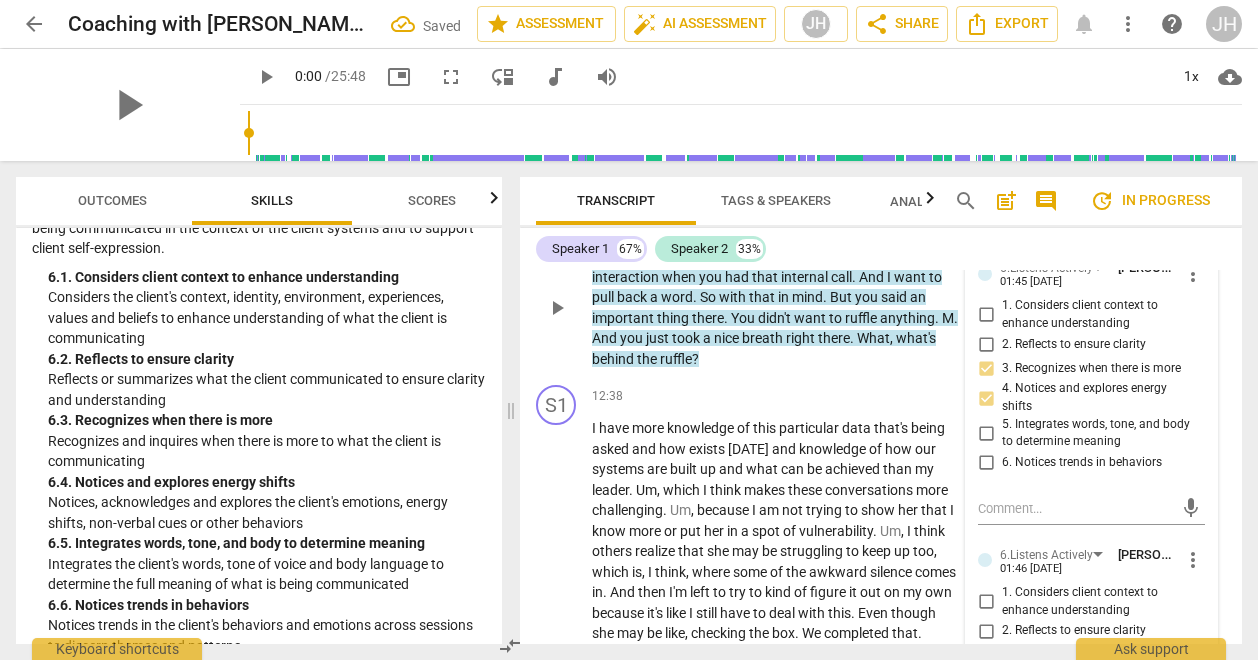 click on "And   so   let's ,   let's   go   back   to   that .   Well ,   let's   go   back   to   that   interaction   when   you   had   that   internal   call .   And   I   want   to   pull   back   a   word .   So   with   that   in   mind .   But   you   said   an   important   thing   there .   You   didn't   want   to   ruffle   anything .   M .   And   you   just   took   a   nice   breath   right   there .   What ,   what's   behind   the   ruffle ?" at bounding box center [776, 307] 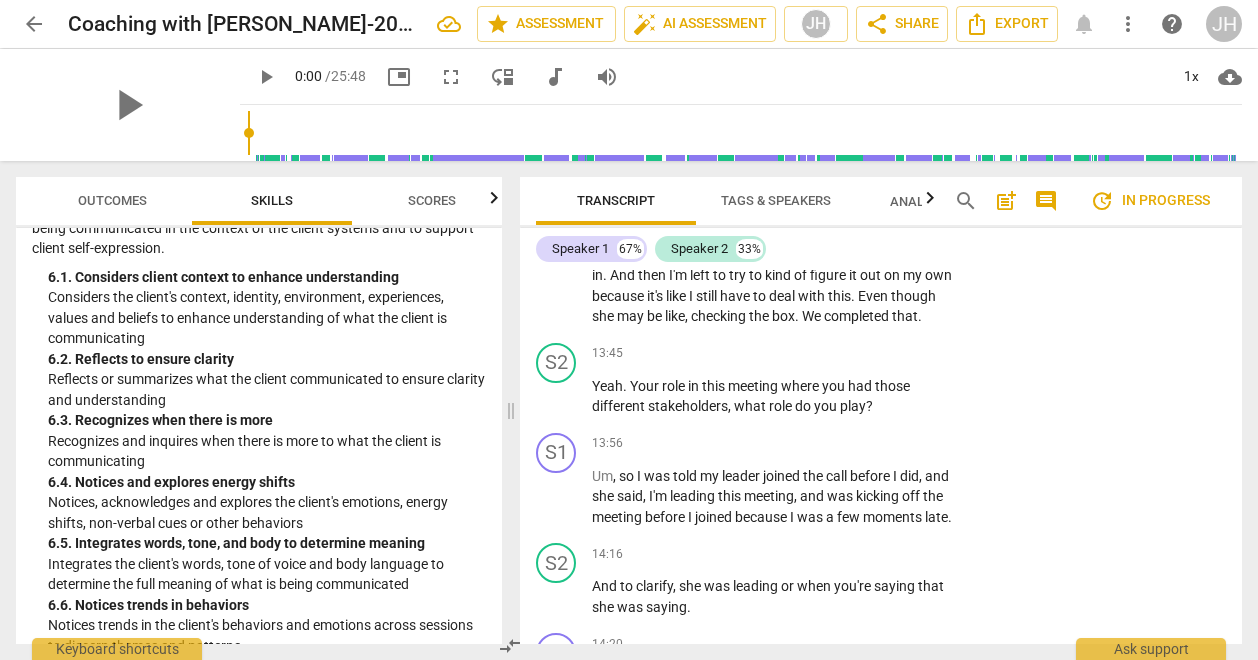 scroll, scrollTop: 5736, scrollLeft: 0, axis: vertical 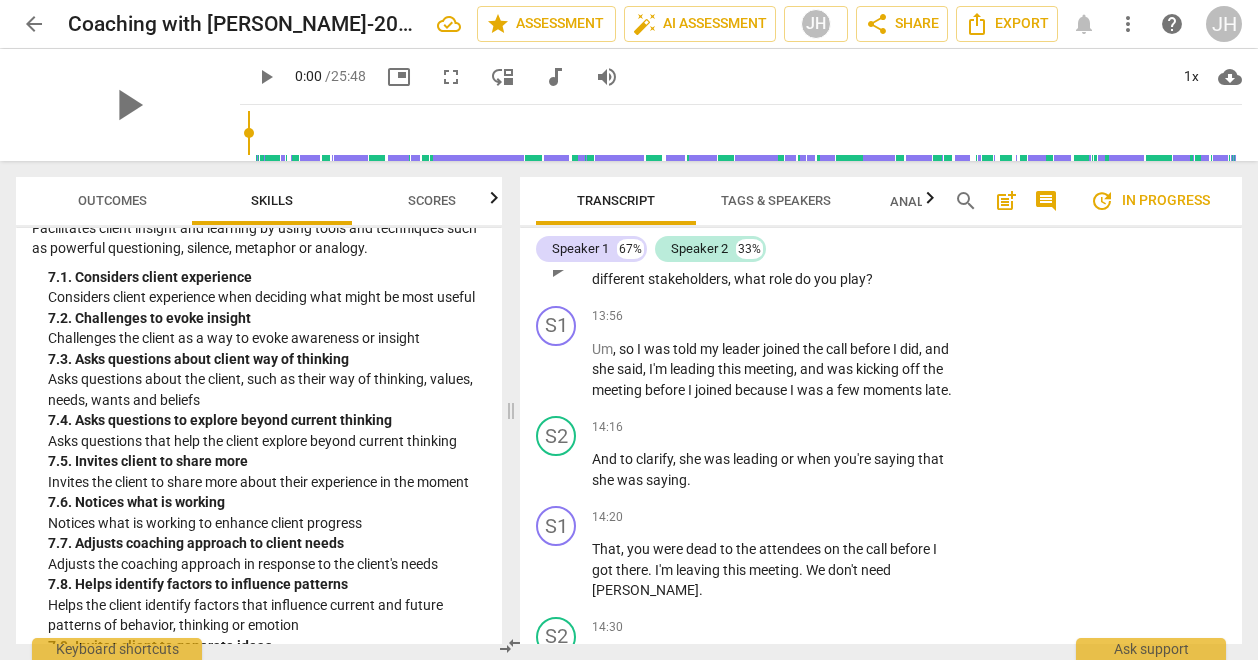 click on "keyboard_arrow_right" at bounding box center (961, 228) 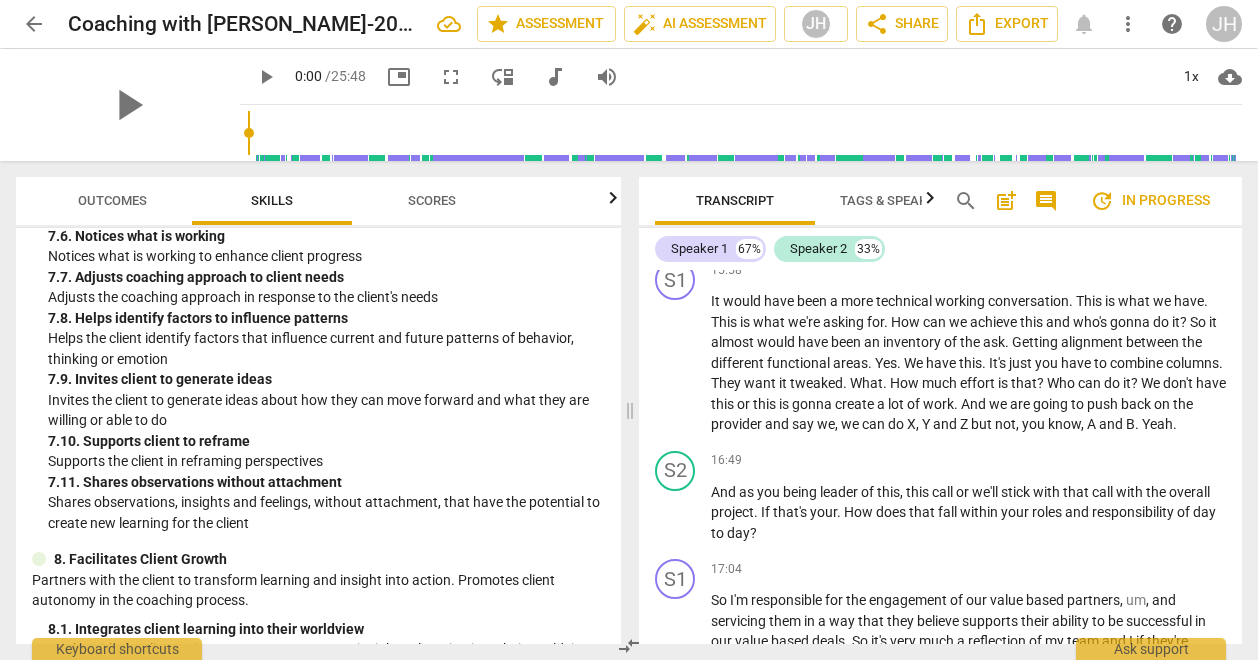 scroll, scrollTop: 4909, scrollLeft: 0, axis: vertical 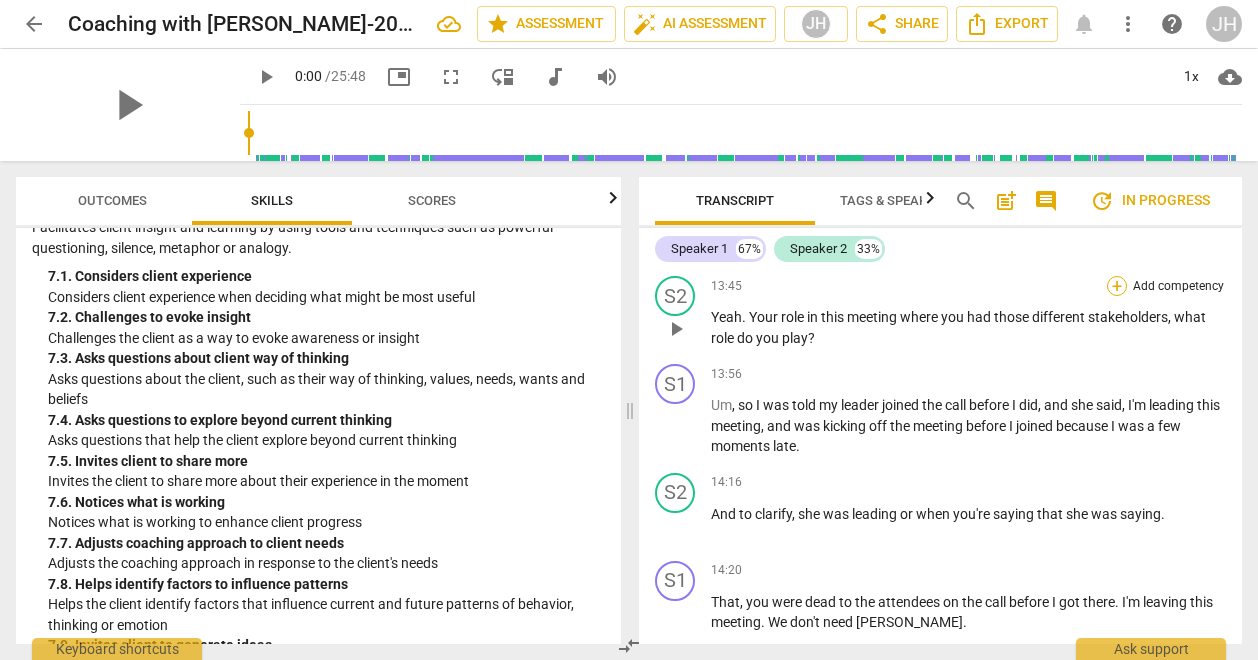 click on "+" at bounding box center (1117, 286) 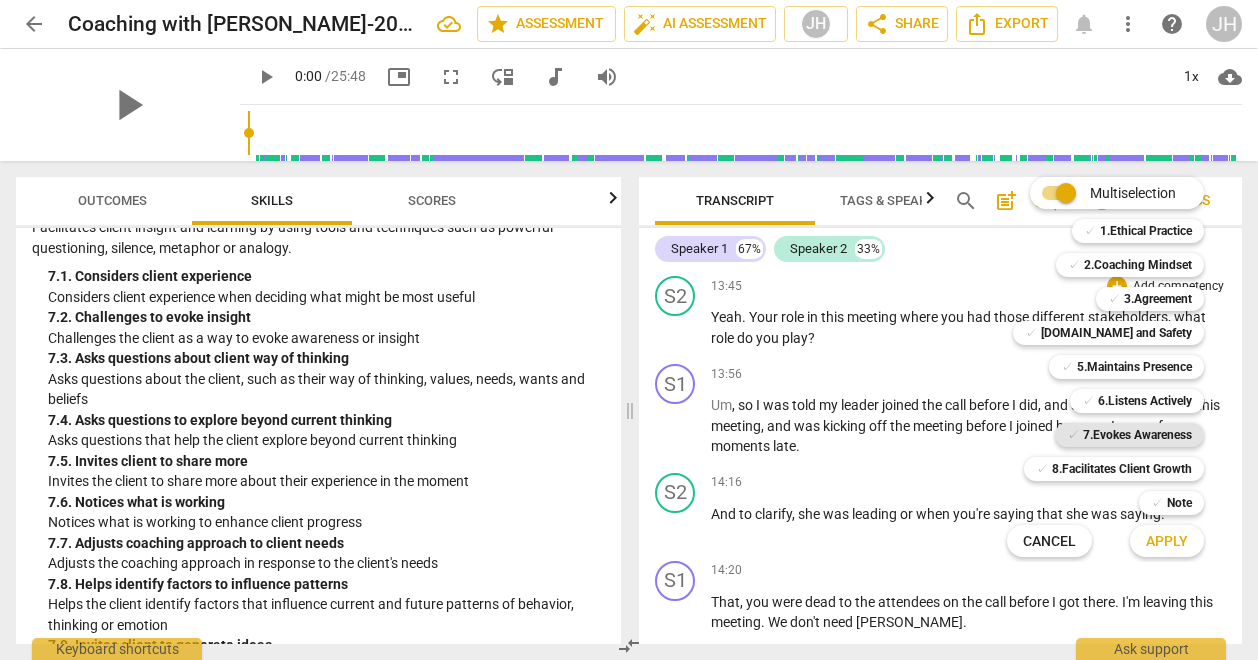 click on "7.Evokes Awareness" at bounding box center [1137, 435] 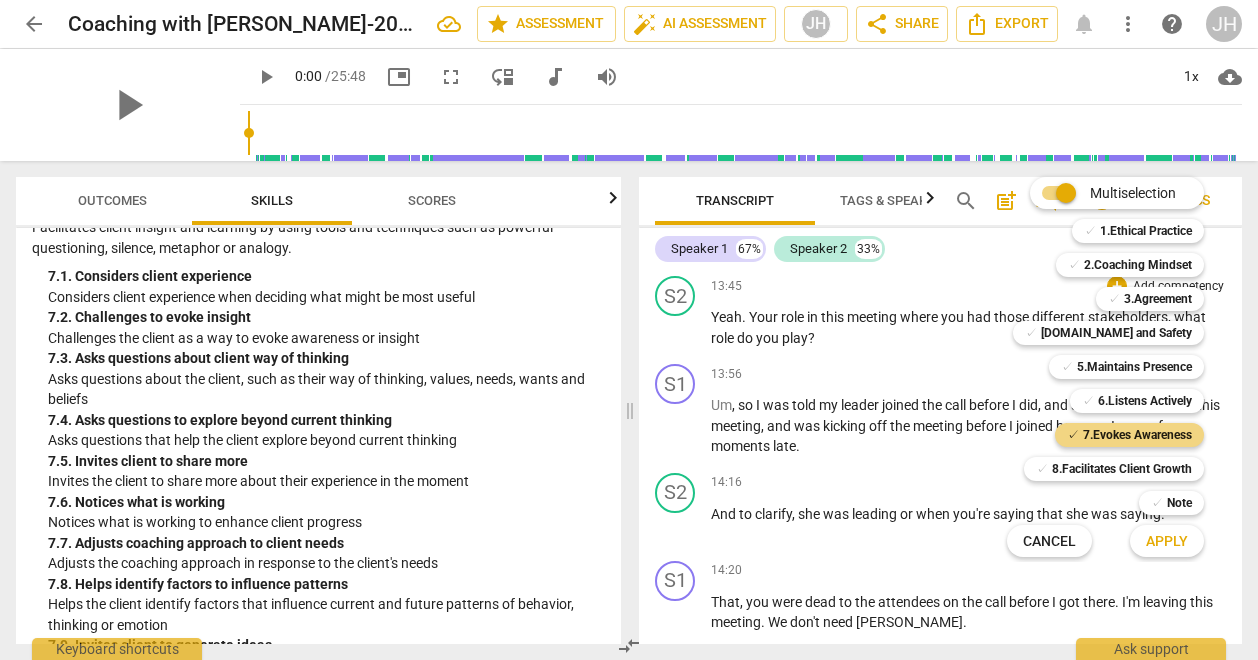 click on "Apply" at bounding box center [1167, 542] 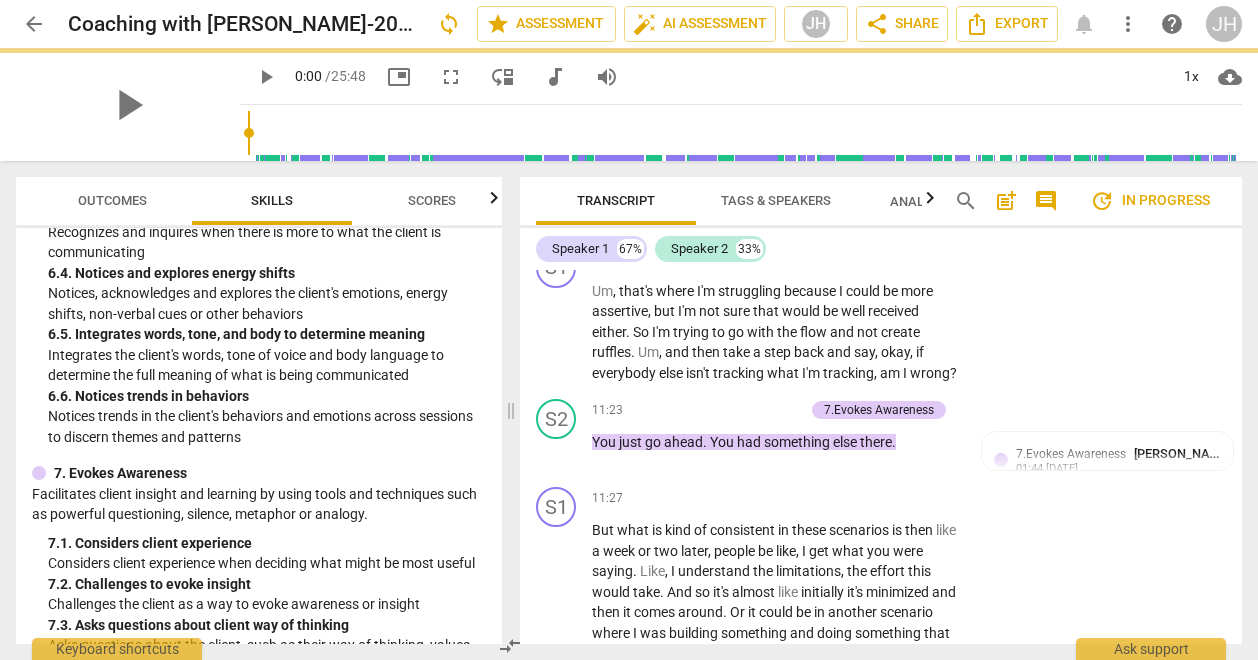 scroll, scrollTop: 5634, scrollLeft: 0, axis: vertical 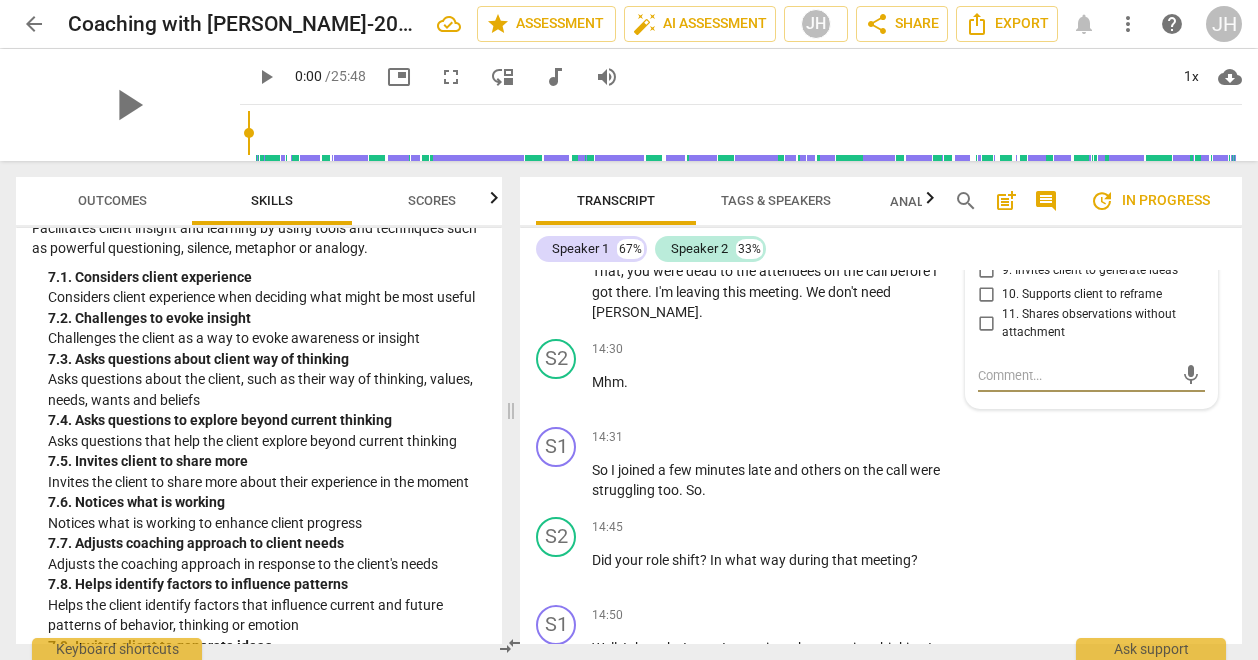 click on "8. Helps identify factors to influence patterns" at bounding box center (986, 241) 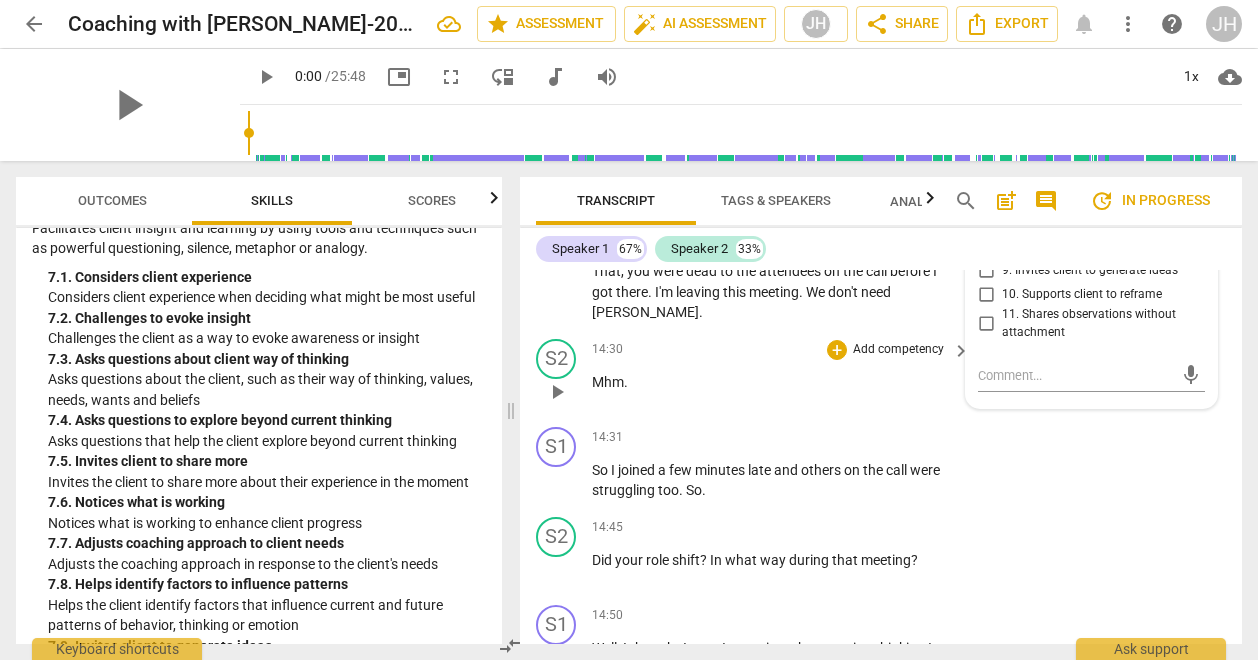 click on "Mhm ." at bounding box center [776, 382] 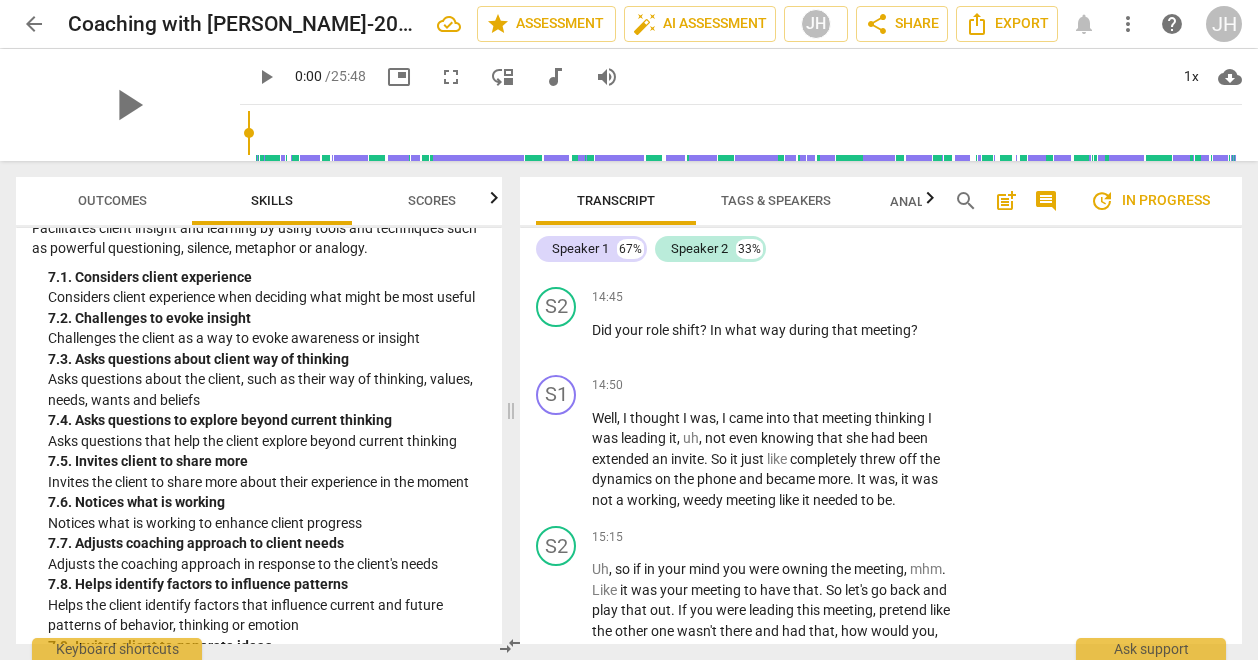 scroll, scrollTop: 6287, scrollLeft: 0, axis: vertical 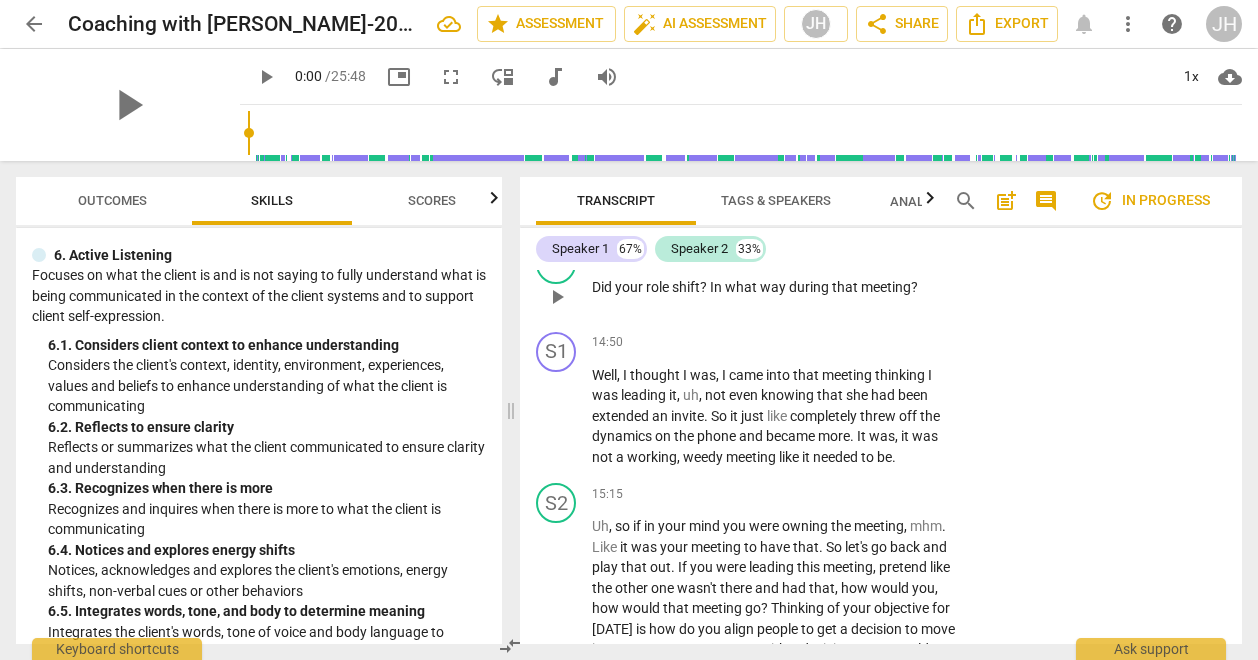click on "+" at bounding box center (837, 255) 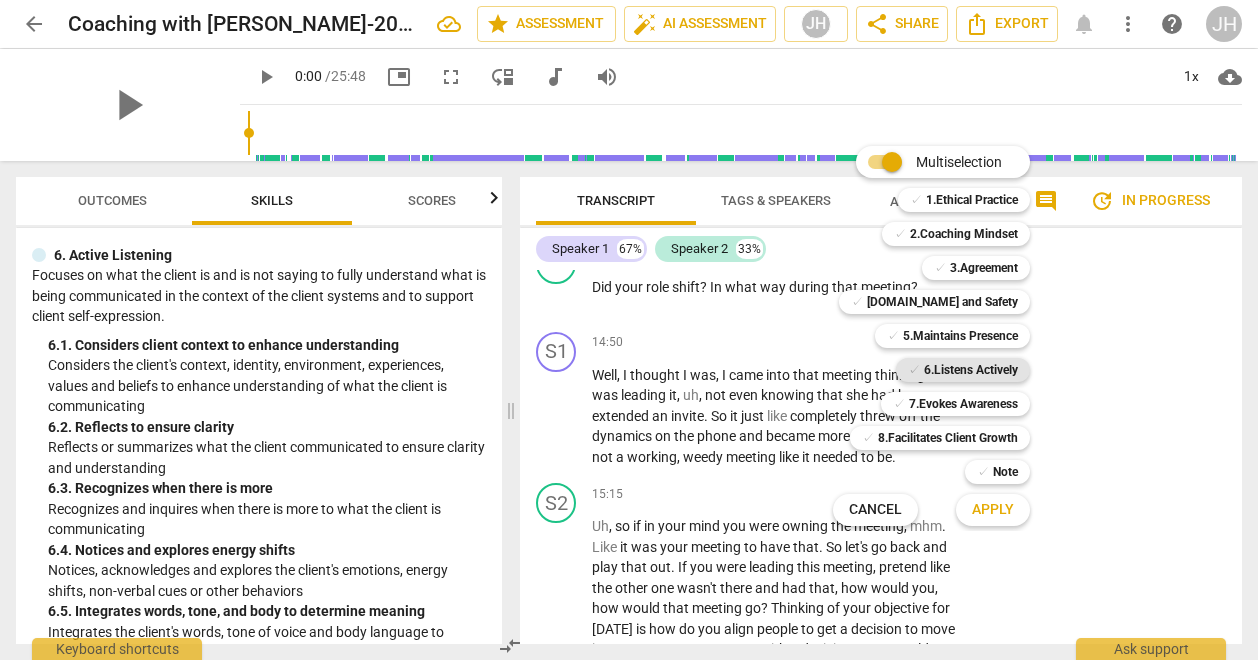 click on "6.Listens Actively" at bounding box center (971, 370) 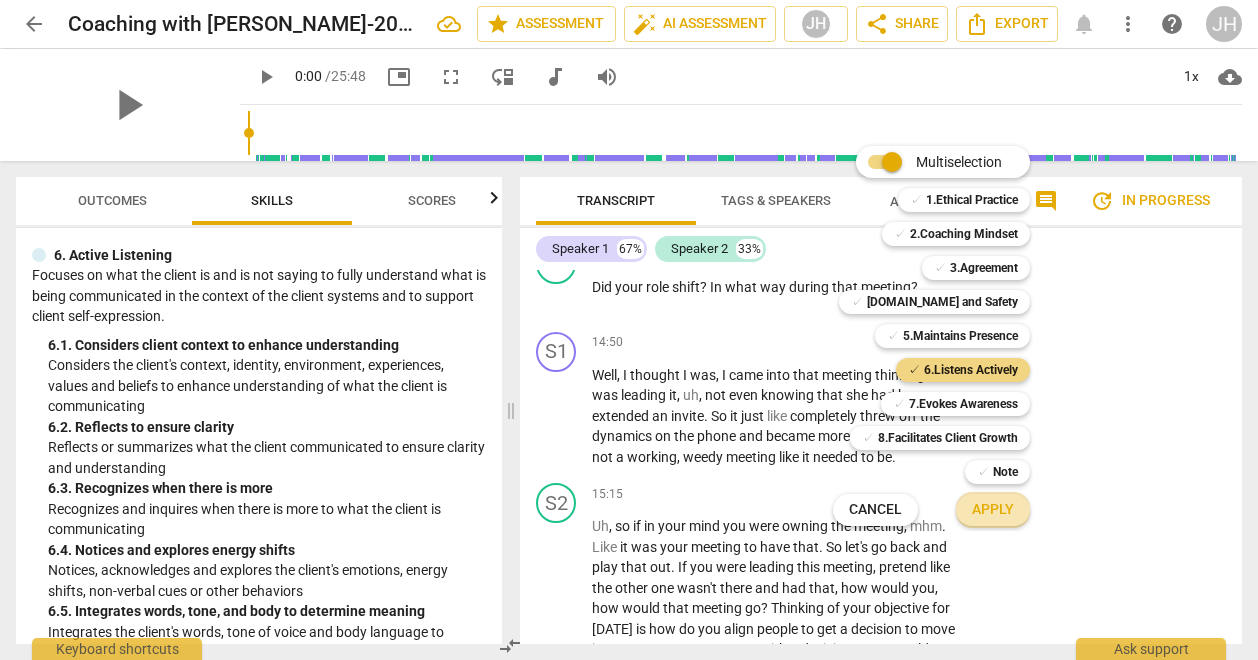 click on "Apply" at bounding box center [993, 510] 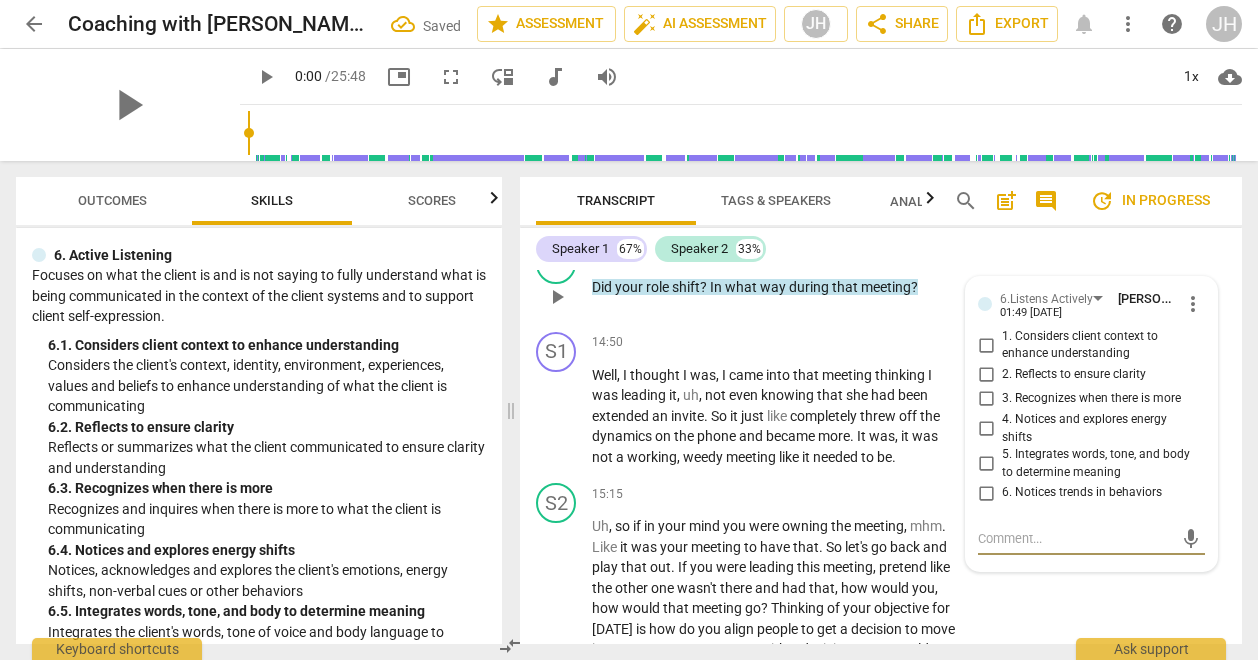 click on "3. Recognizes when there is more" at bounding box center (986, 399) 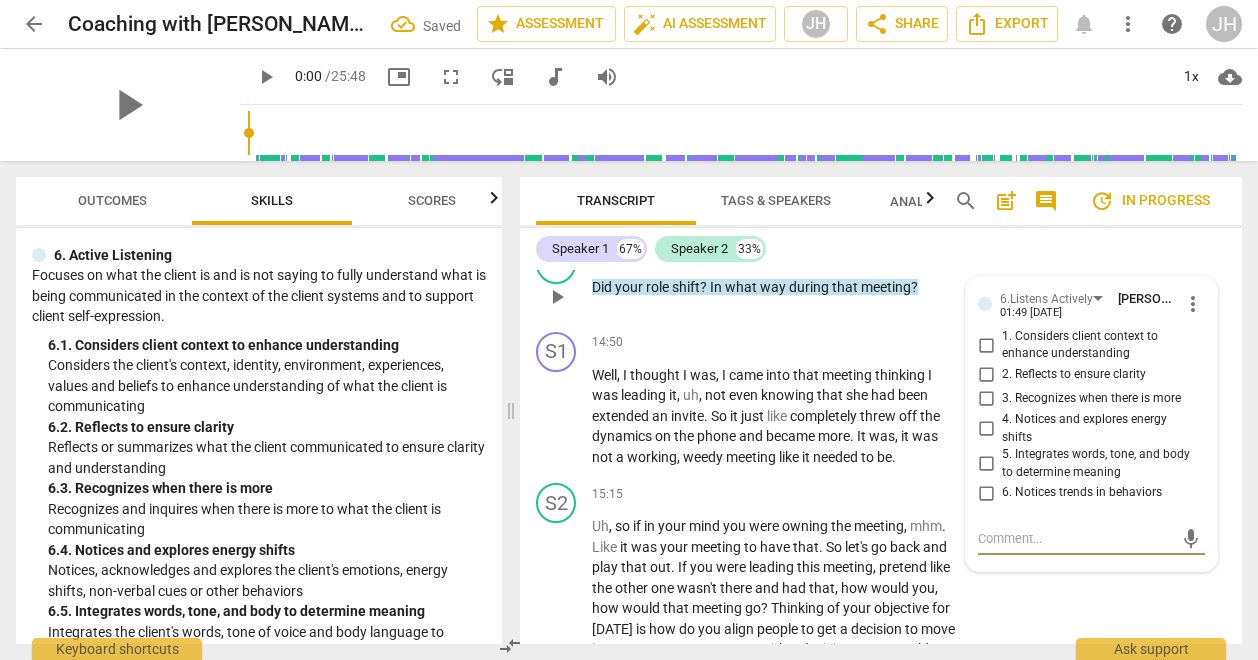 checkbox on "true" 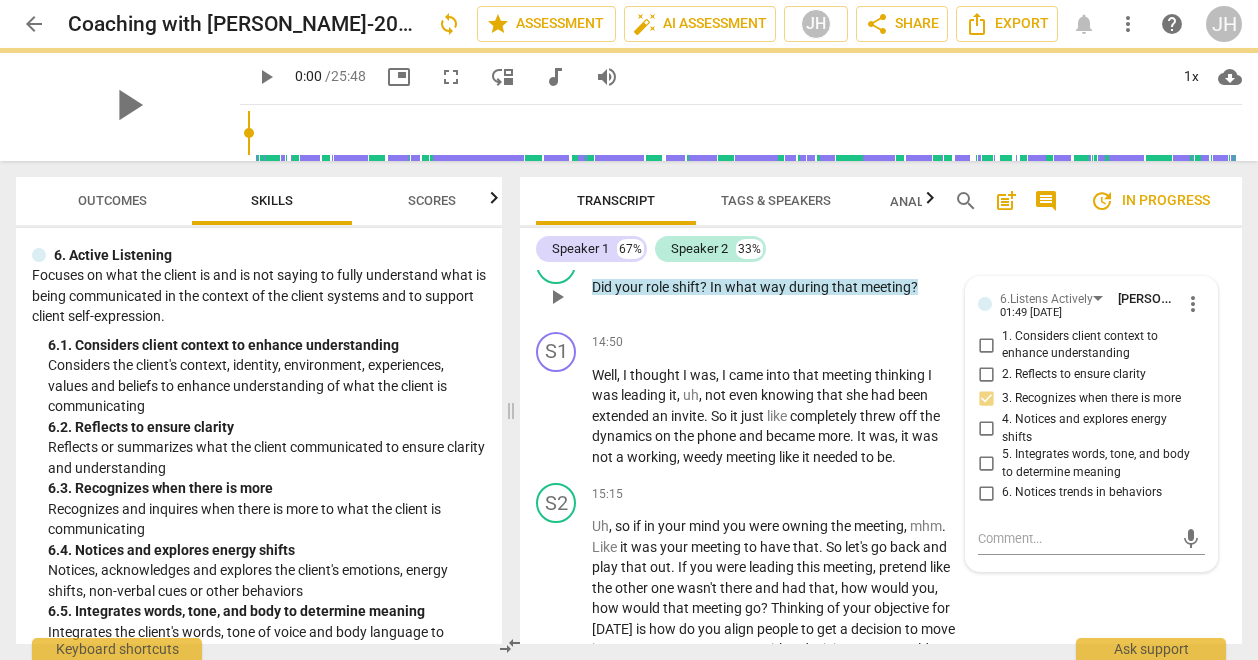 click on "14:45 + Add competency 6.Listens Actively keyboard_arrow_right Did   your   role   shift ?   In   what   way   during   that   meeting ?" at bounding box center (782, 280) 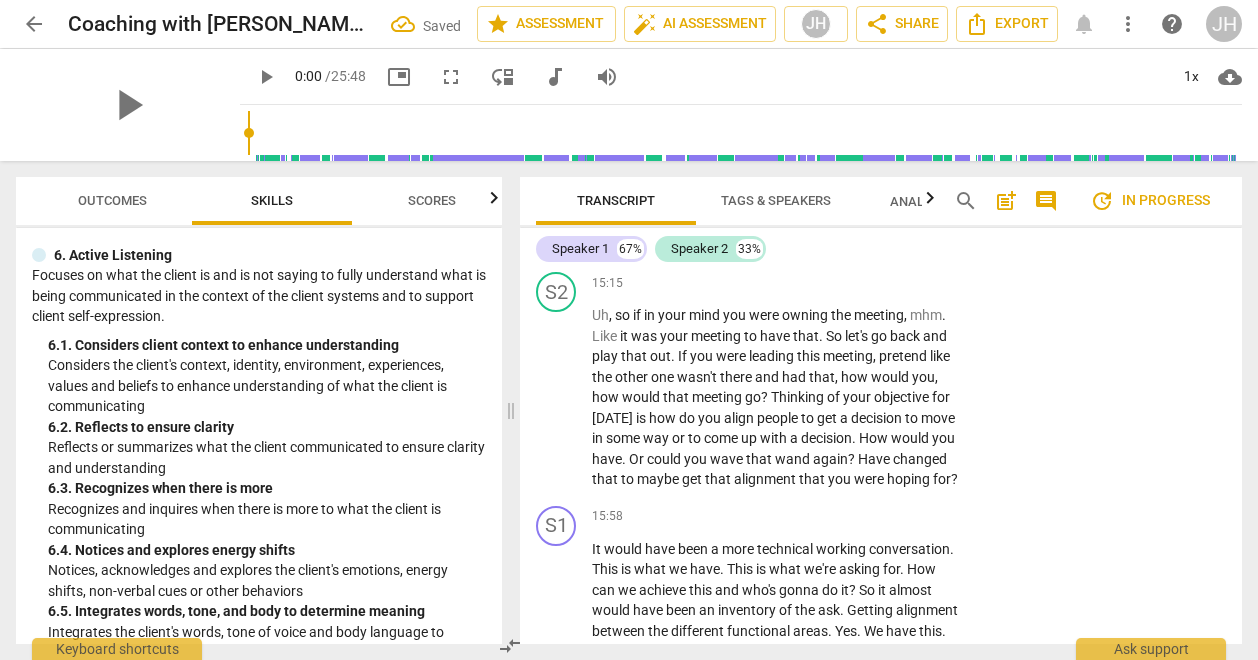 scroll, scrollTop: 6540, scrollLeft: 0, axis: vertical 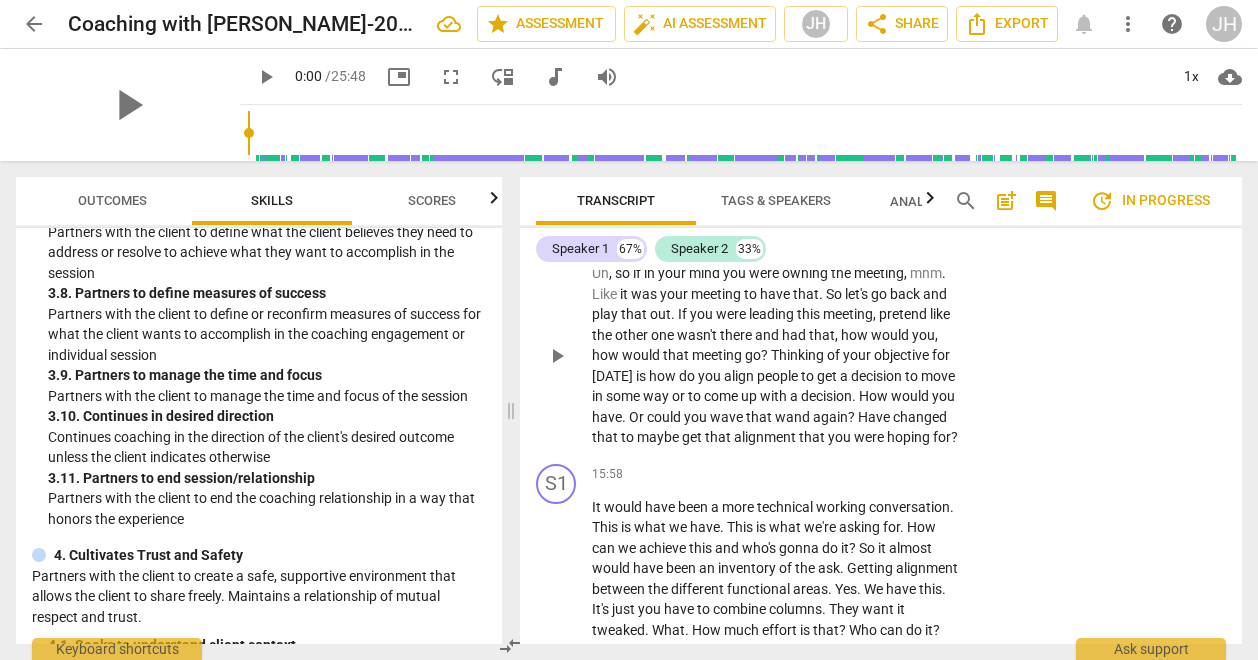 click on "+" at bounding box center [837, 241] 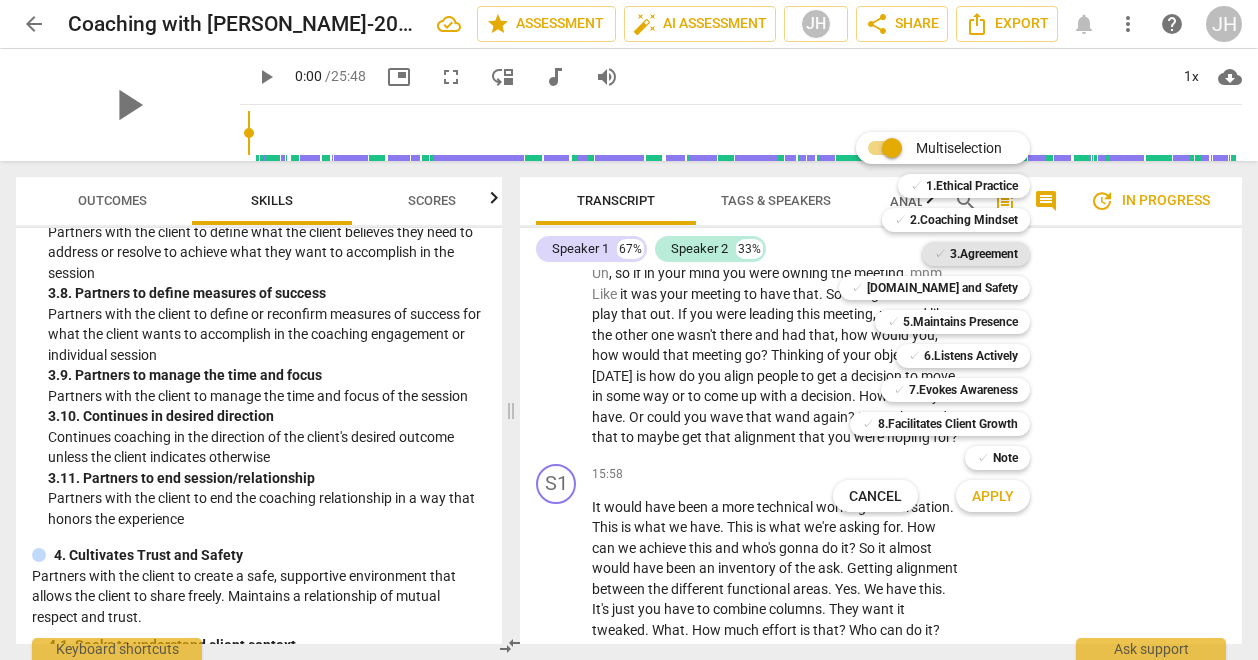 click on "3.Agreement" at bounding box center (984, 254) 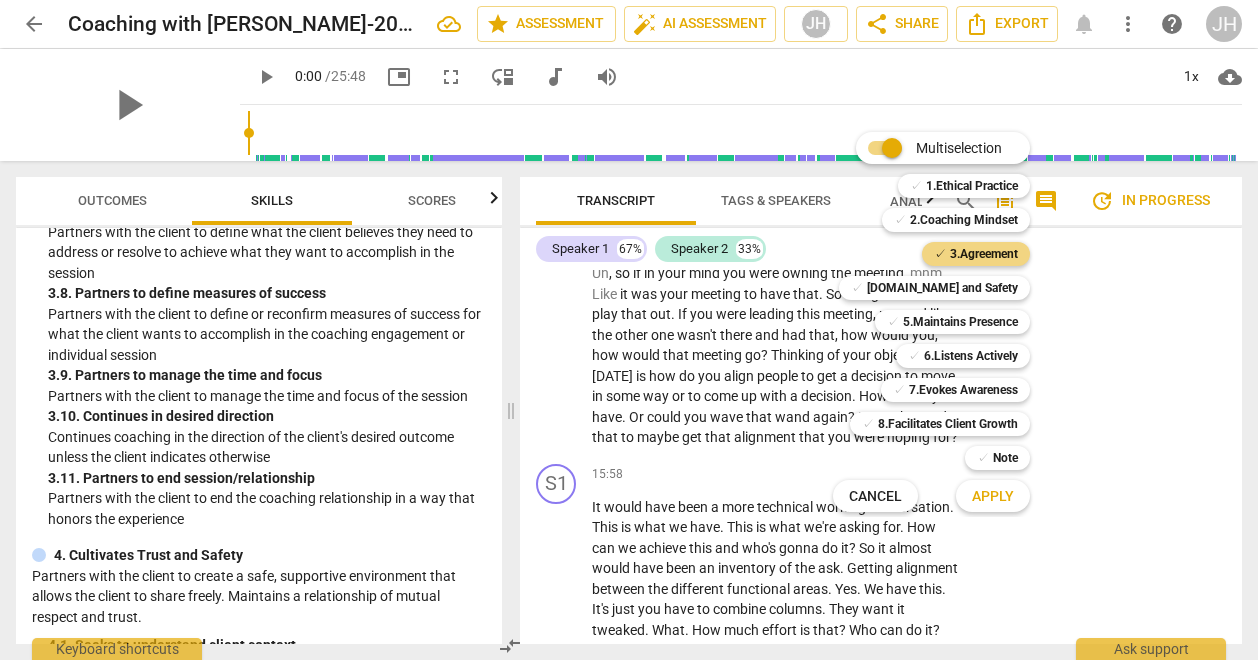 click on "Apply" at bounding box center [993, 497] 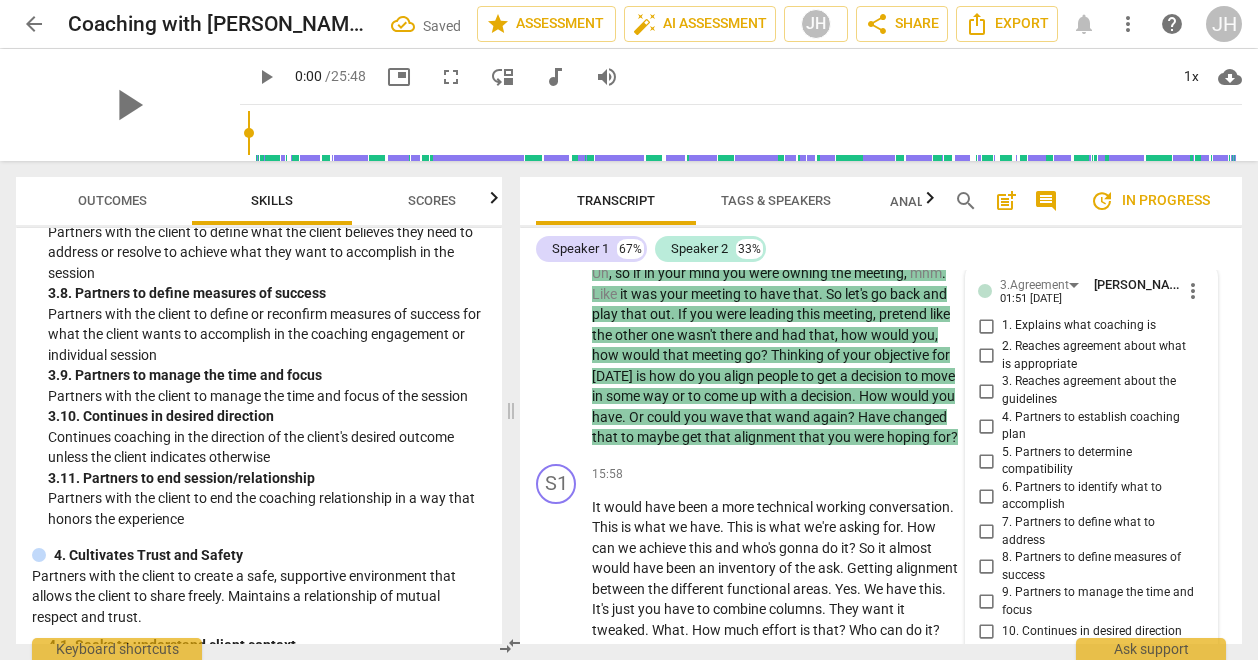 scroll, scrollTop: 6877, scrollLeft: 0, axis: vertical 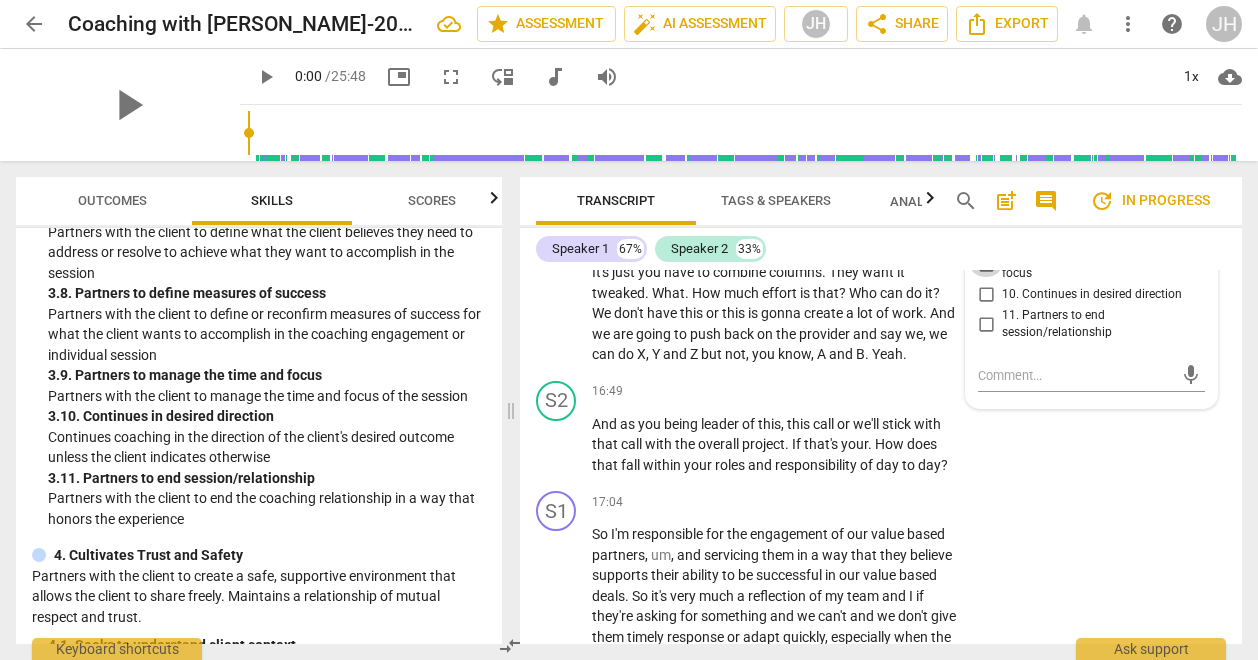 click on "9. Partners to manage the time and focus" at bounding box center (986, 265) 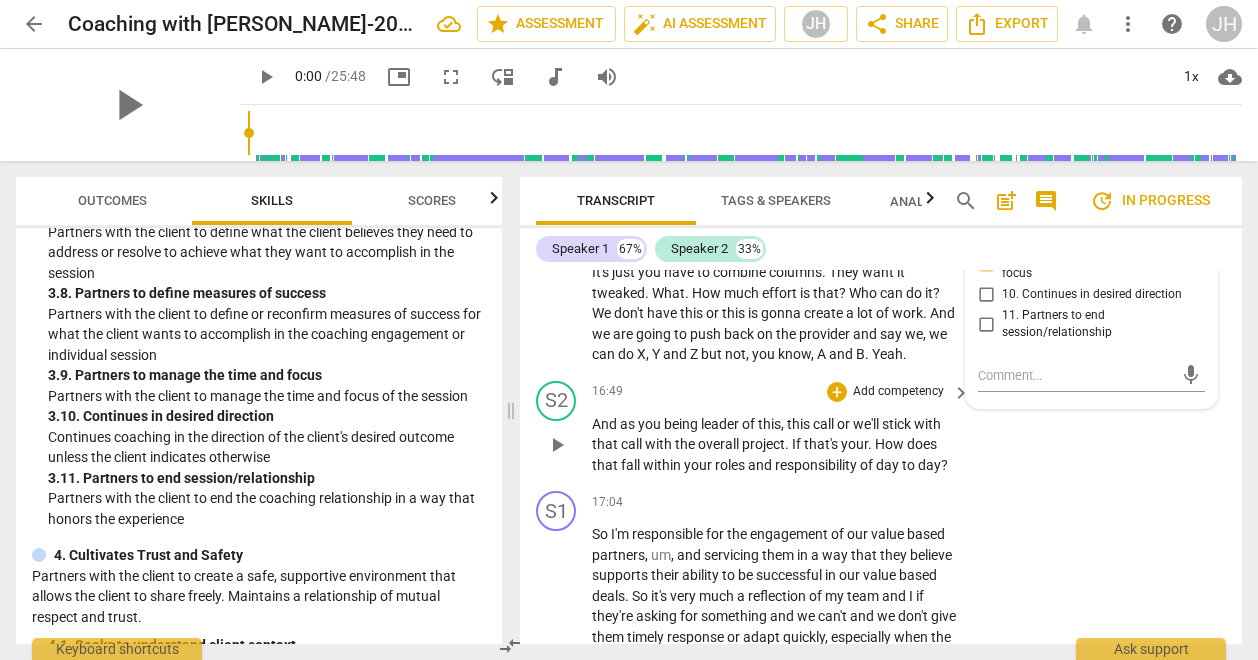 click on "S2 play_arrow pause 16:49 + Add competency keyboard_arrow_right And   as   you   being   leader   of   this ,   this   call   or   we'll   stick   with   that   call   with   the   overall   project .   If   that's   your .   How   does   that   fall   within   your   roles   and   responsibility   of   day   to   day ?" at bounding box center [881, 428] 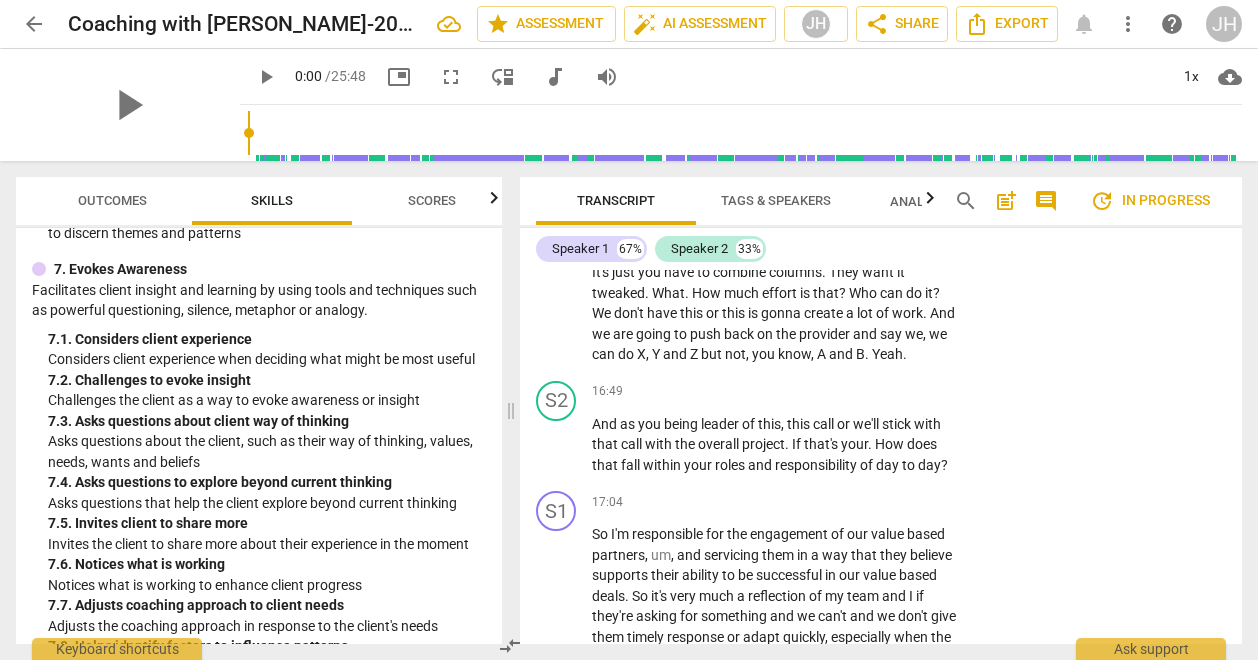 scroll, scrollTop: 3114, scrollLeft: 0, axis: vertical 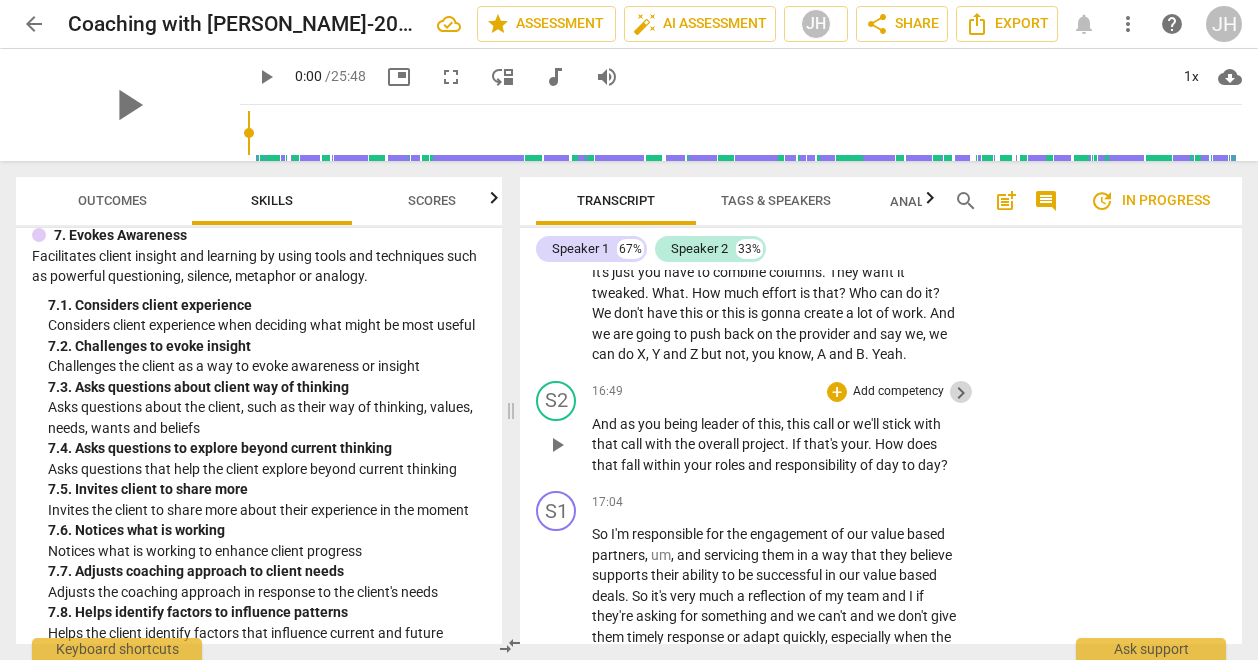 click on "keyboard_arrow_right" at bounding box center [961, 393] 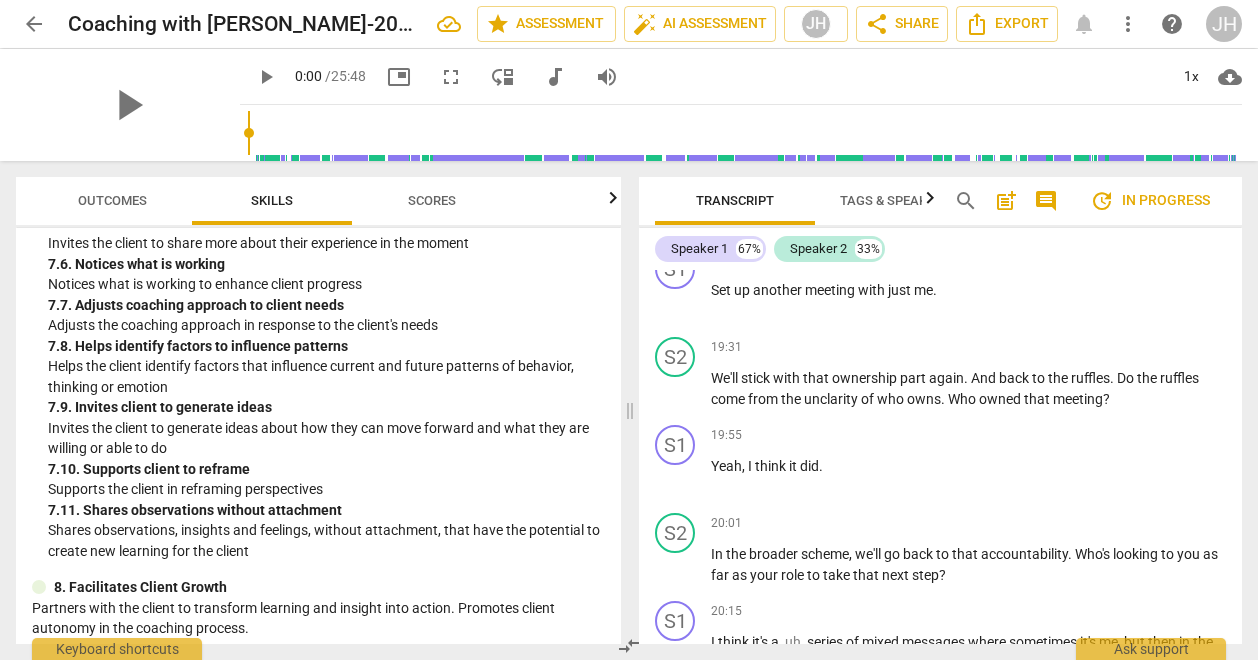 scroll, scrollTop: 5822, scrollLeft: 0, axis: vertical 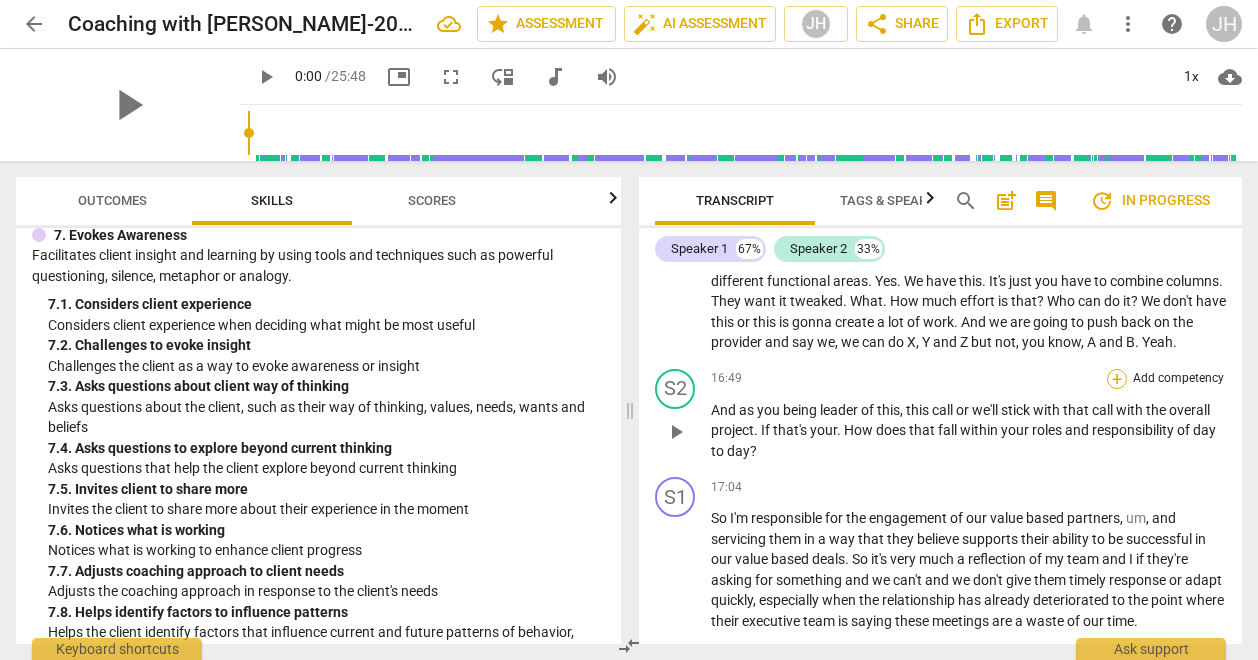 click on "+" at bounding box center [1117, 379] 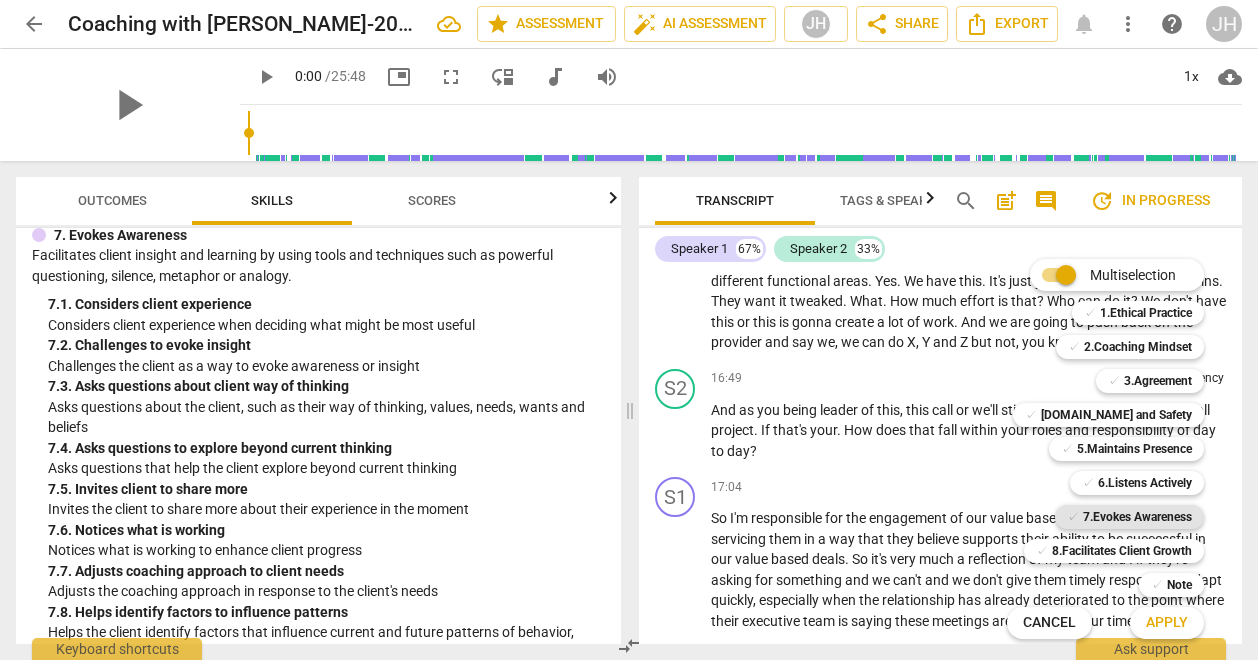 click on "7.Evokes Awareness" at bounding box center [1137, 517] 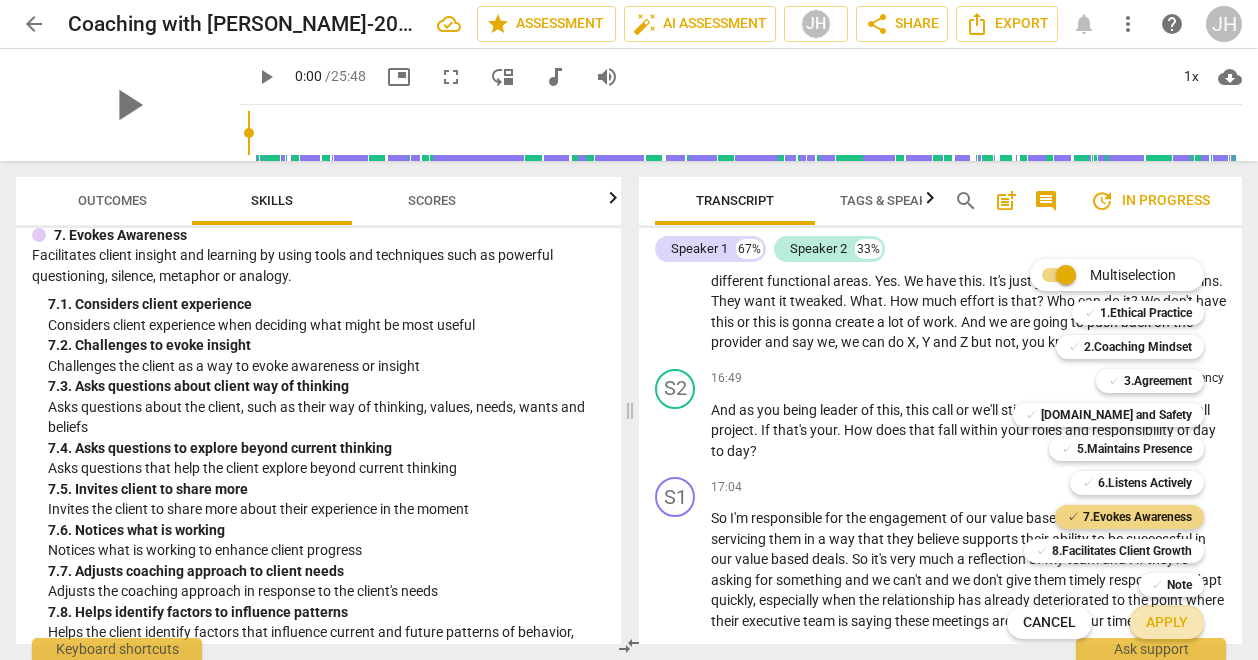 click on "Apply" at bounding box center (1167, 623) 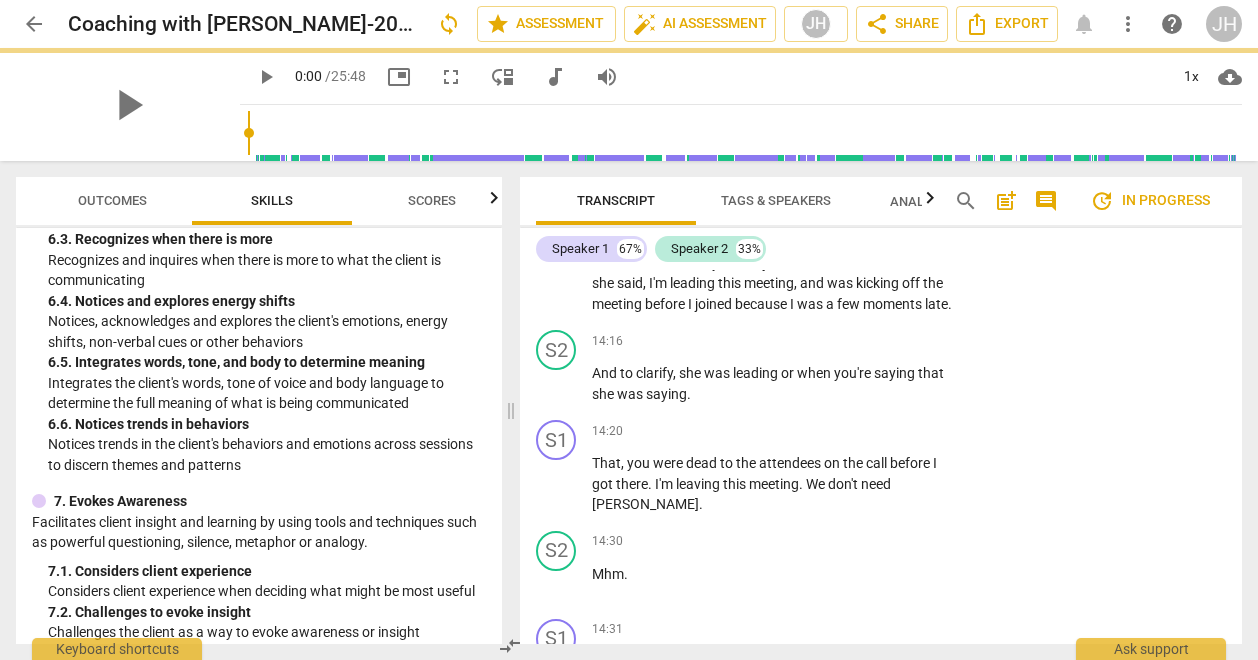 scroll, scrollTop: 6846, scrollLeft: 0, axis: vertical 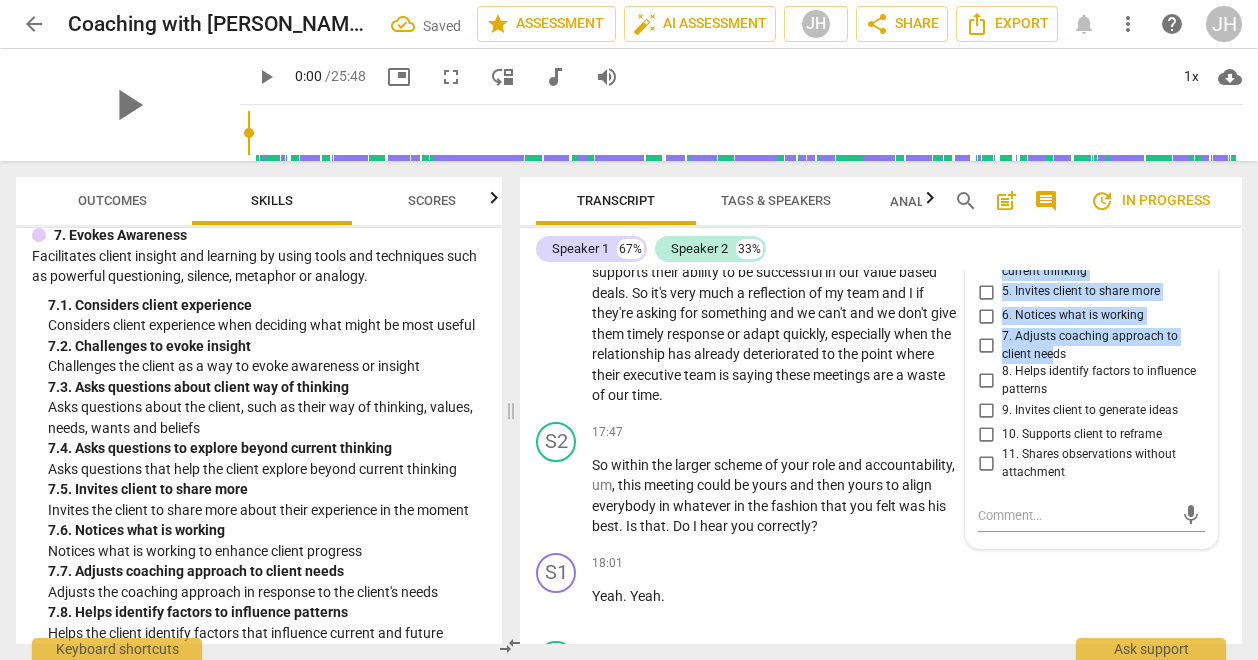 drag, startPoint x: 1047, startPoint y: 303, endPoint x: 1046, endPoint y: 365, distance: 62.008064 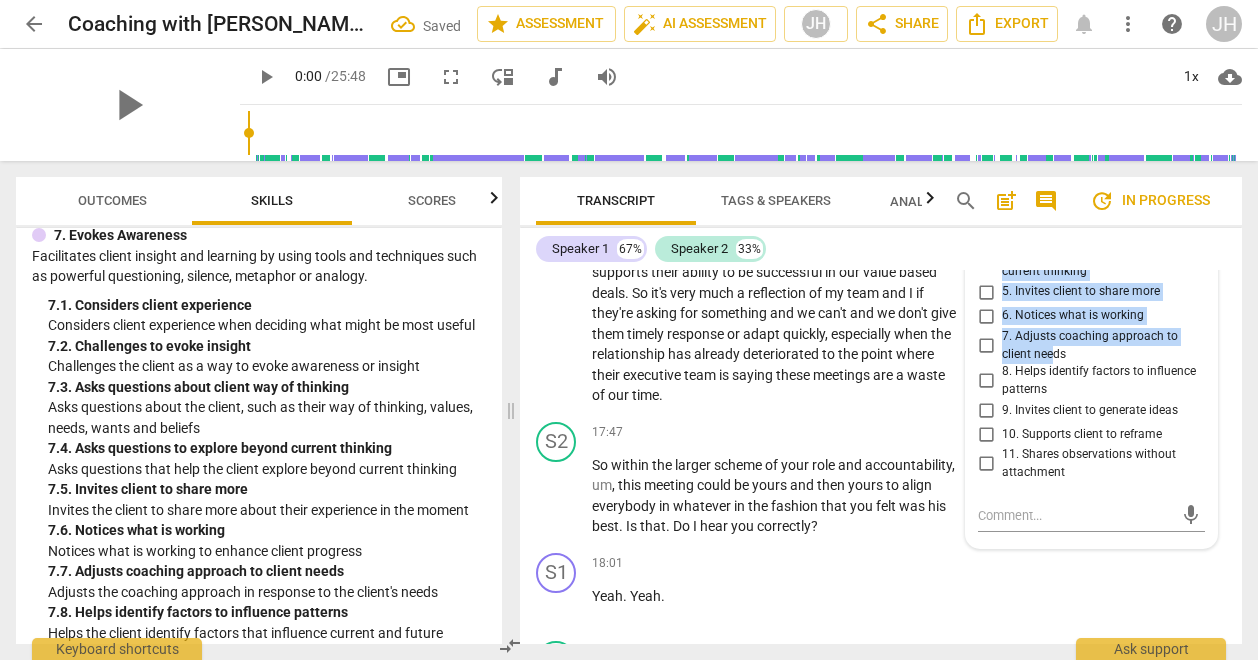 click on "1. Considers client experience 2. Challenges to evoke insight 3. Asks questions about client way of thinking 4. Asks questions to explore beyond current thinking 5. Invites client to share more 6. Notices what is working 7. Adjusts coaching approach to client needs 8. Helps identify factors to influence patterns 9. Invites client to generate ideas 10. Supports client to reframe 11. Shares observations without attachment" at bounding box center (1091, 322) 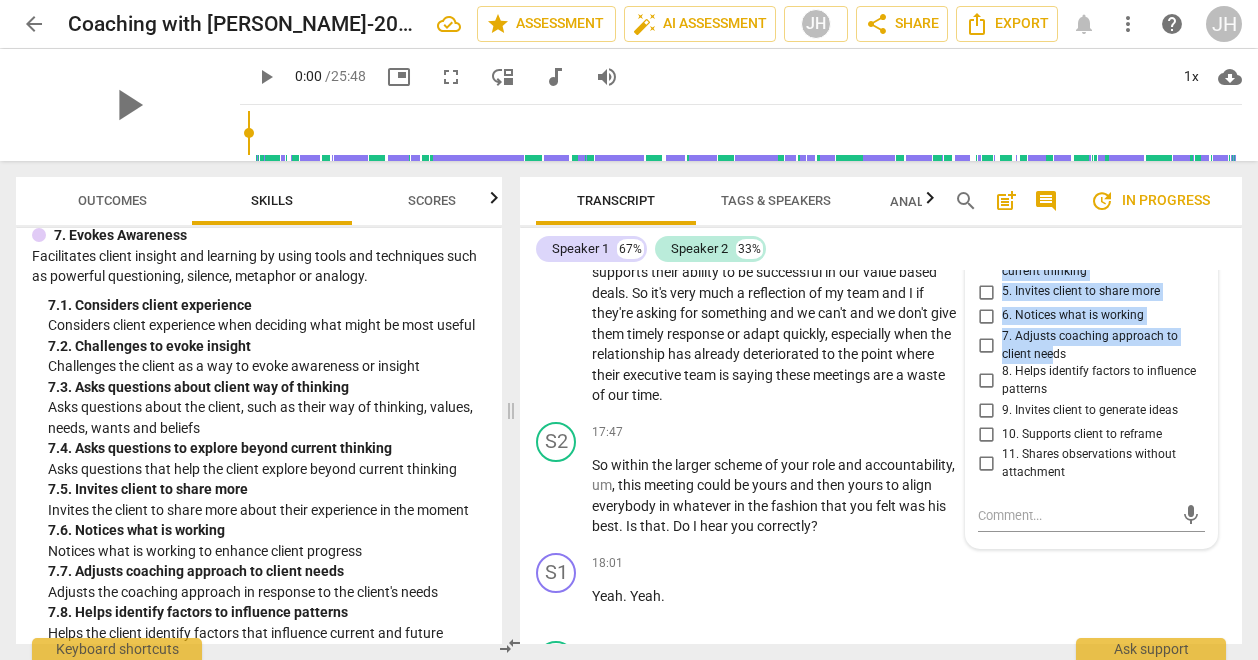 drag, startPoint x: 1046, startPoint y: 365, endPoint x: 980, endPoint y: 385, distance: 68.96376 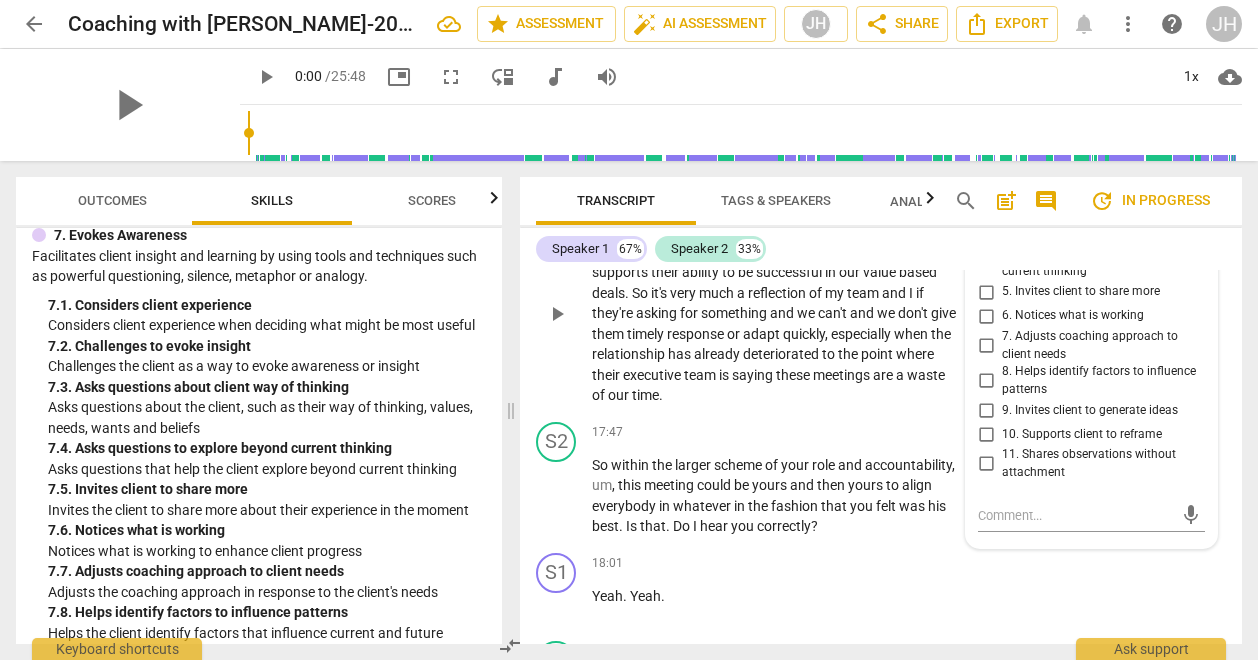 click on "So   I'm   responsible   for   the   engagement   of   our   value   based   partners ,   um ,   and   servicing   them   in   a   way   that   they   believe   supports   their   ability   to   be   successful   in   our   value   based   deals .   So   it's   very   much   a   reflection   of   my   team   and   I   if   they're   asking   for   something   and   we   can't   and   we   don't   give   them   timely   response   or   adapt   quickly ,   especially   when   the   relationship   has   already   deteriorated   to   the   point   where   their   executive   team   is   saying   these   meetings   are   a   waste   of   our   time ." at bounding box center [776, 313] 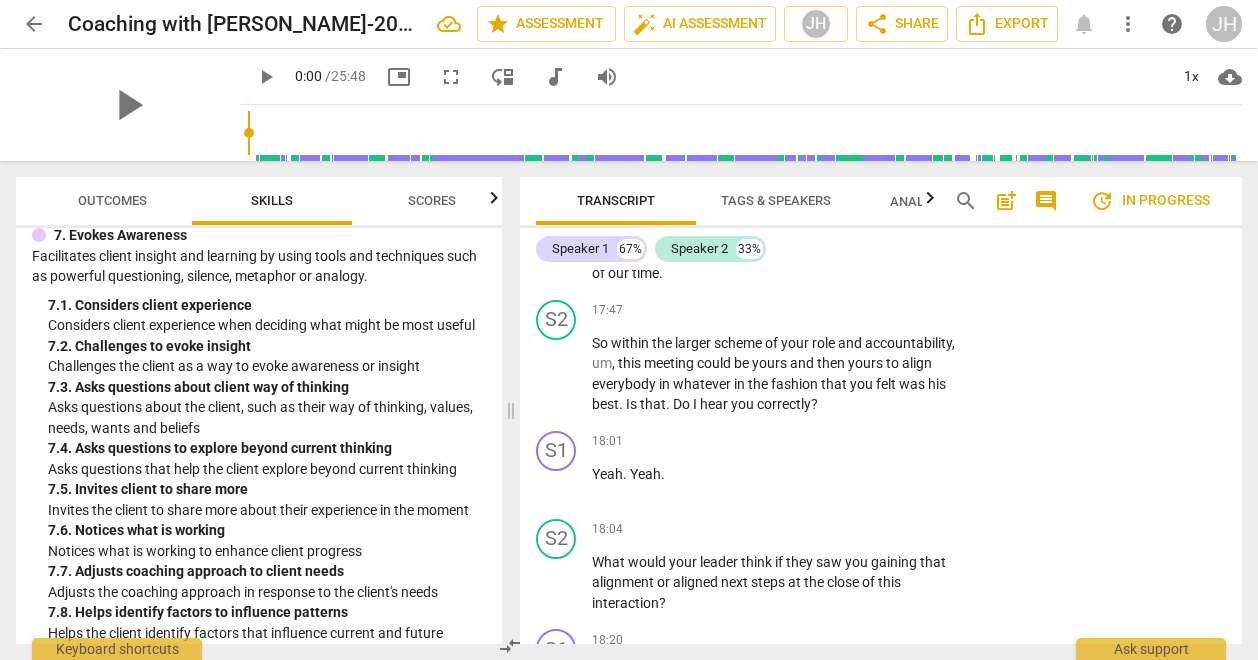 scroll, scrollTop: 7240, scrollLeft: 0, axis: vertical 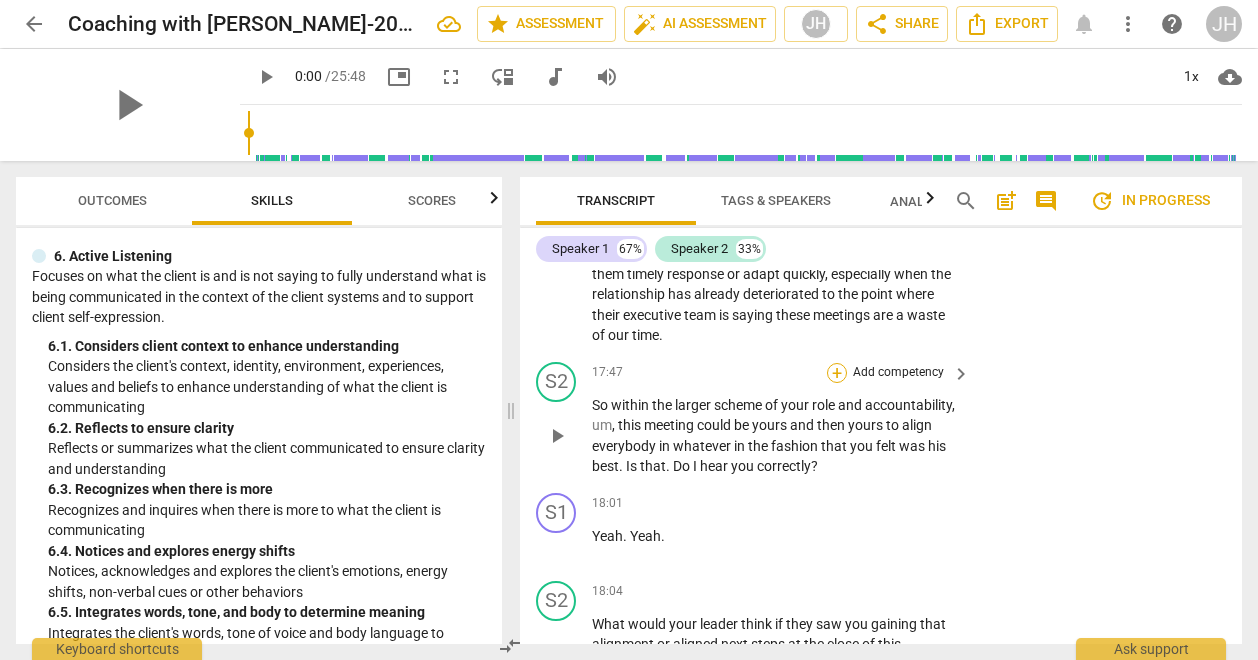 click on "+" at bounding box center [837, 373] 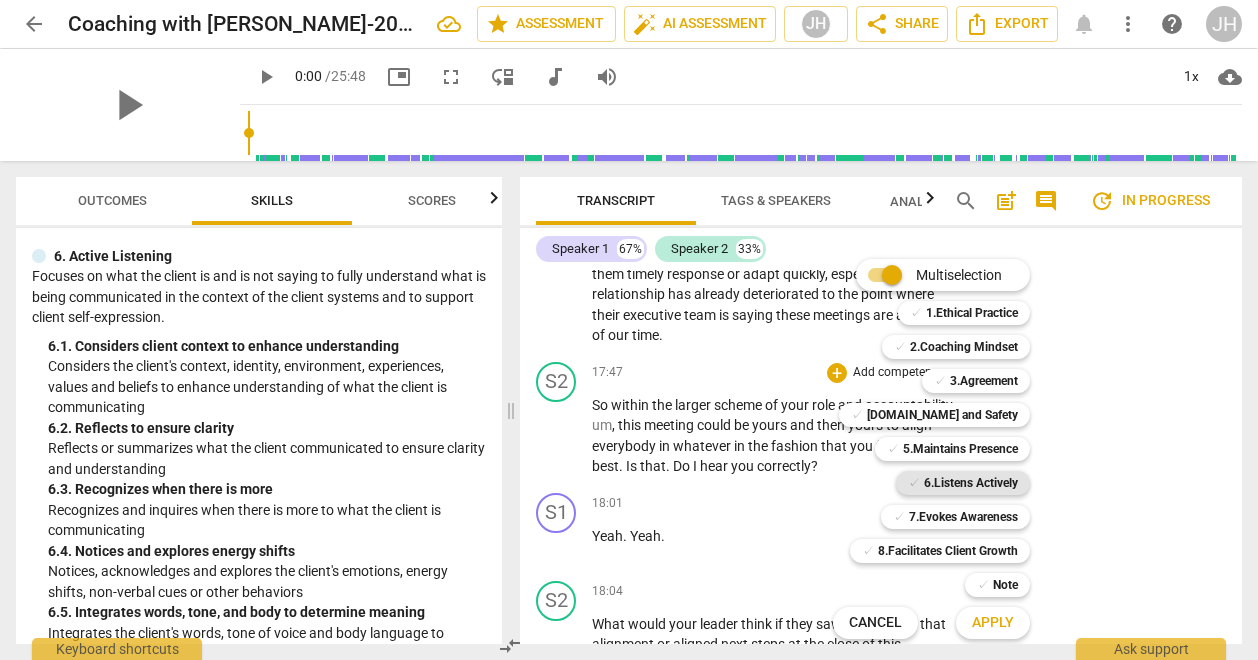 click on "6.Listens Actively" at bounding box center [971, 483] 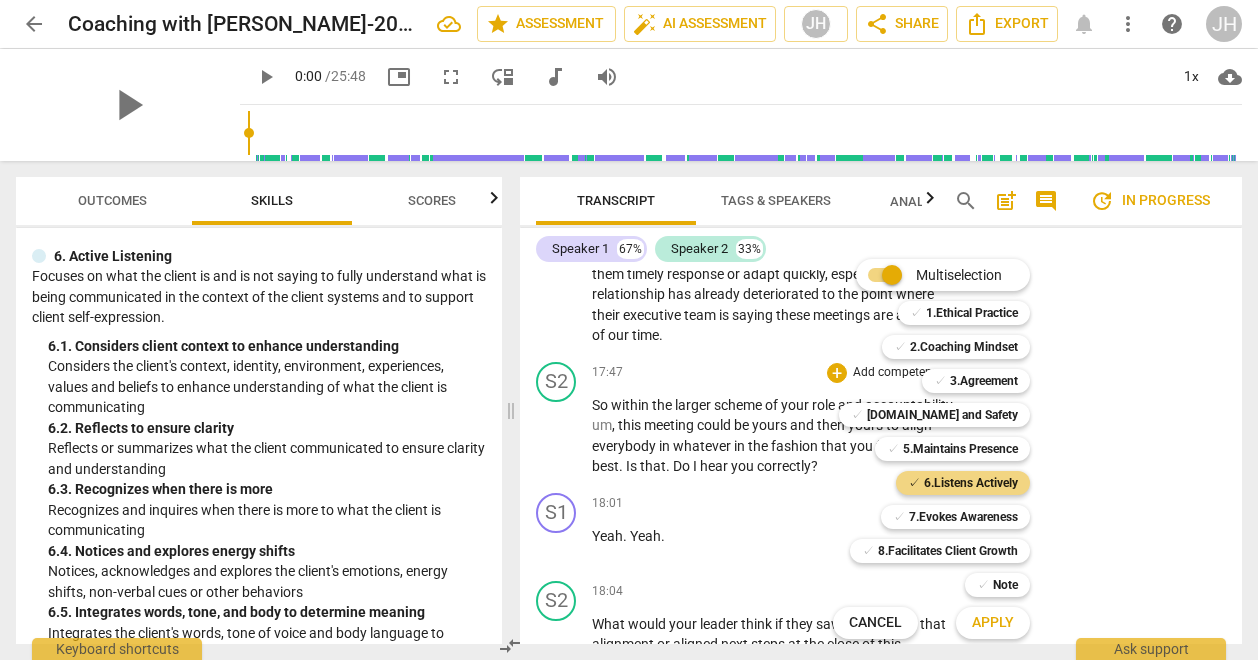 click on "Apply" at bounding box center [993, 623] 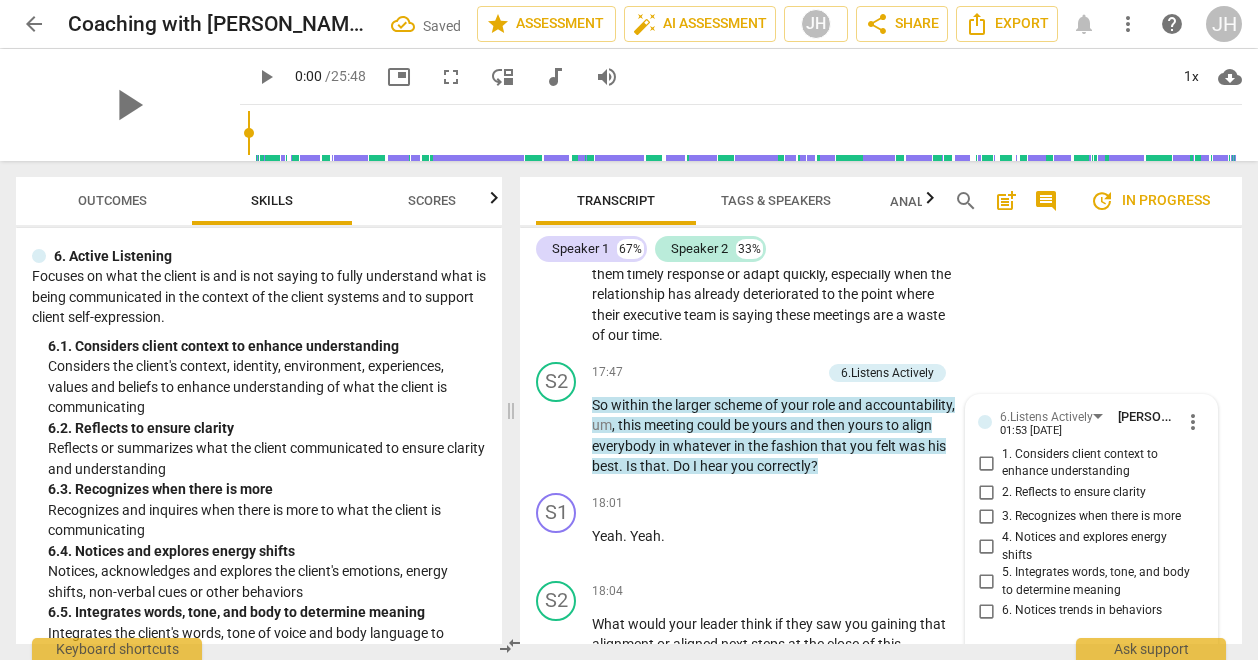 scroll, scrollTop: 7562, scrollLeft: 0, axis: vertical 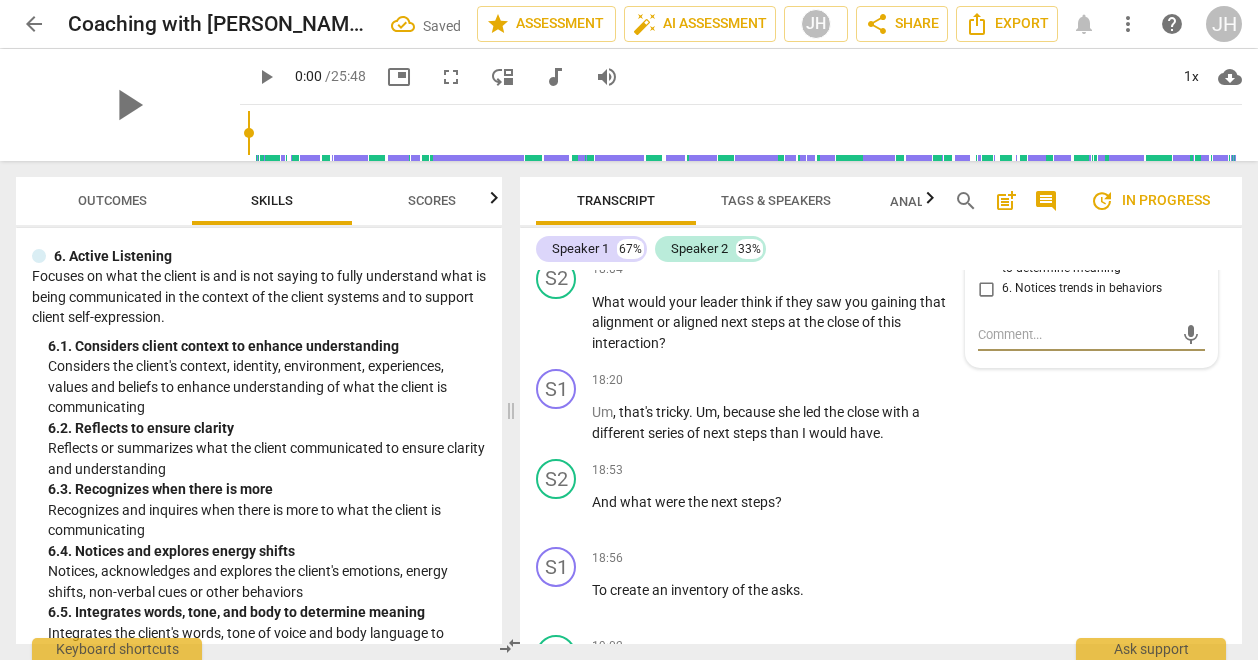 click on "2. Reflects to ensure clarity" at bounding box center [986, 171] 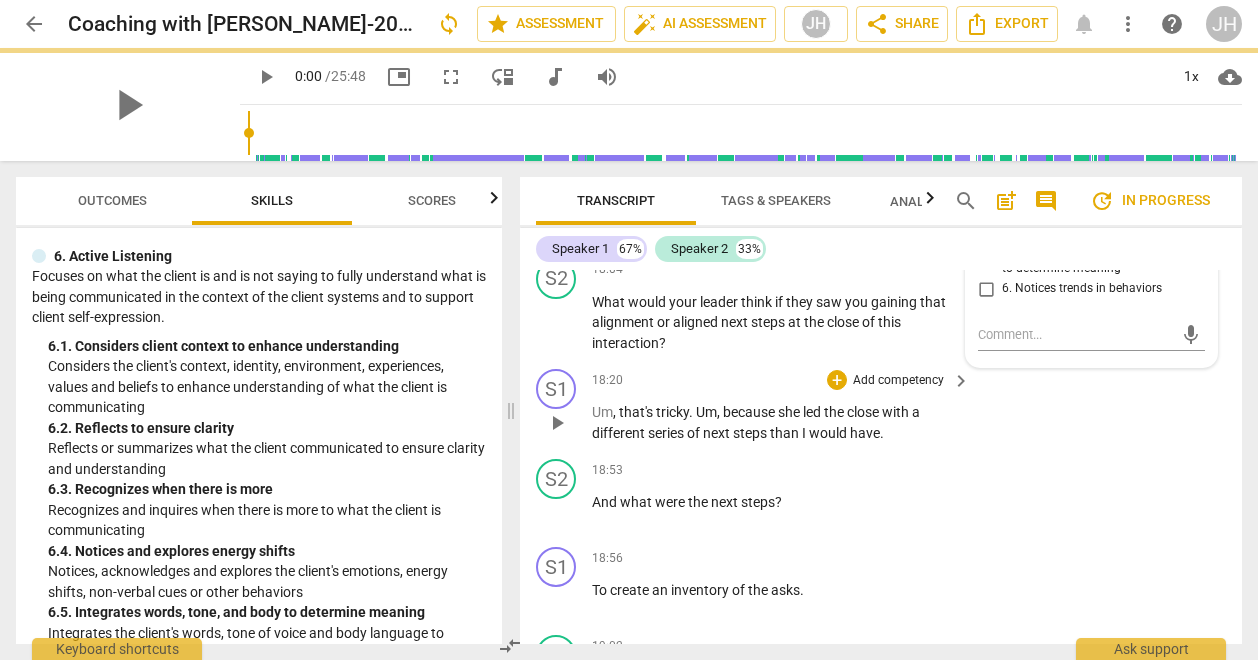 click on "S1 play_arrow pause 18:20 + Add competency keyboard_arrow_right Um ,   that's   tricky .   Um ,   because   she   led   the   close   with   a   different   series   of   next   steps   than   I   would   have ." at bounding box center [881, 406] 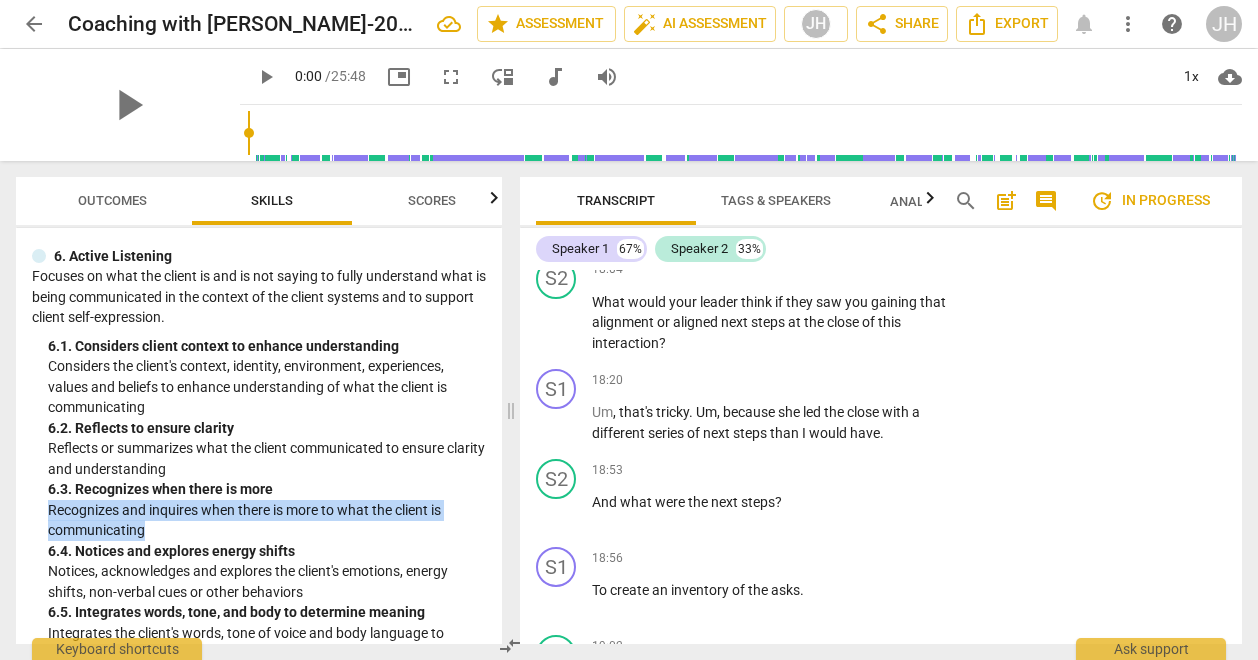 drag, startPoint x: 494, startPoint y: 496, endPoint x: 503, endPoint y: 531, distance: 36.138622 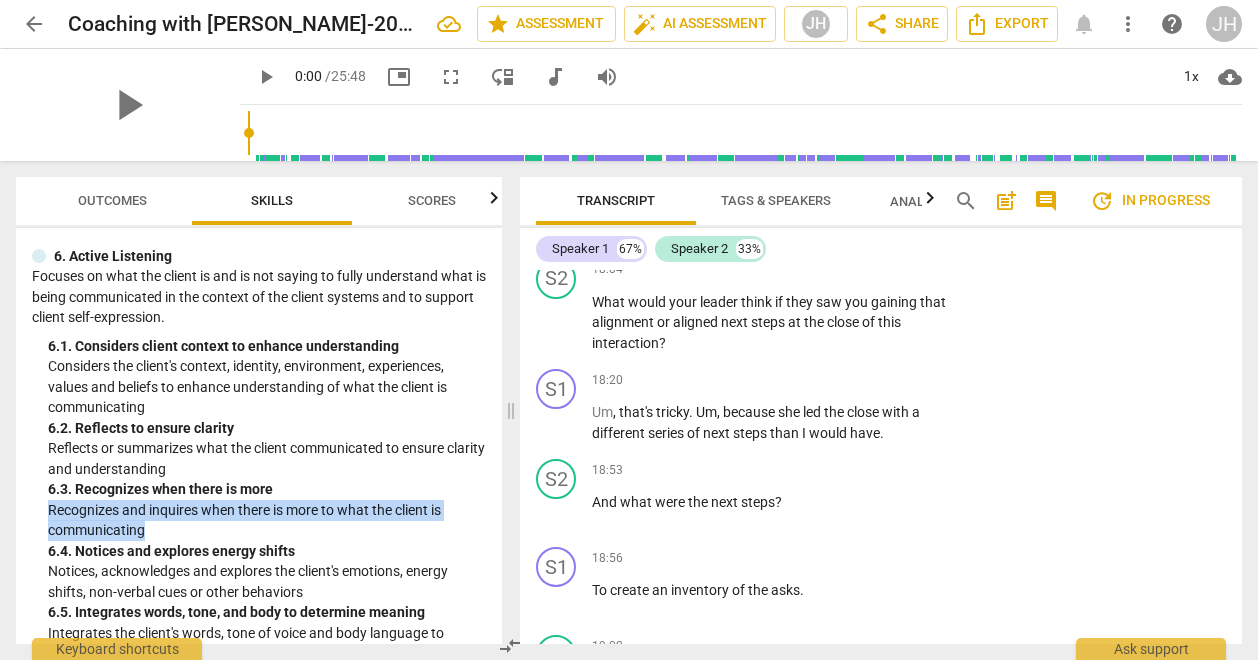 click on "Outcomes Skills Scores ICF Updated Core Competencies (2019) 1. Demonstrates Ethical Practice Understands and consistently applies coaching ethics and standards of coaching. 1. 1. Demonstrates Personal integrity Demonstrates personal integrity and honesty in interactions with clients, sponsors and relevant stakeholders 1. 2. Is sensitive to client identity Is sensitive to clients' identity, environment, experiences, values and beliefs 1. 3. Uses appropriate language Uses language appropriate and respectful to clients, sponsors and relevant stakeholders 1. 4. Upholds ICF core values Abides by the ICF Code of Ethics and upholds the Core Values 1. 5. Maintains confidentiality Maintains confidentiality with client information per stakeholder agreements and pertinent laws 1. 6. Distinguishes between coaching and consulting Maintains the distinctions between coaching, consulting, psychotherapy and other support professions 1. 7. Refers clients to others Refers clients to other support professionals, as appropriate" at bounding box center [255, 410] 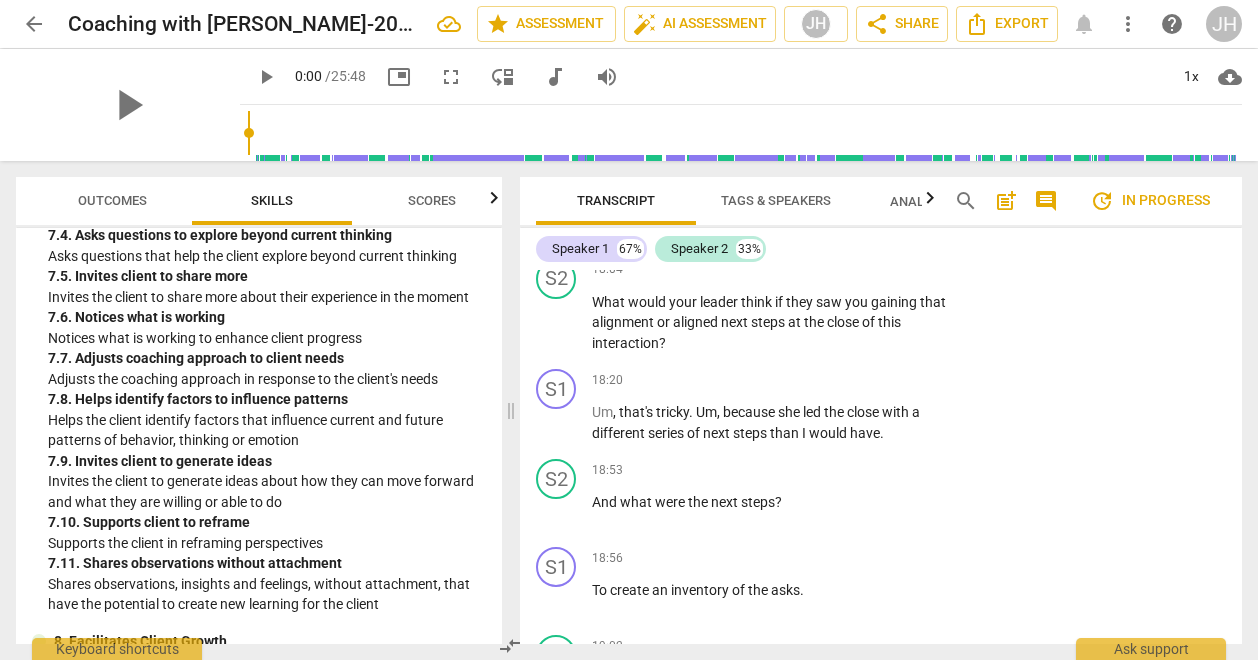 scroll, scrollTop: 3355, scrollLeft: 0, axis: vertical 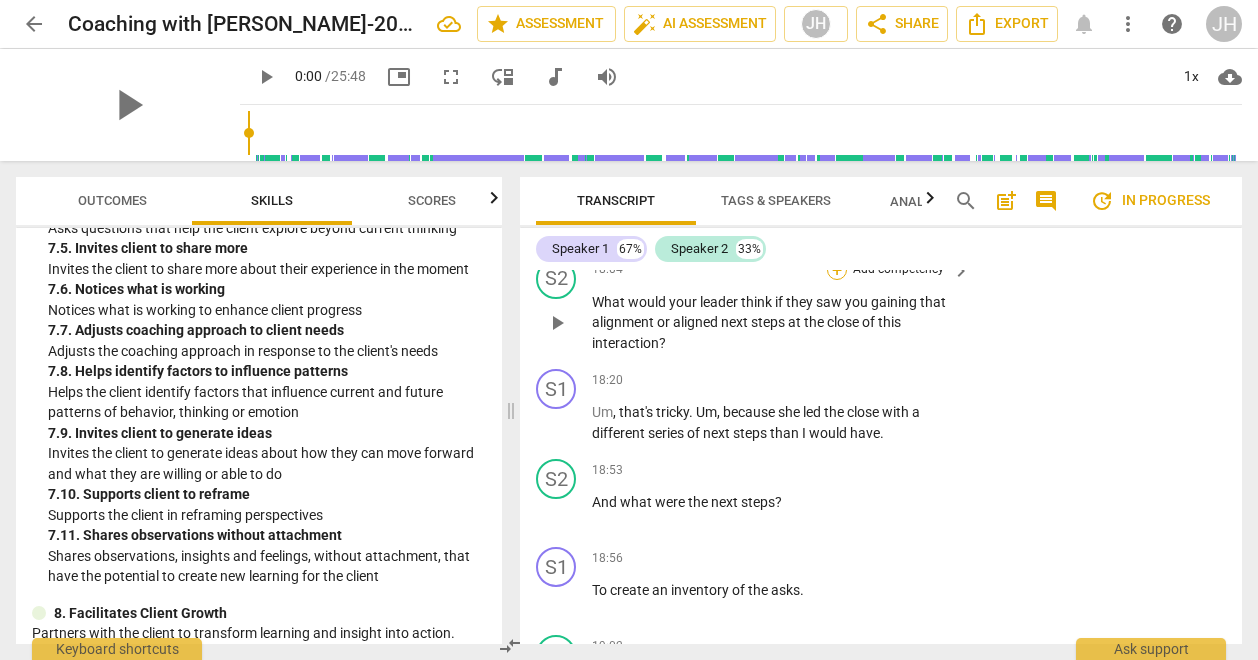 click on "+" at bounding box center (837, 270) 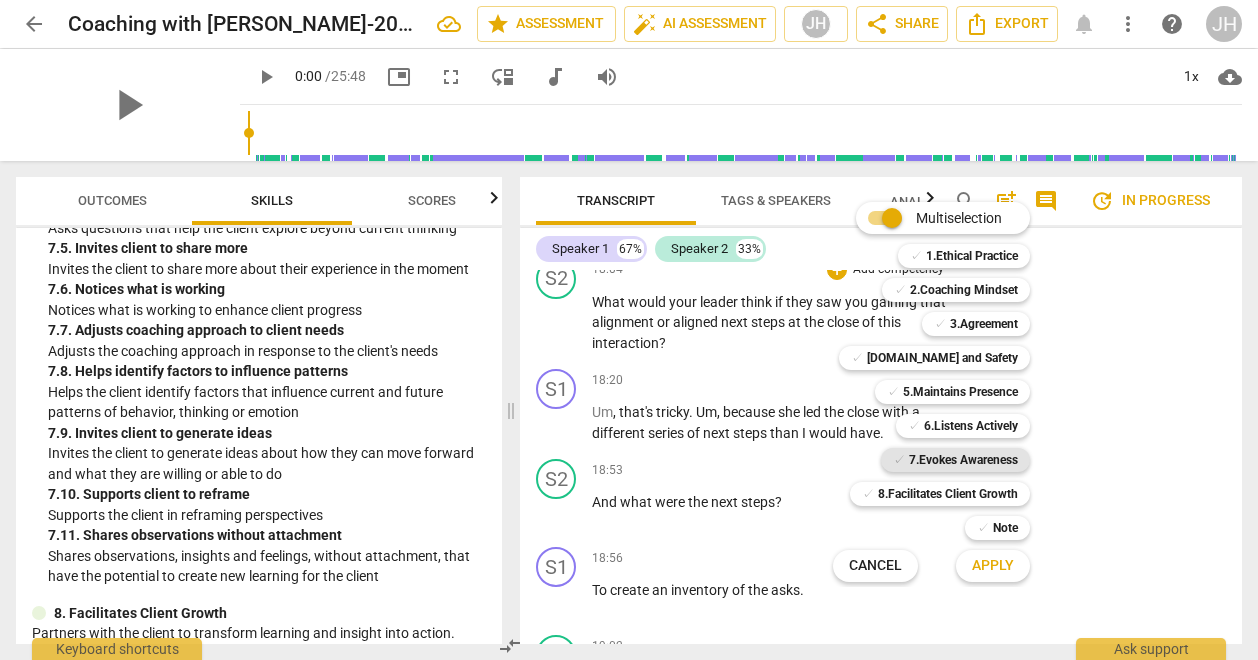 click on "7.Evokes Awareness" at bounding box center (963, 460) 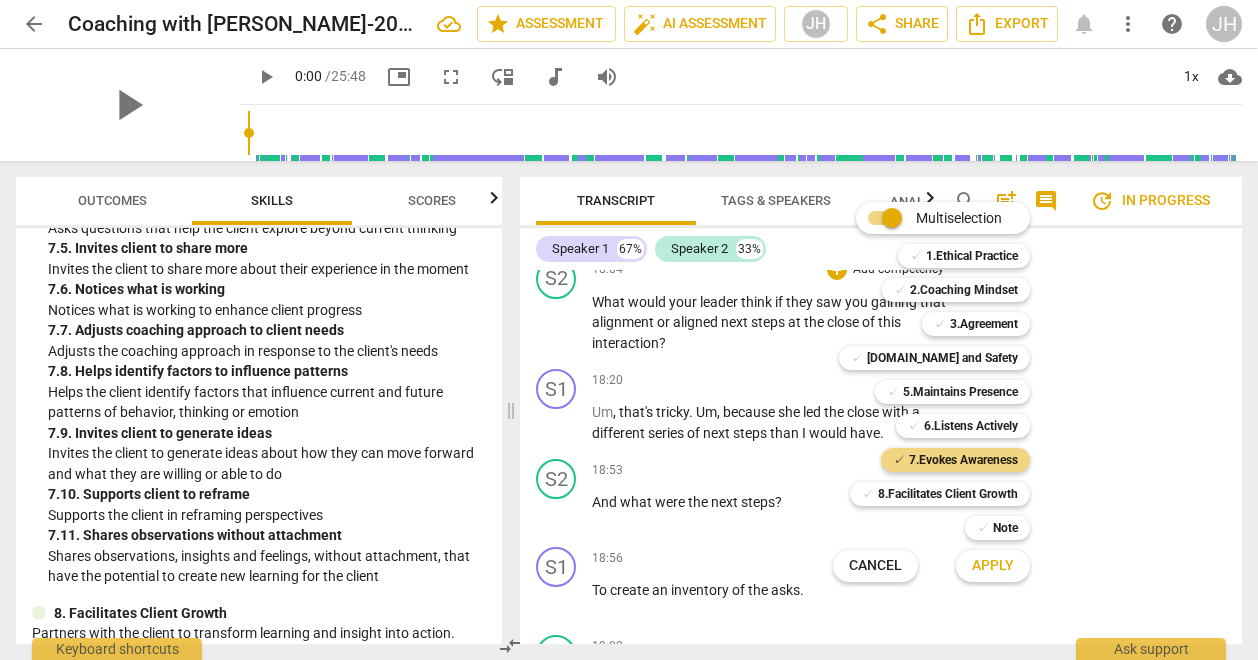 click on "Apply" at bounding box center (993, 566) 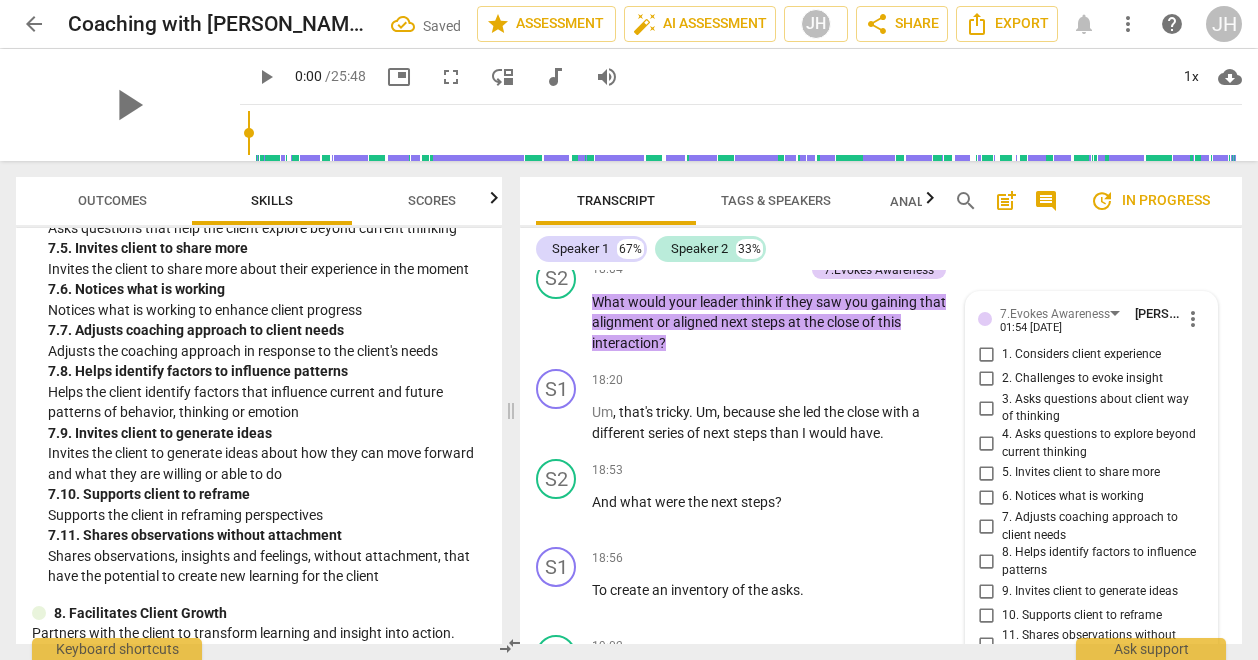 scroll, scrollTop: 7924, scrollLeft: 0, axis: vertical 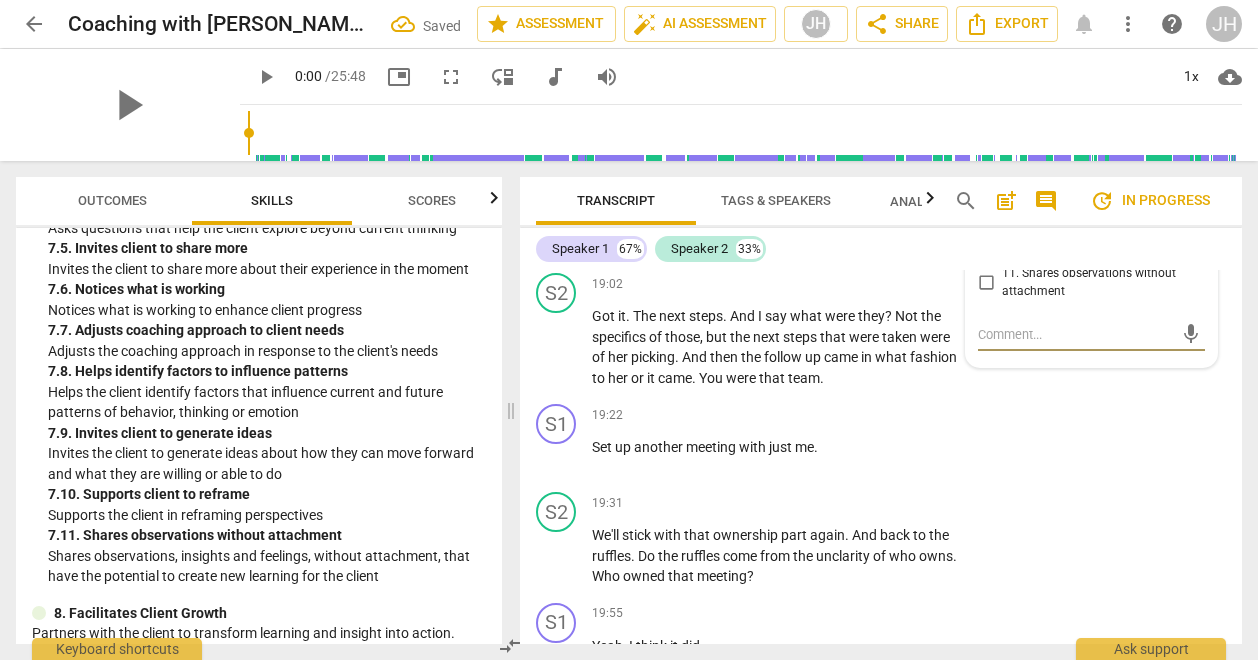 click on "8. Helps identify factors to influence patterns" at bounding box center (986, 200) 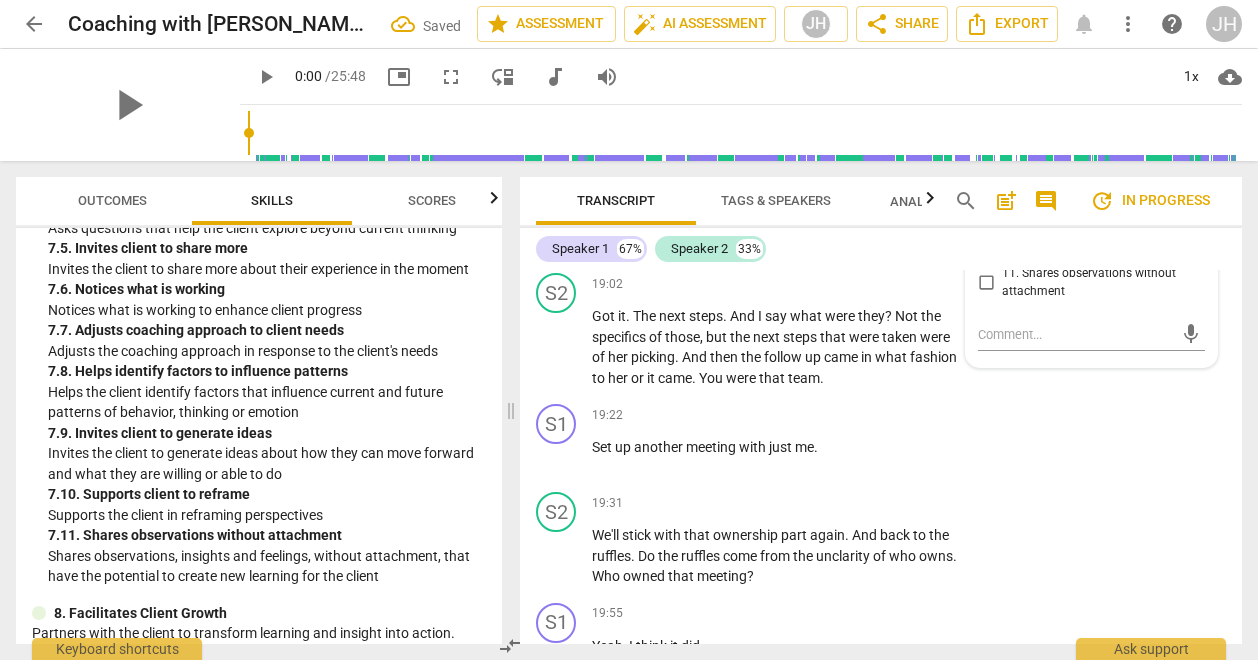 click on "To   create   an   inventory   of   the   asks ." at bounding box center [776, 228] 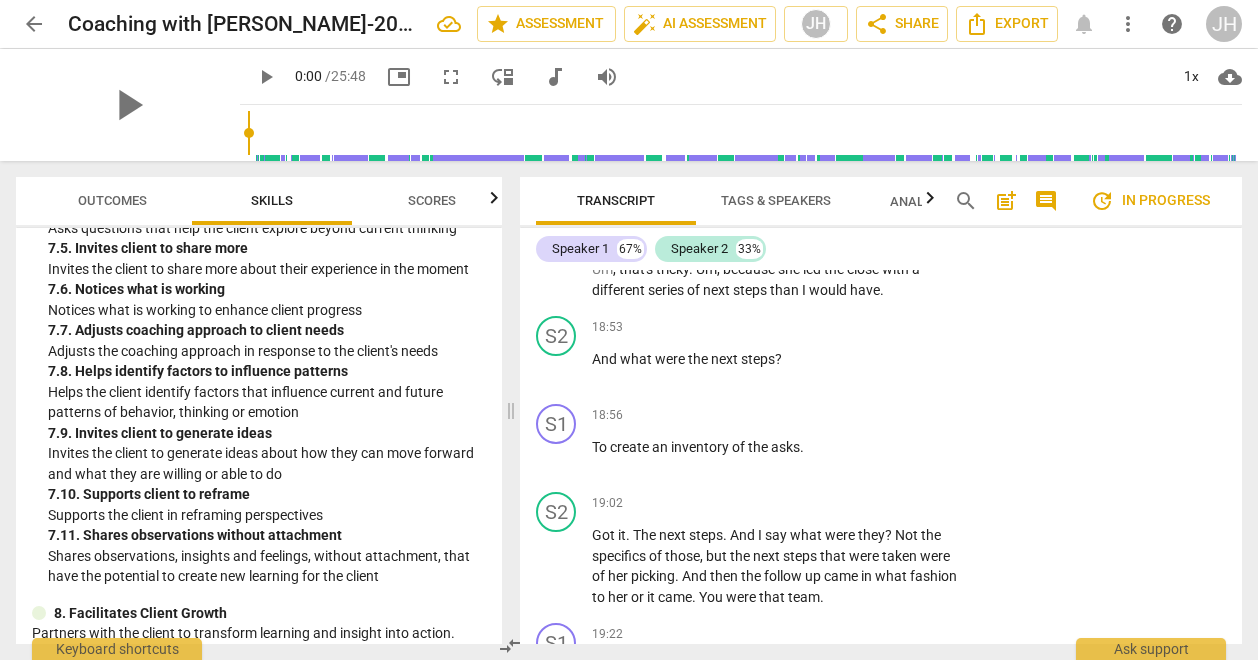 scroll, scrollTop: 7790, scrollLeft: 0, axis: vertical 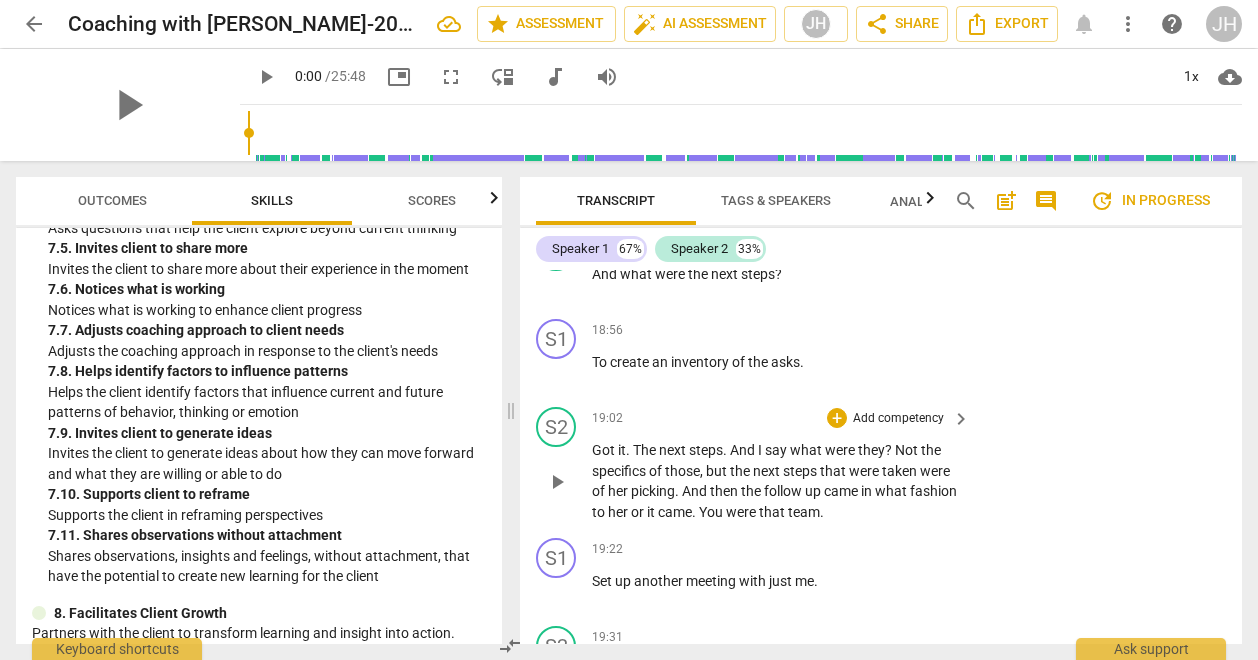 drag, startPoint x: 1234, startPoint y: 523, endPoint x: 1231, endPoint y: 568, distance: 45.099888 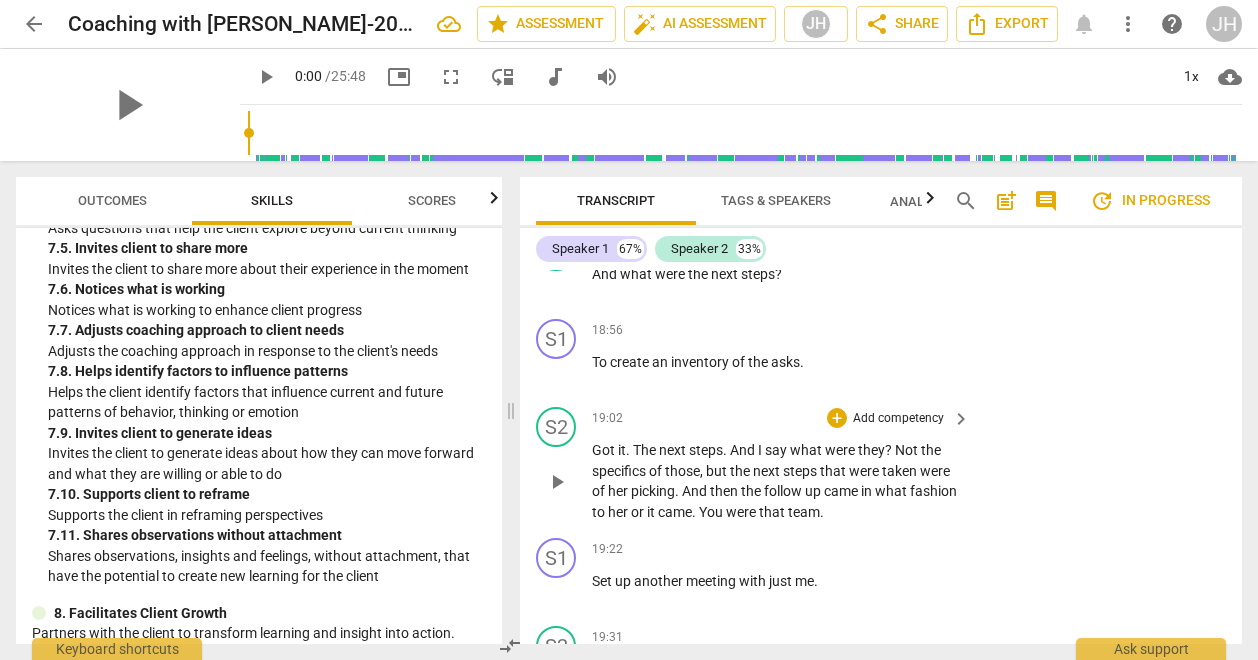 click on "S2 play_arrow pause 19:02 + Add competency keyboard_arrow_right Got   it .   The   next   steps .   And   I   say   what   were   they ?   Not   the   specifics   of   those ,   but   the   next   steps   that   were   taken   were   of   her   picking .   And   then   the   follow   up   came   in   what   fashion   to   her   or   it   came .   You   were   that   team ." at bounding box center (881, 464) 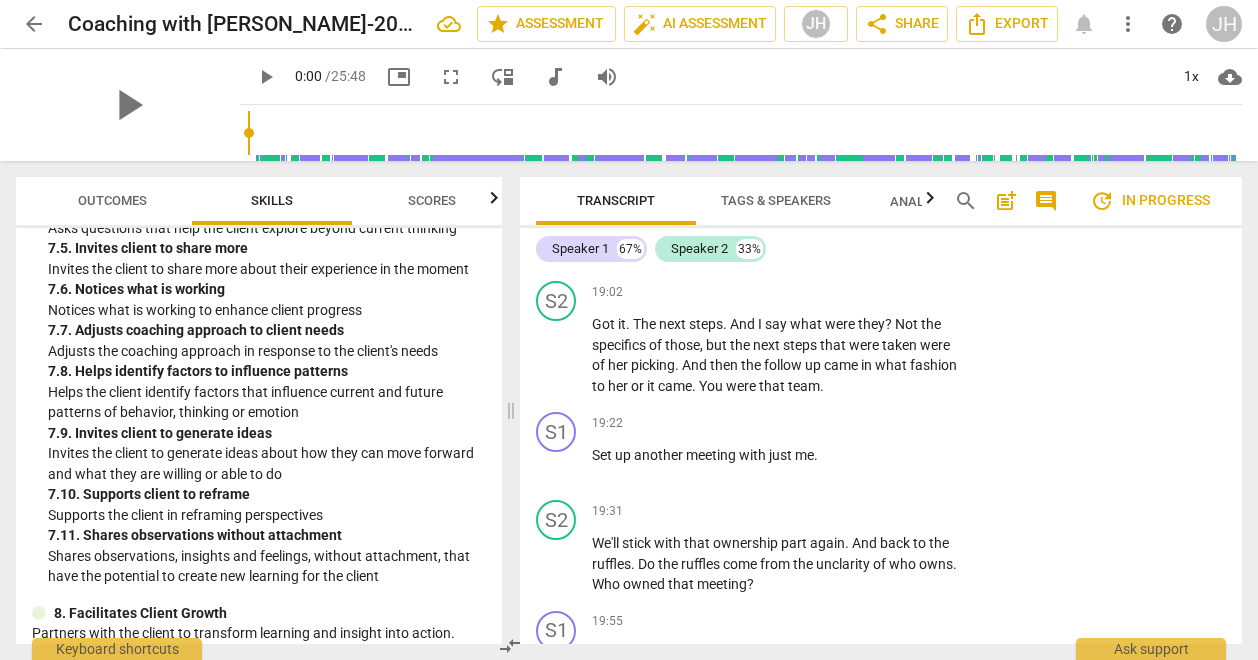 scroll, scrollTop: 7980, scrollLeft: 0, axis: vertical 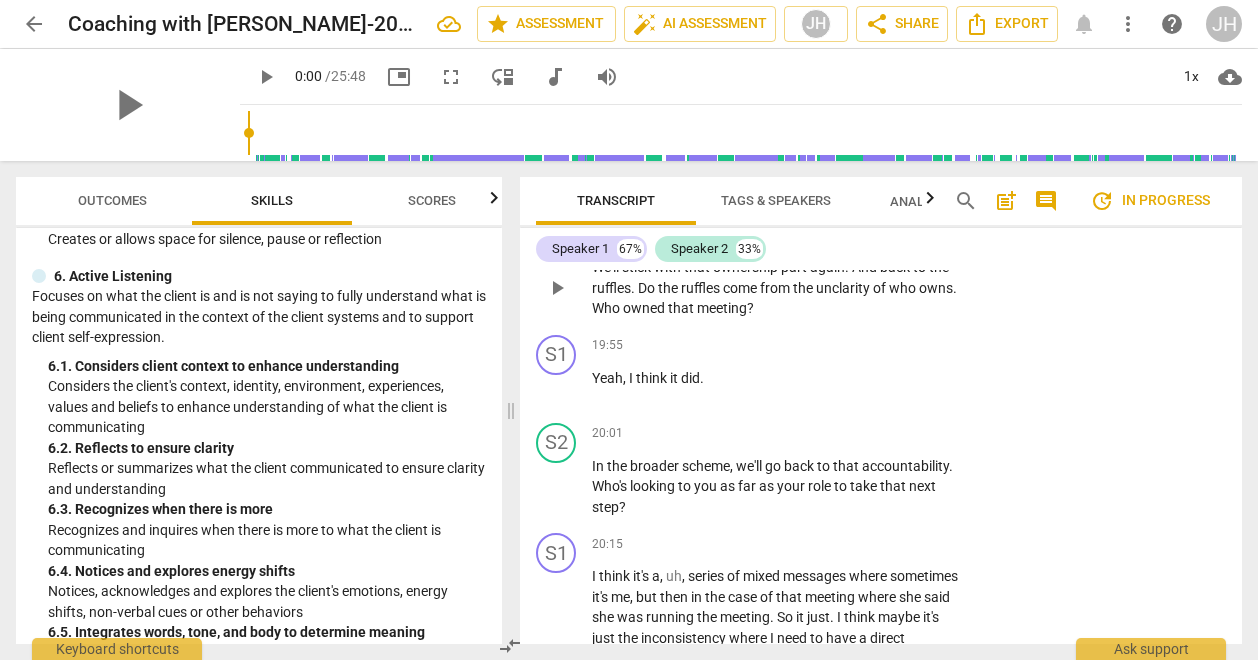 click on "+" at bounding box center (837, 235) 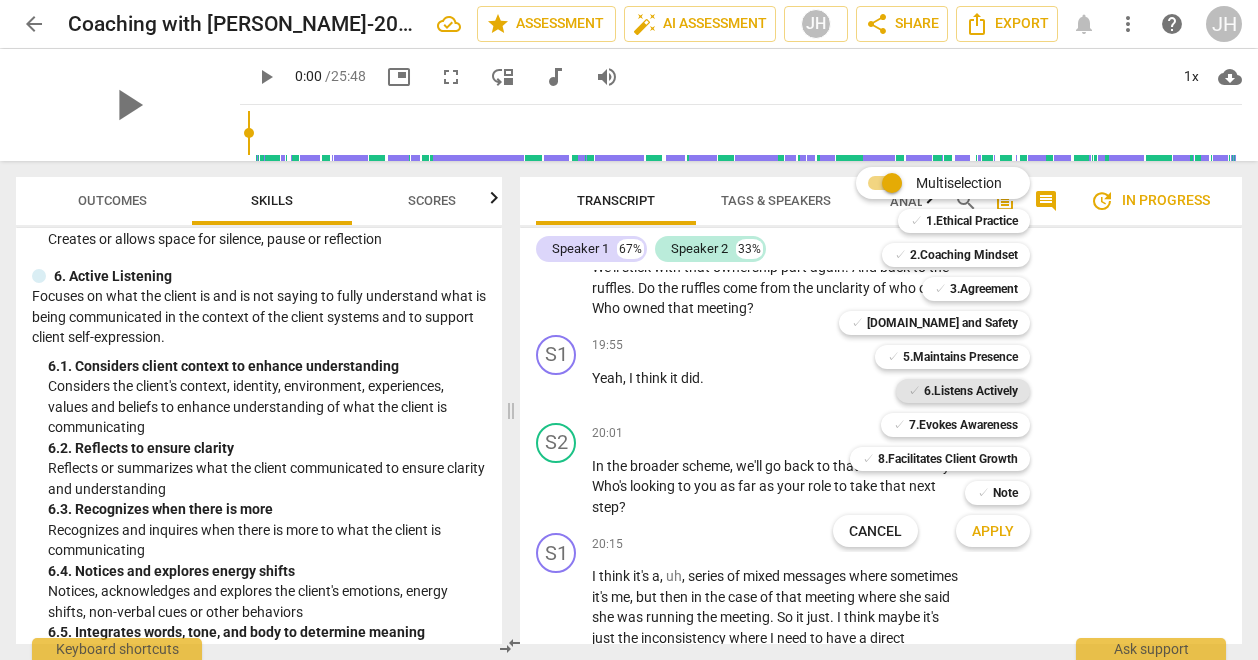 click on "6.Listens Actively" at bounding box center (971, 391) 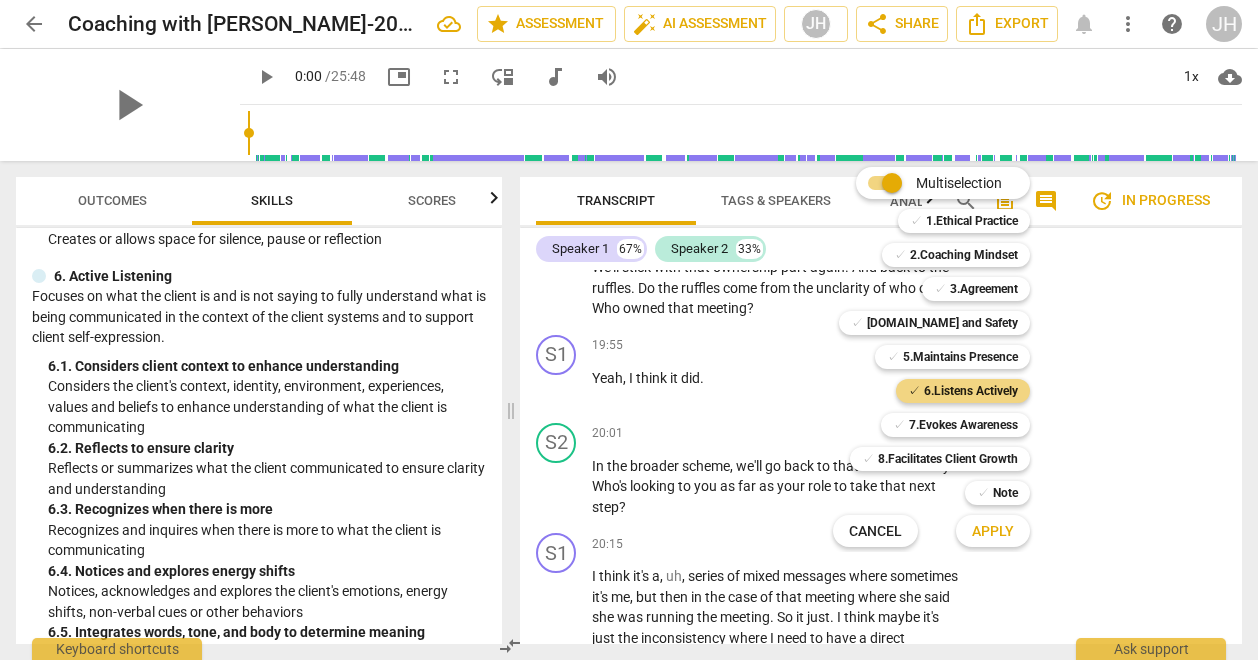 click on "Apply" at bounding box center (993, 532) 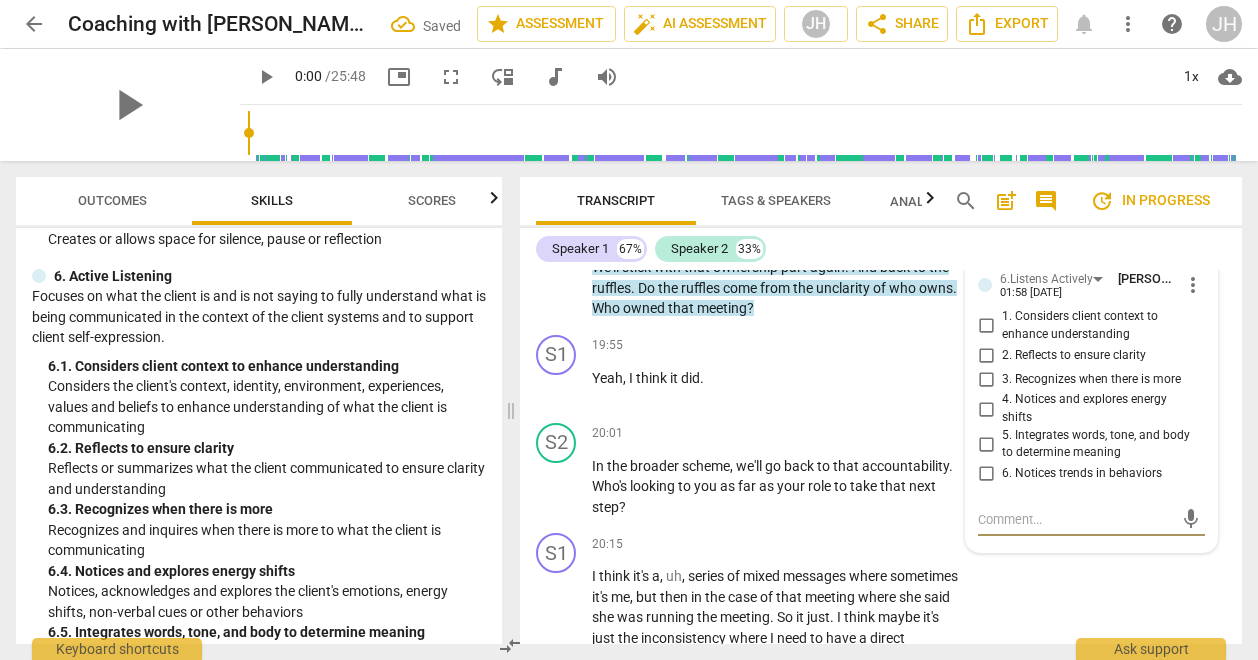 scroll, scrollTop: 8198, scrollLeft: 0, axis: vertical 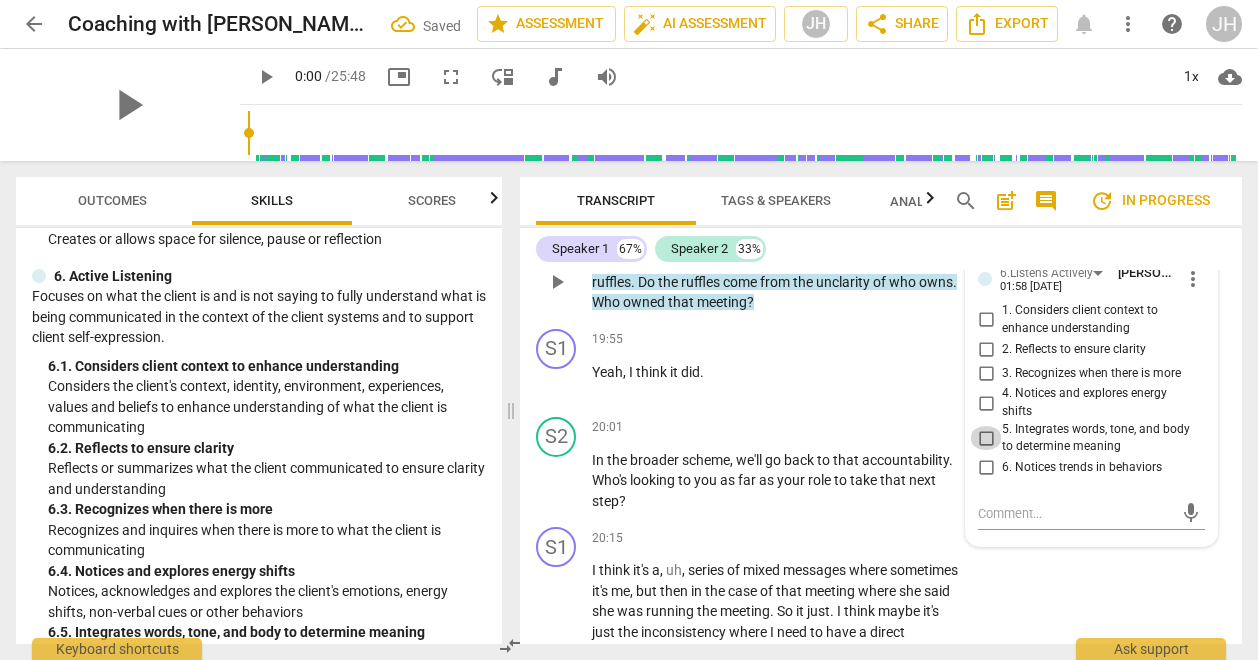 click on "5. Integrates words, tone, and body to determine meaning" at bounding box center (986, 438) 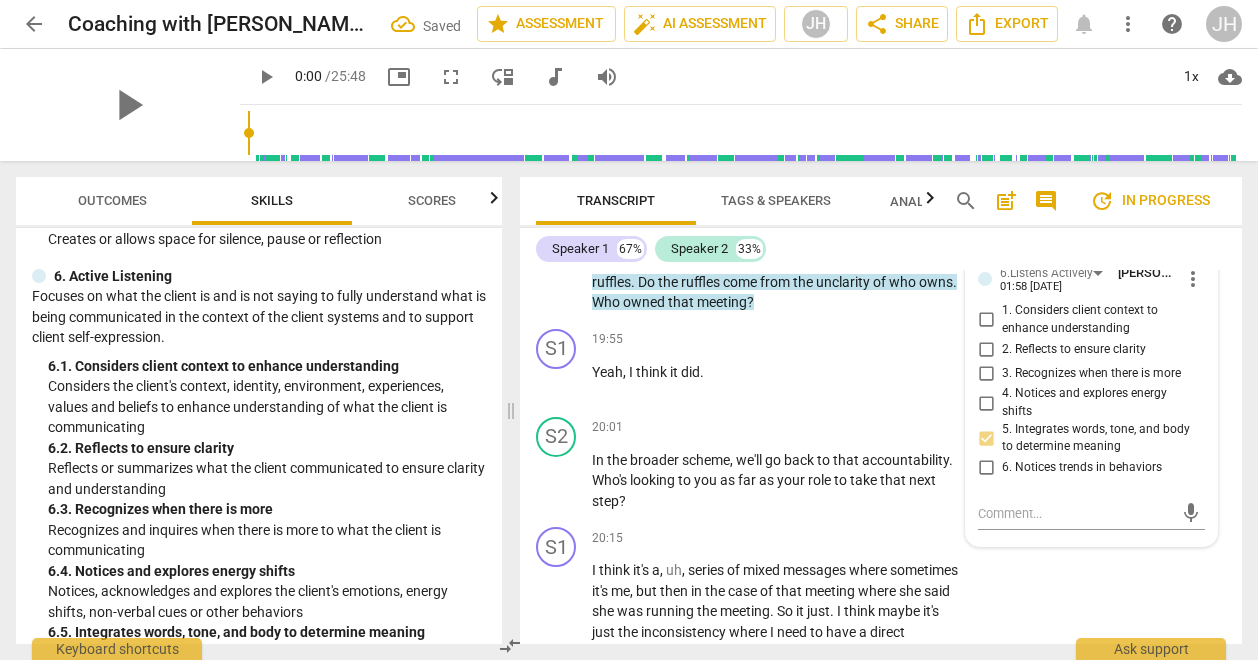 click on "S1 play_arrow pause 19:22 + Add competency keyboard_arrow_right Set   up   another   meeting   with   just   me ." at bounding box center (881, 166) 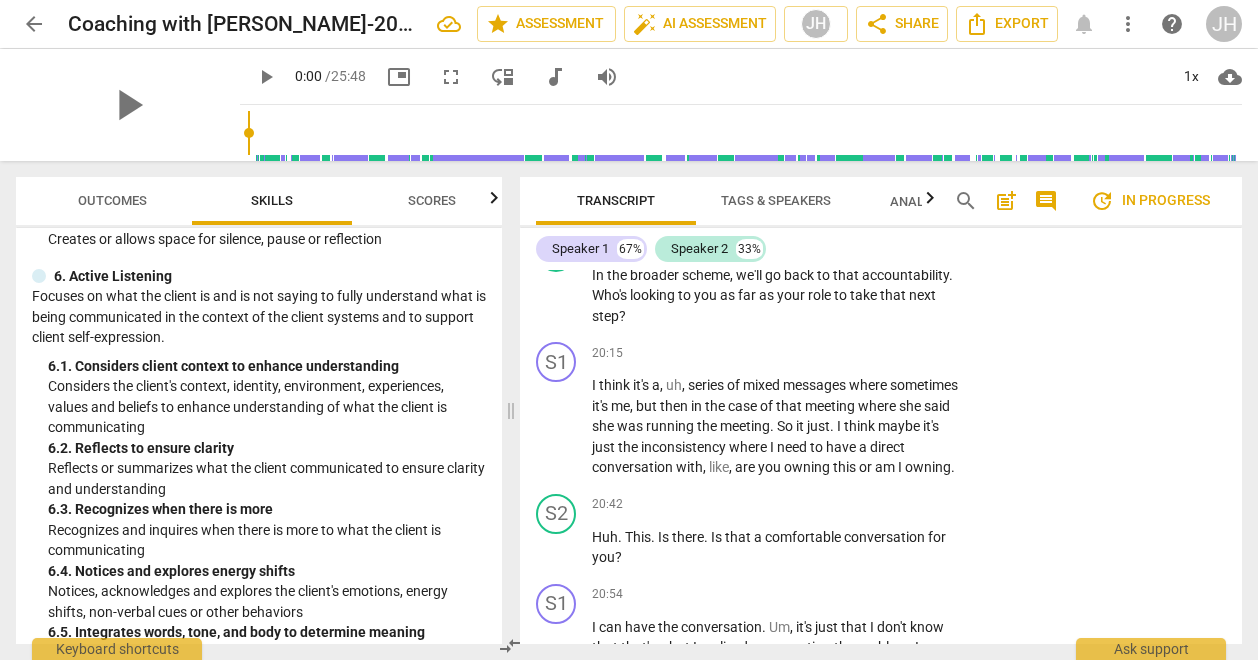 scroll, scrollTop: 8446, scrollLeft: 0, axis: vertical 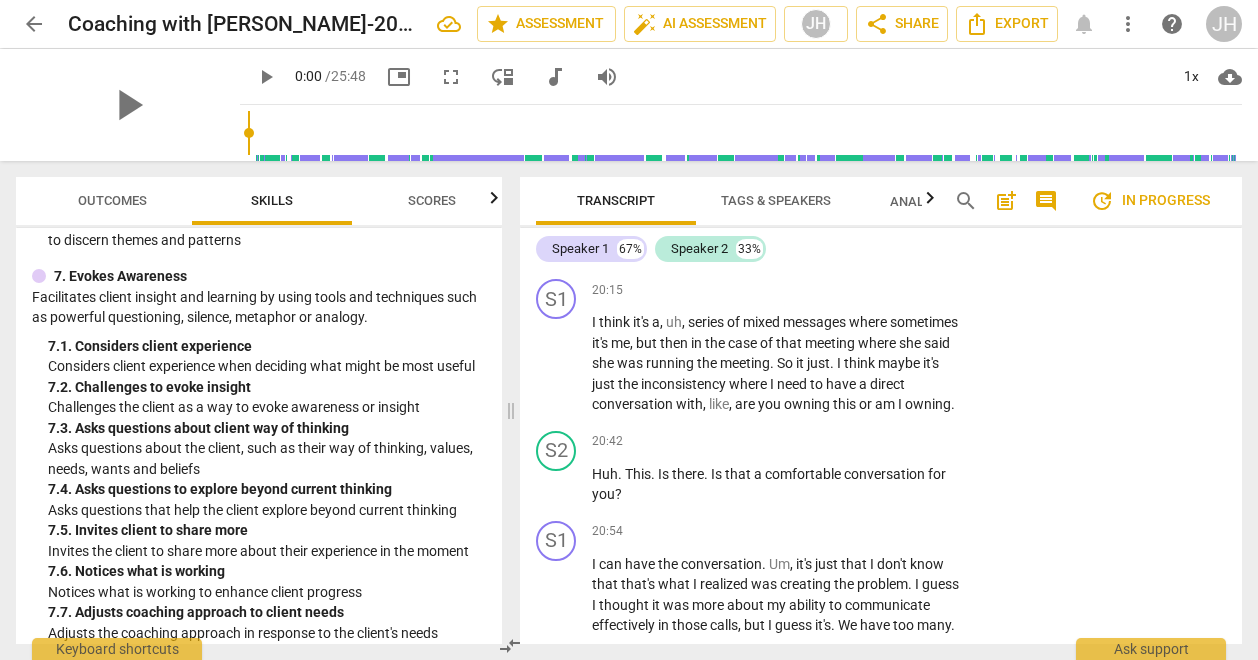 click on "+" at bounding box center [837, 180] 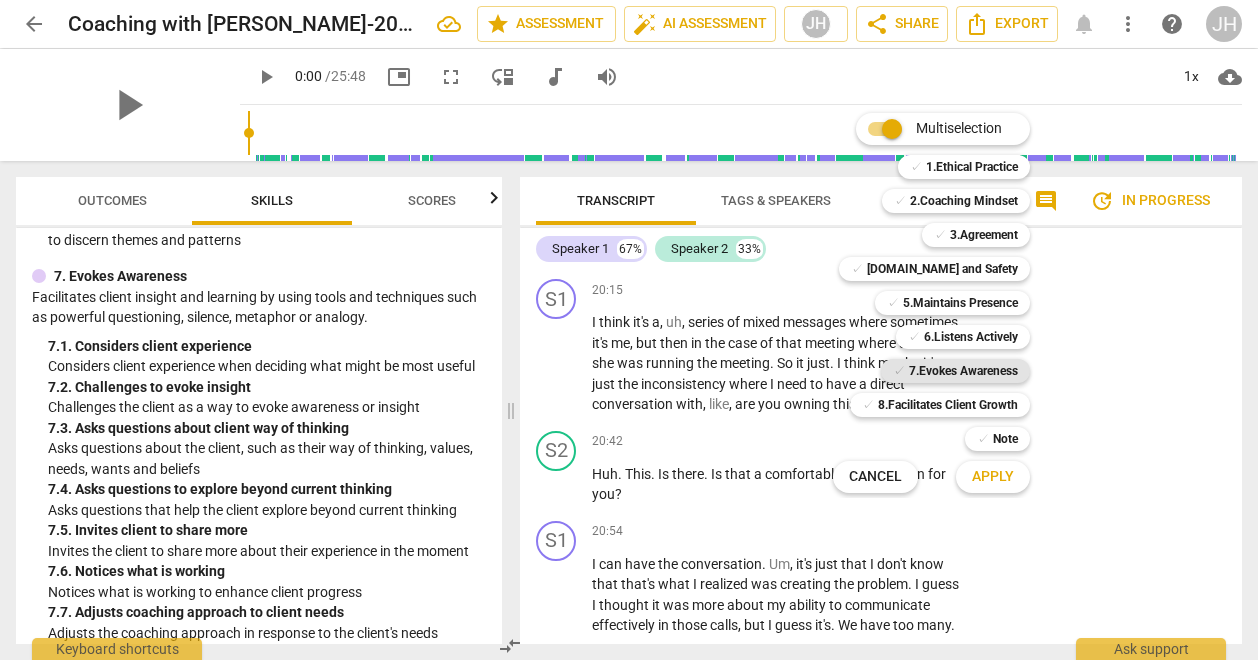 click on "7.Evokes Awareness" at bounding box center (963, 371) 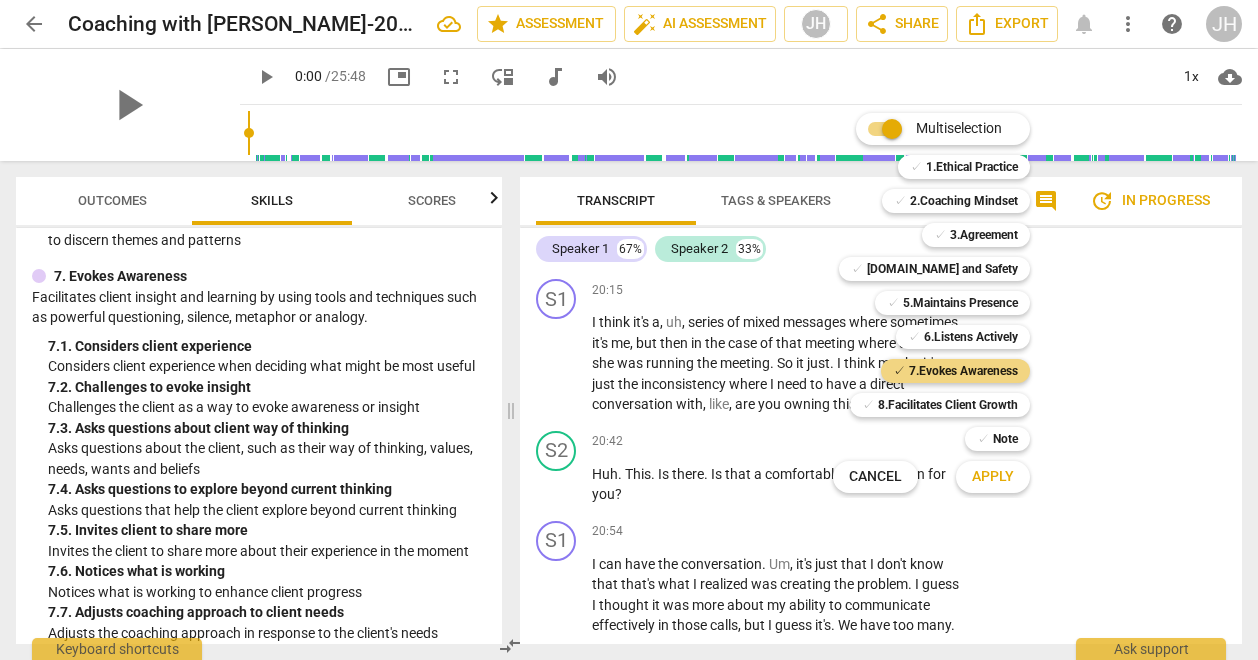 click on "Apply" at bounding box center (993, 477) 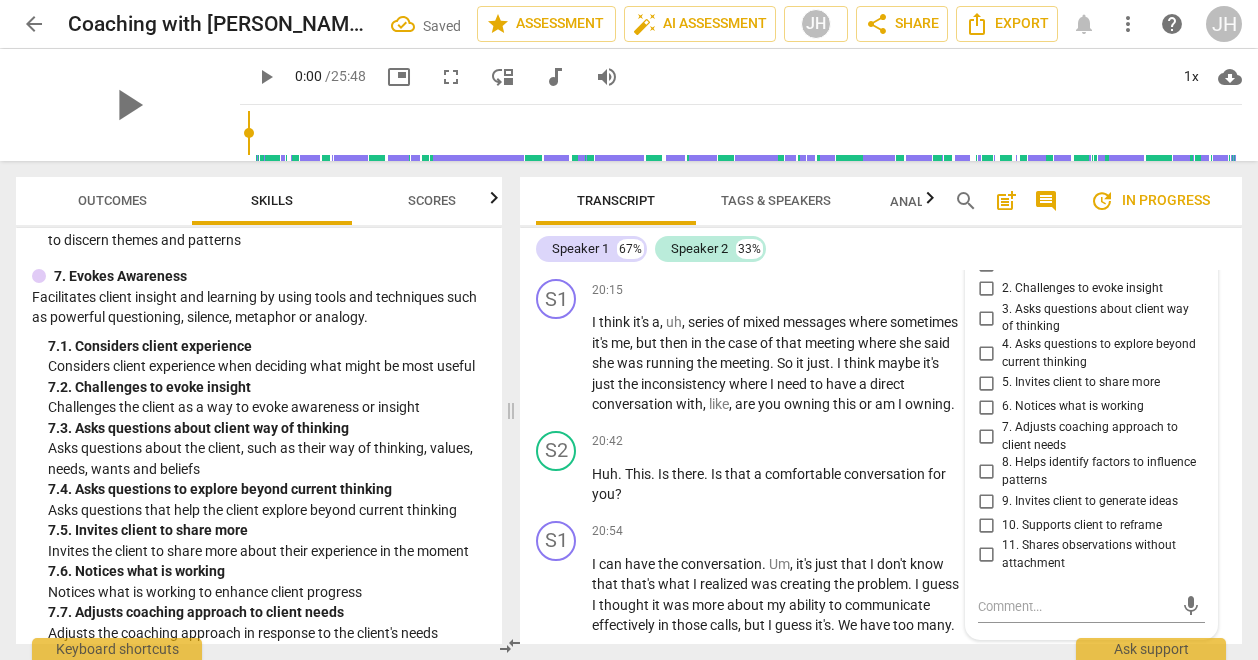scroll, scrollTop: 8718, scrollLeft: 0, axis: vertical 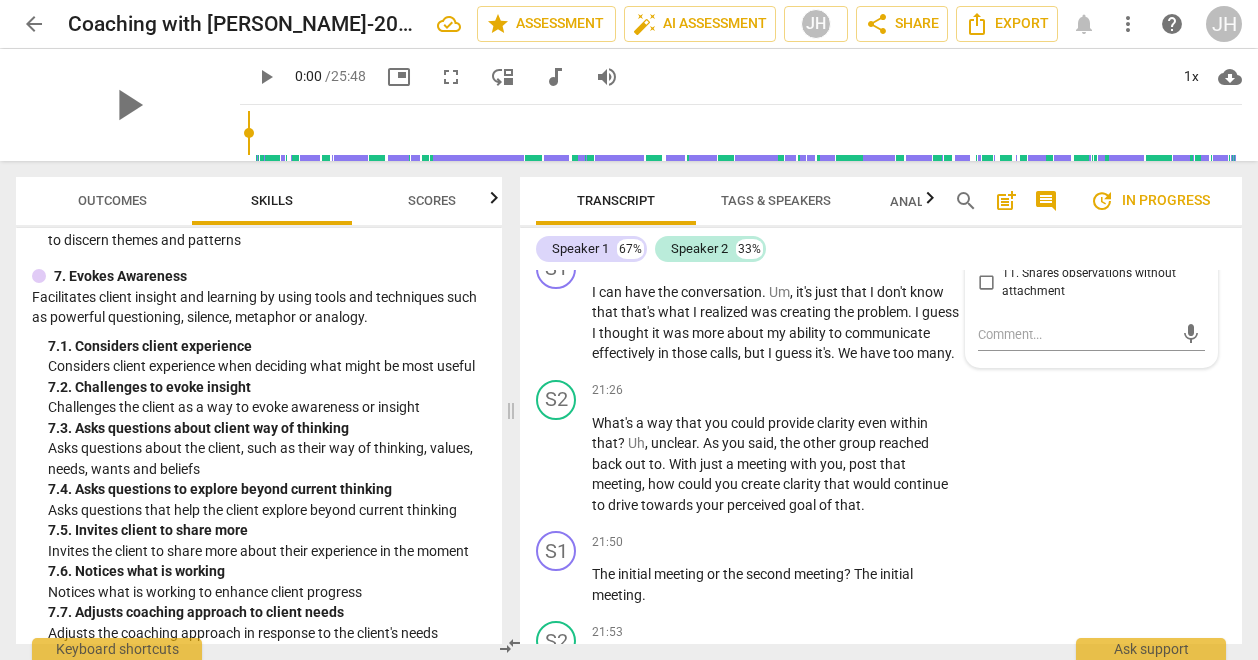 drag, startPoint x: 1032, startPoint y: 286, endPoint x: 1046, endPoint y: 296, distance: 17.20465 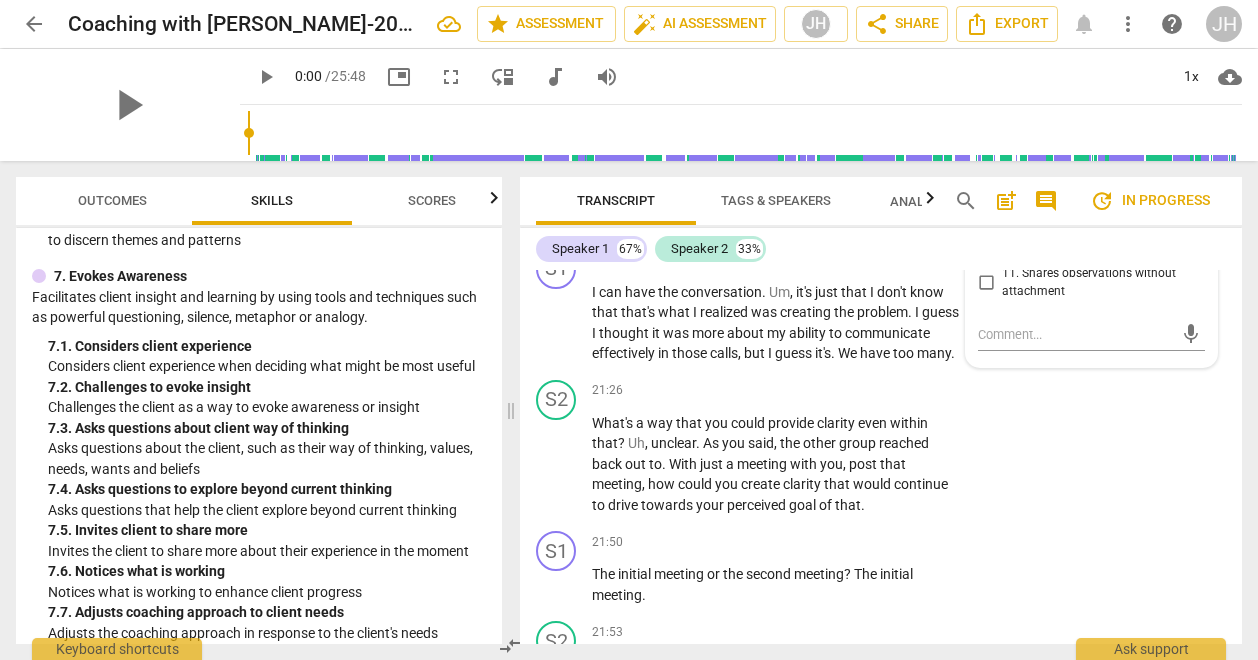 click on "7. Adjusts coaching approach to client needs" at bounding box center [1099, 164] 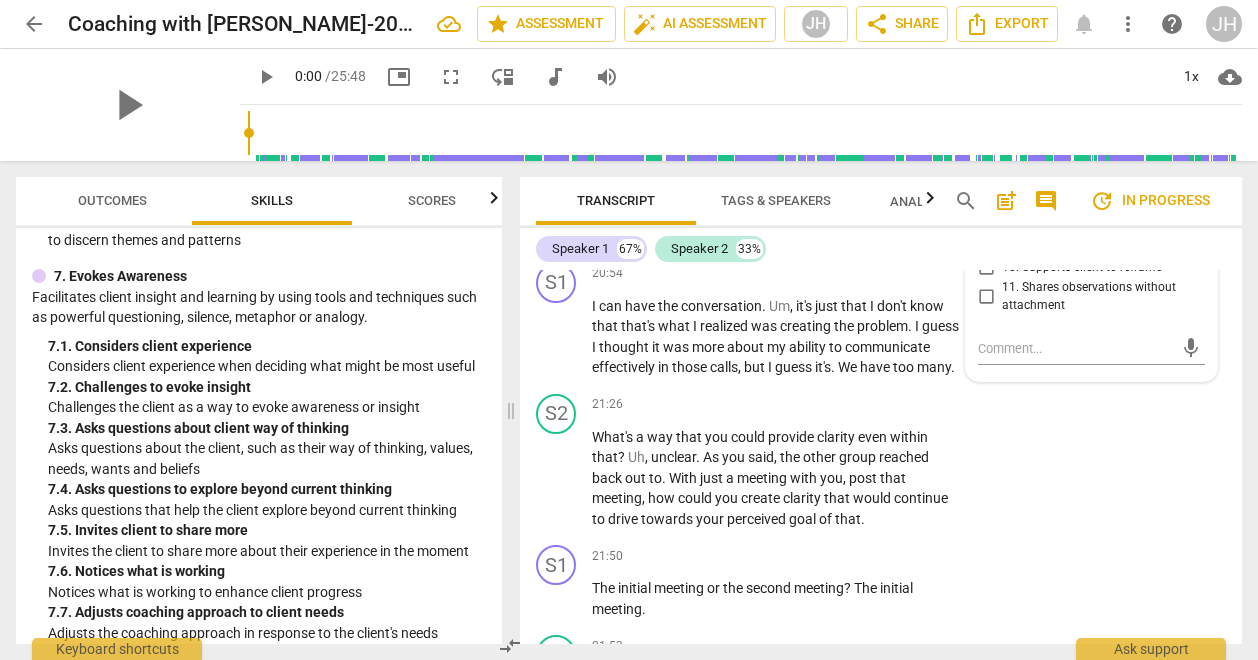 scroll, scrollTop: 8606, scrollLeft: 0, axis: vertical 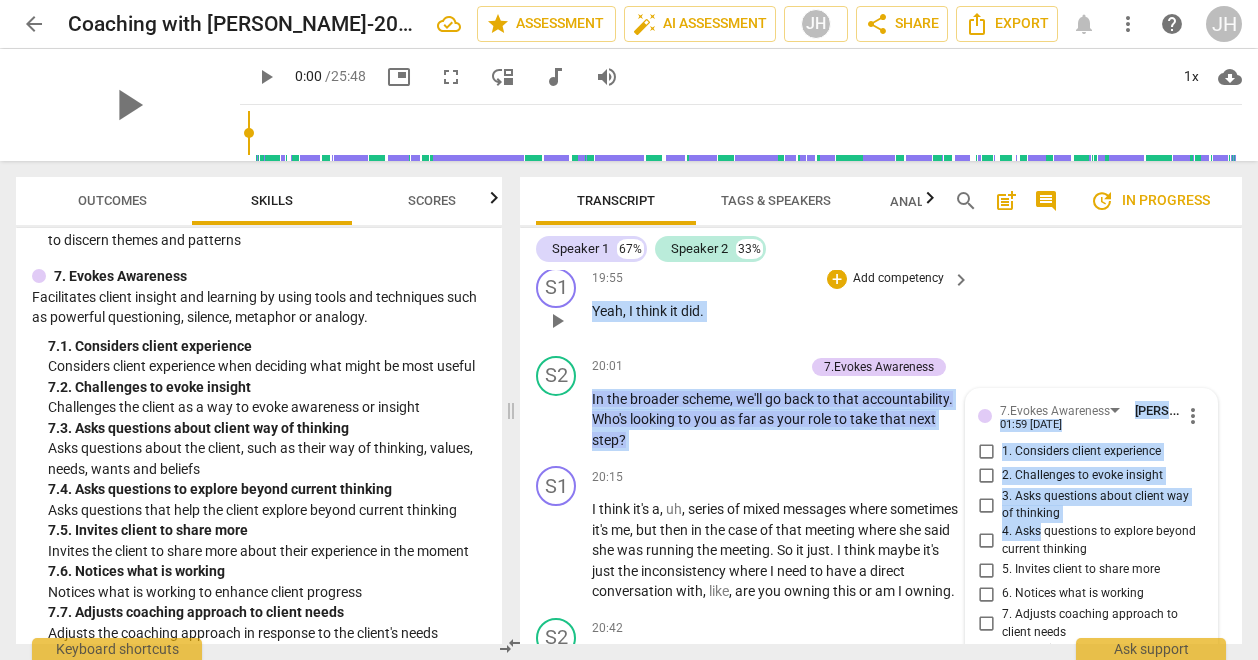 drag, startPoint x: 1038, startPoint y: 298, endPoint x: 1026, endPoint y: 429, distance: 131.54848 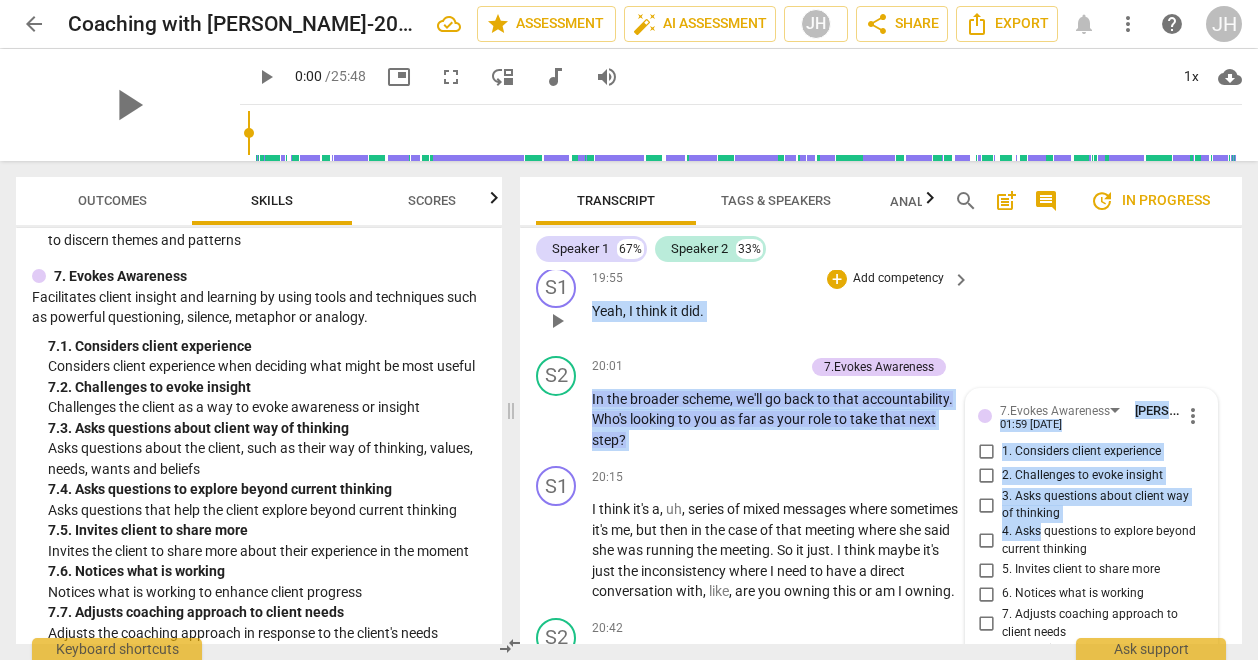click on "S1 play_arrow pause 00:11 + Add competency keyboard_arrow_right Hey   [PERSON_NAME] . S2 play_arrow pause 00:13 + Add competency keyboard_arrow_right Hello ,   [PERSON_NAME] .   How   are   you ? S1 play_arrow pause 00:14 + Add competency keyboard_arrow_right I'm   um ,   good . S2 play_arrow pause 00:16 + Add competency keyboard_arrow_right Good   to   see   you   [DATE] . S1 play_arrow pause 00:17 + Add competency keyboard_arrow_right Good   to   see   you . S2 play_arrow pause 00:19 + Add competency keyboard_arrow_right It's   kind   of   funny   when   you   join   because   your   initials   just   say   ed .   So   the   big   bubble   that   comes   on   just   says   ed . S1 play_arrow pause 00:25 + Add competency keyboard_arrow_right Yeah . S2 play_arrow pause 00:26 + Add competency 3.Agreement keyboard_arrow_right And   you're   like ,   who's ,   who's   joining   this ?   So   very   good   to   see   you .   So   We've   got   about   20   minutes   together   [DATE] .   Ah ,   so   before   we   jump   in   to" at bounding box center (881, 457) 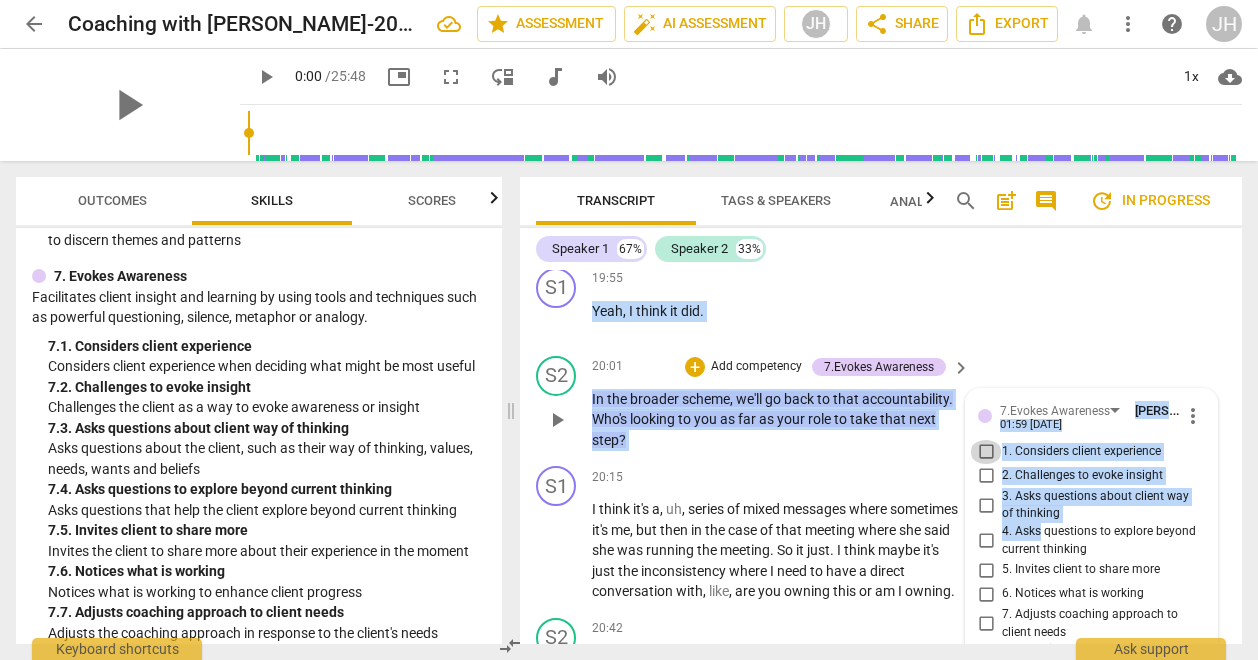 click on "1. Considers client experience" at bounding box center [986, 452] 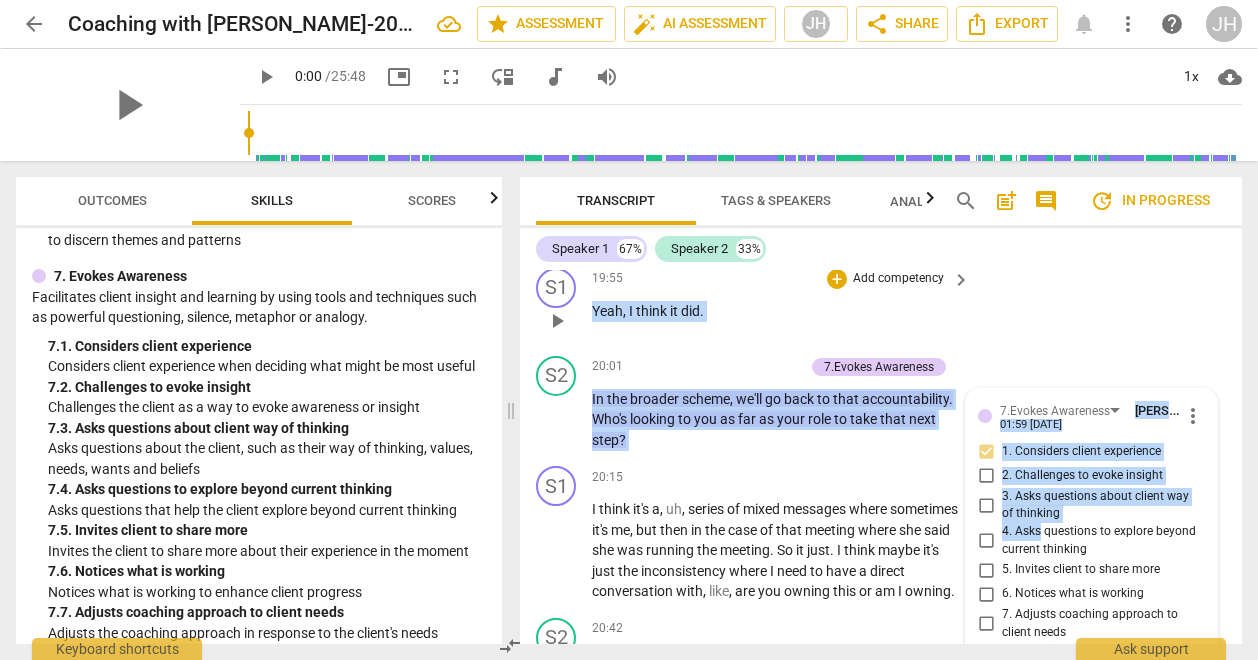 click on "S1 play_arrow pause 19:55 + Add competency keyboard_arrow_right Yeah ,   I   think   it   did ." at bounding box center (881, 304) 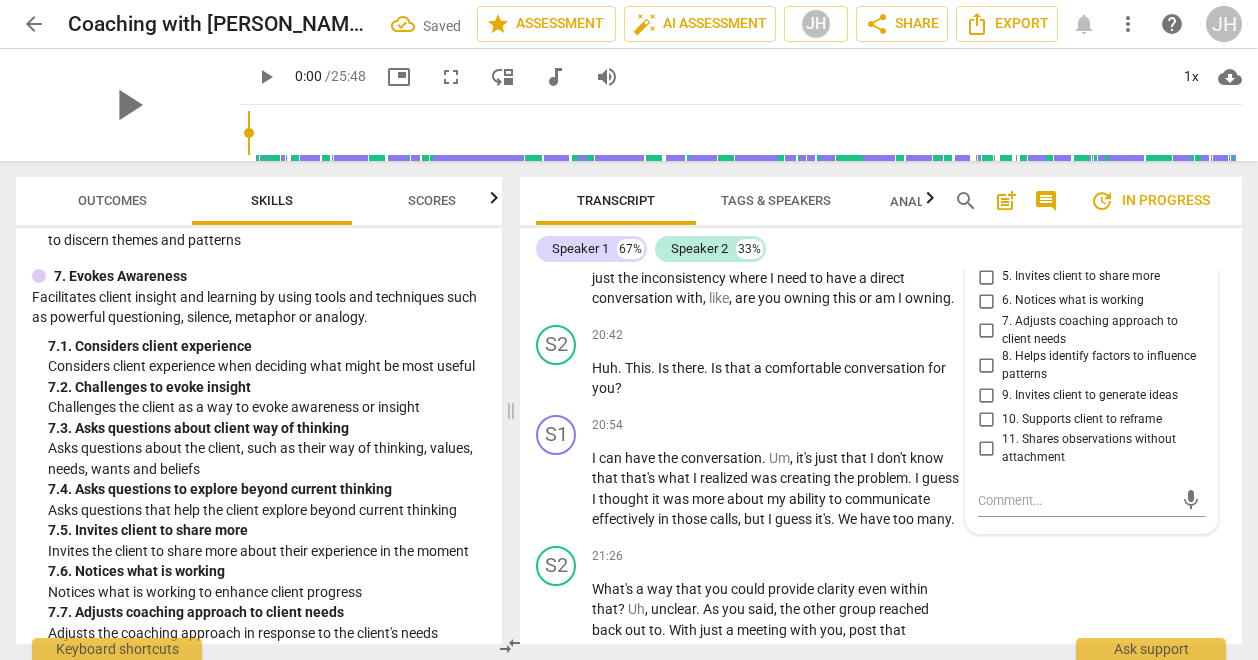 scroll, scrollTop: 8573, scrollLeft: 0, axis: vertical 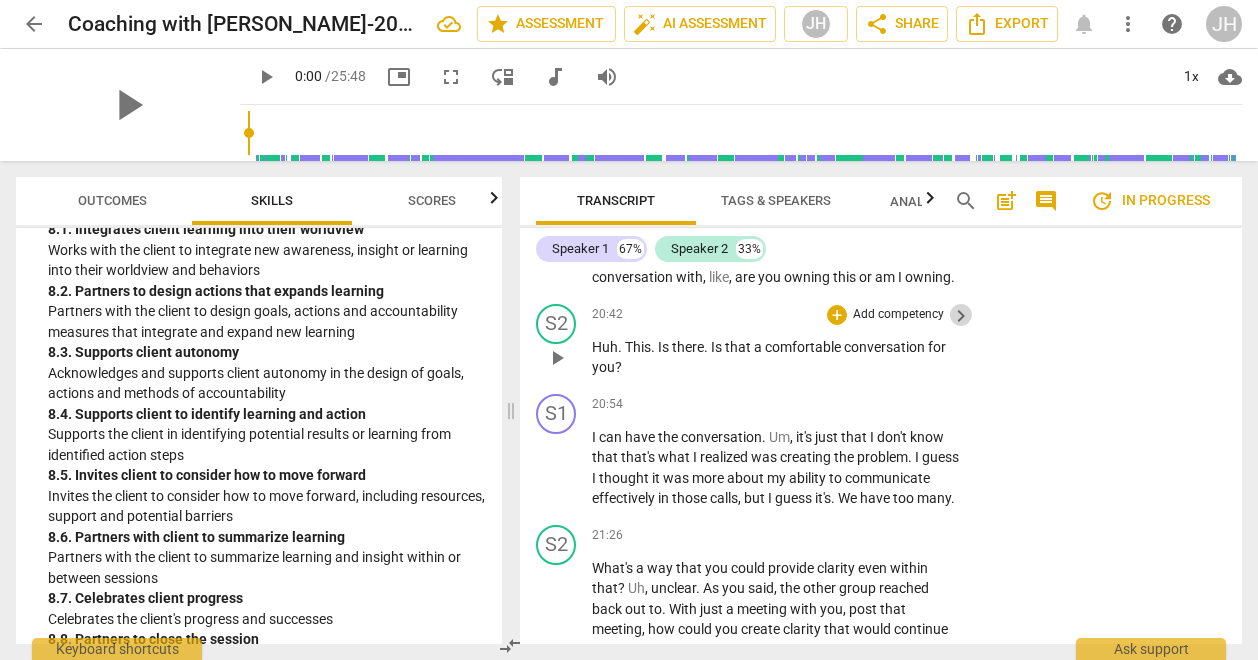 click on "keyboard_arrow_right" at bounding box center (961, 316) 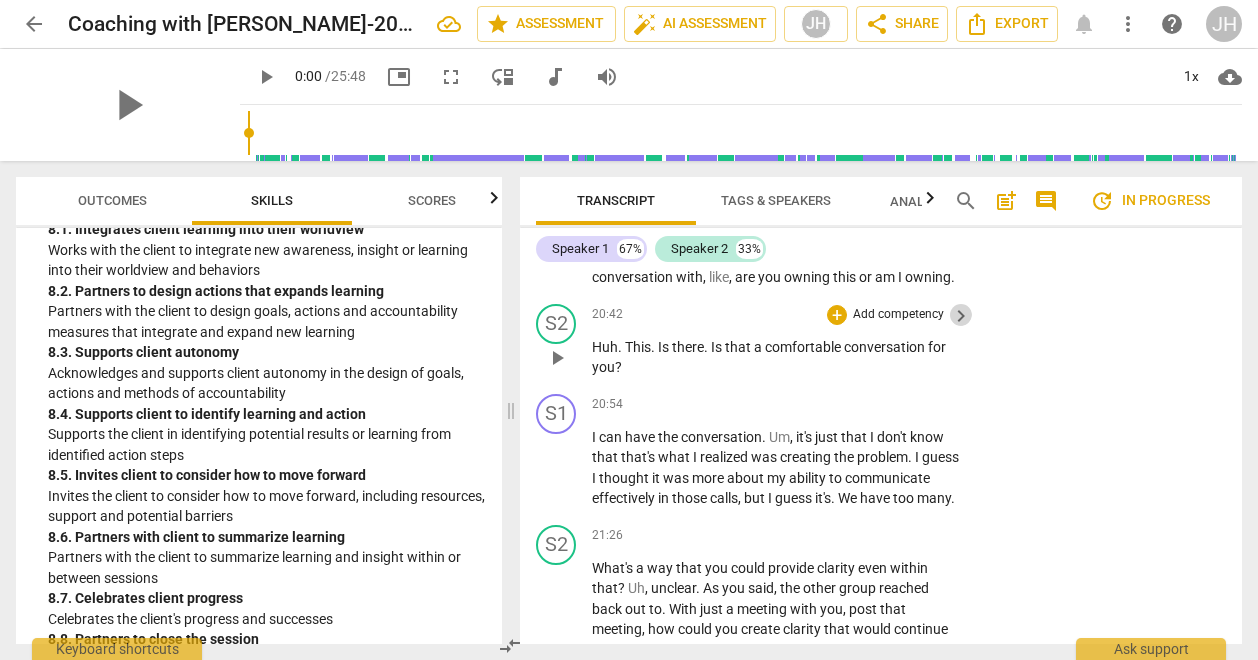 scroll, scrollTop: 7336, scrollLeft: 0, axis: vertical 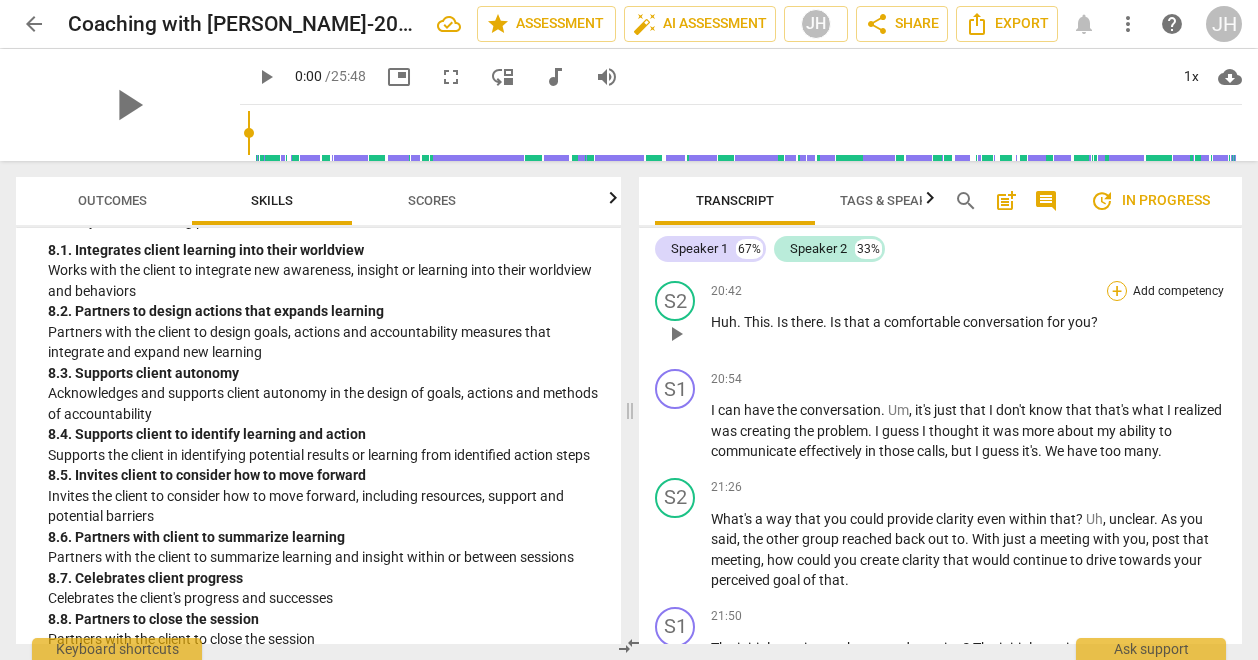 click on "+" at bounding box center [1117, 291] 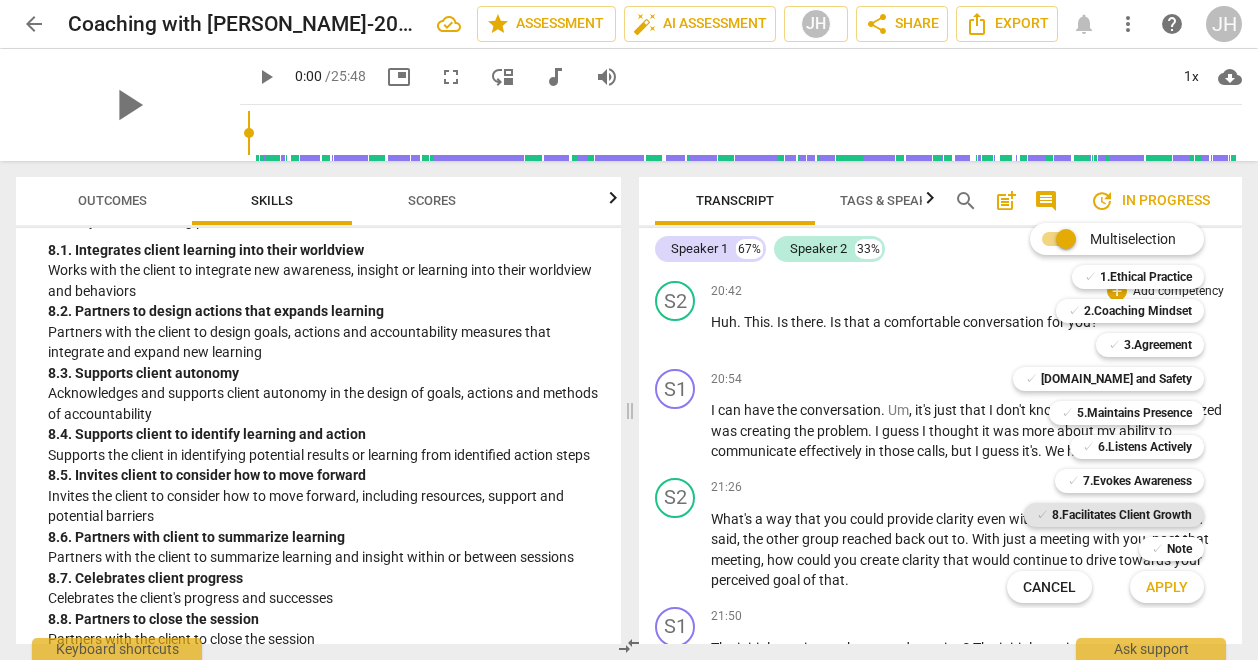 click on "8.Facilitates Client Growth" at bounding box center [1122, 515] 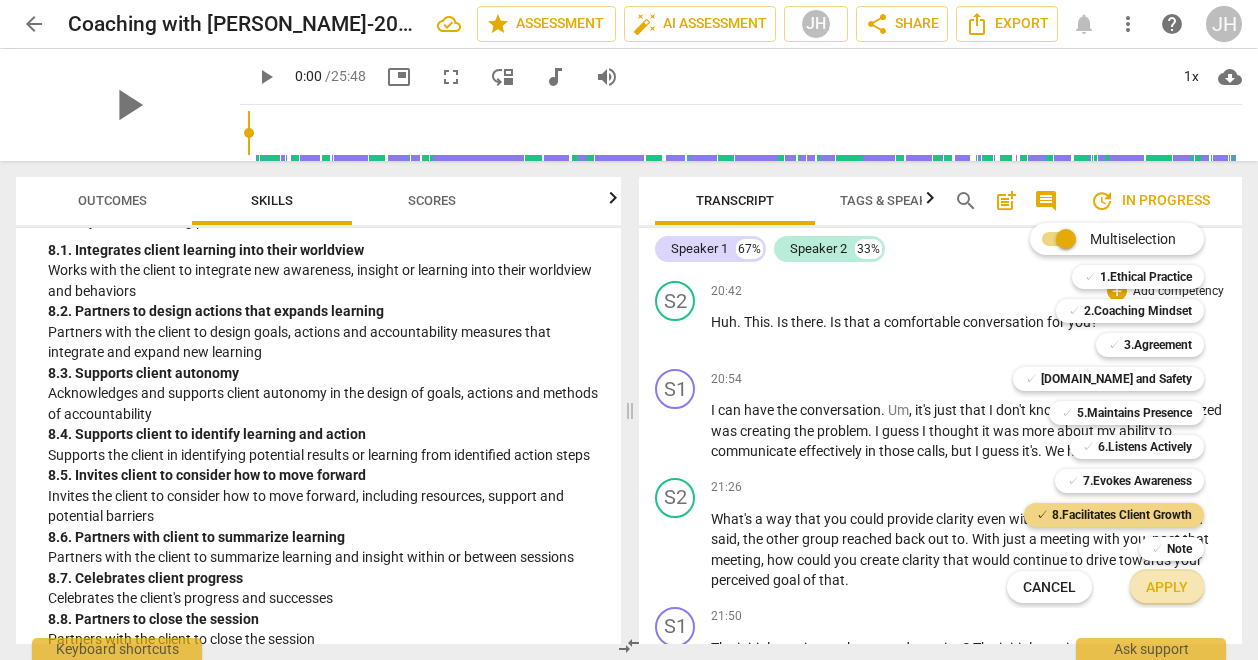click on "Apply" at bounding box center (1167, 588) 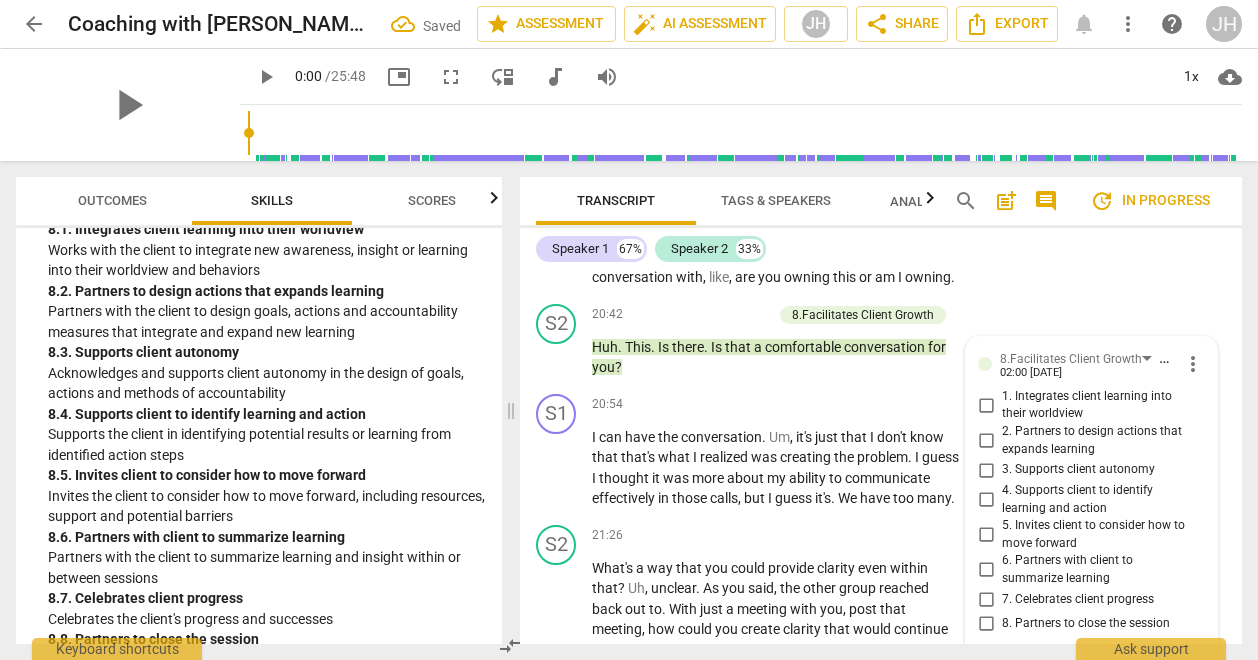 scroll, scrollTop: 8928, scrollLeft: 0, axis: vertical 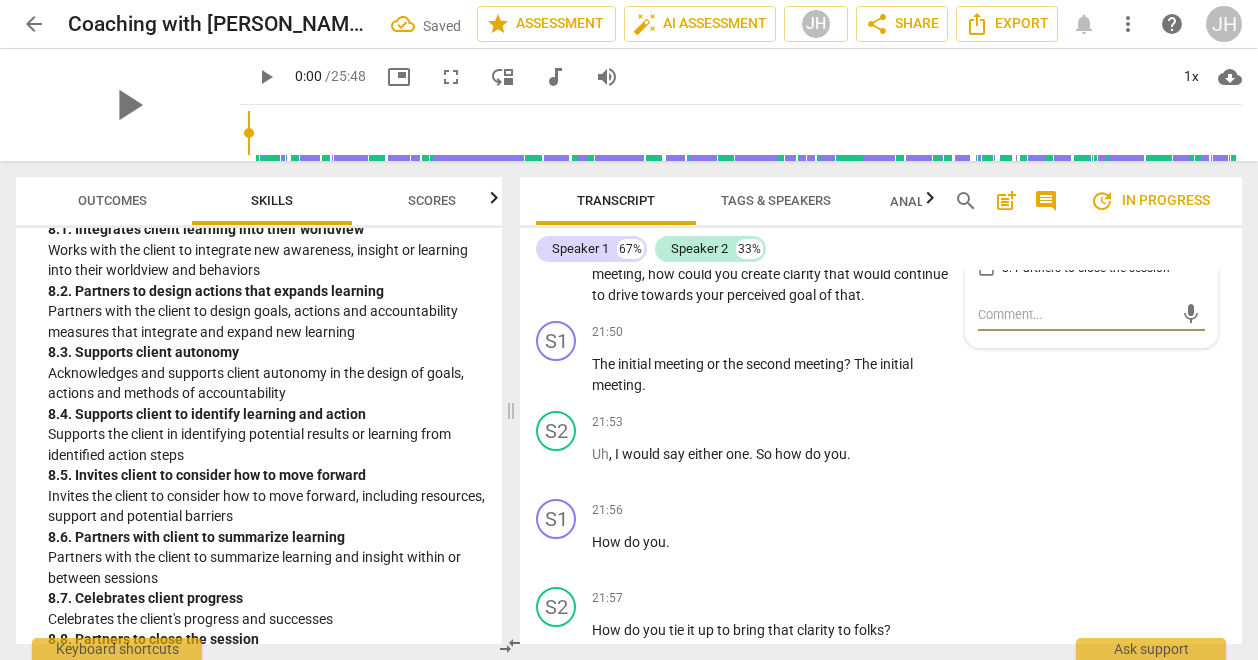 click on "5. Invites client to consider how to move forward" at bounding box center (986, 180) 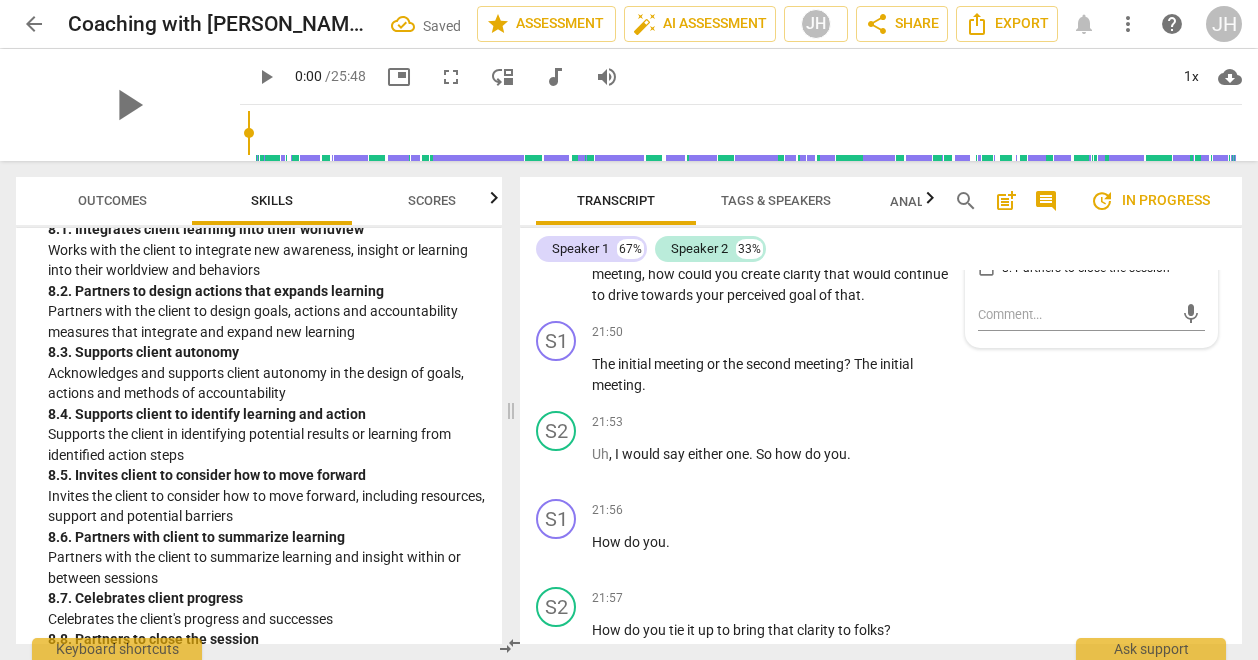 click on "continue" at bounding box center [921, 274] 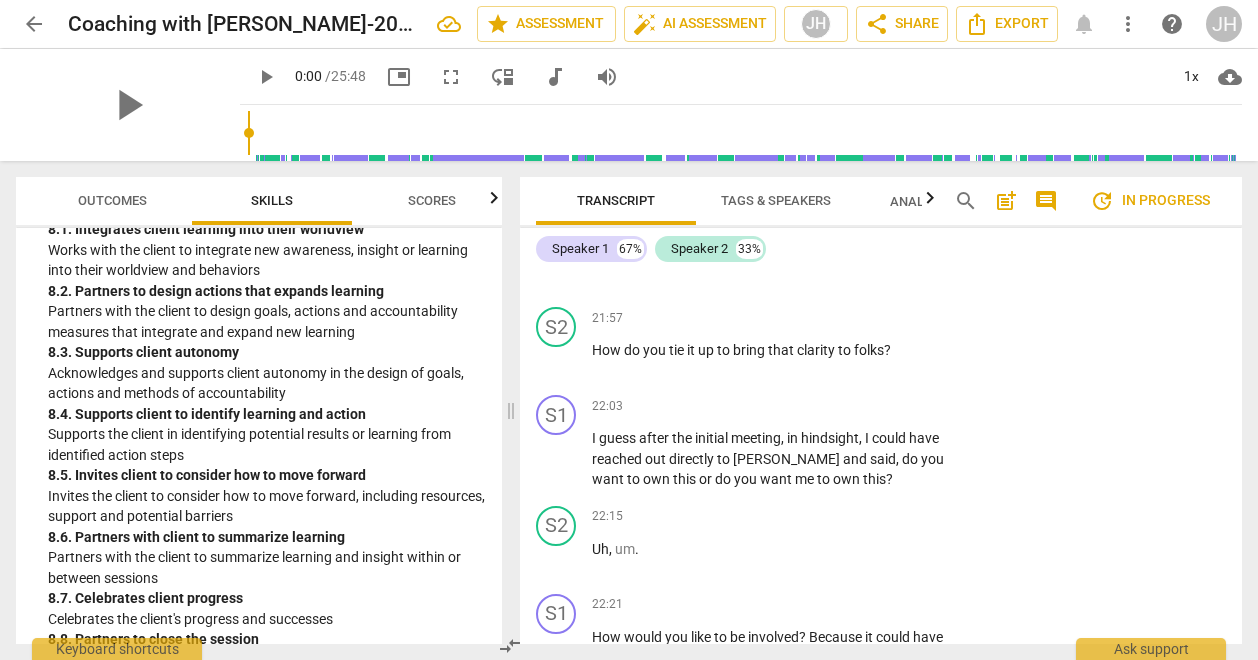 scroll, scrollTop: 9208, scrollLeft: 0, axis: vertical 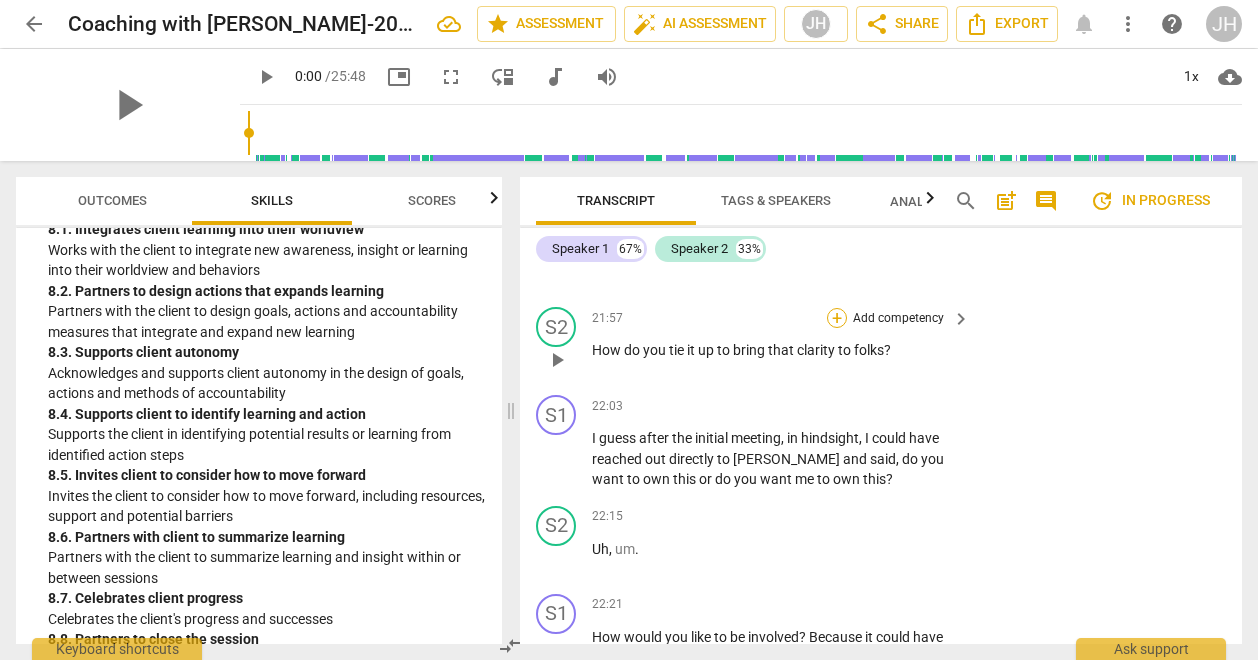click on "+" at bounding box center [837, 318] 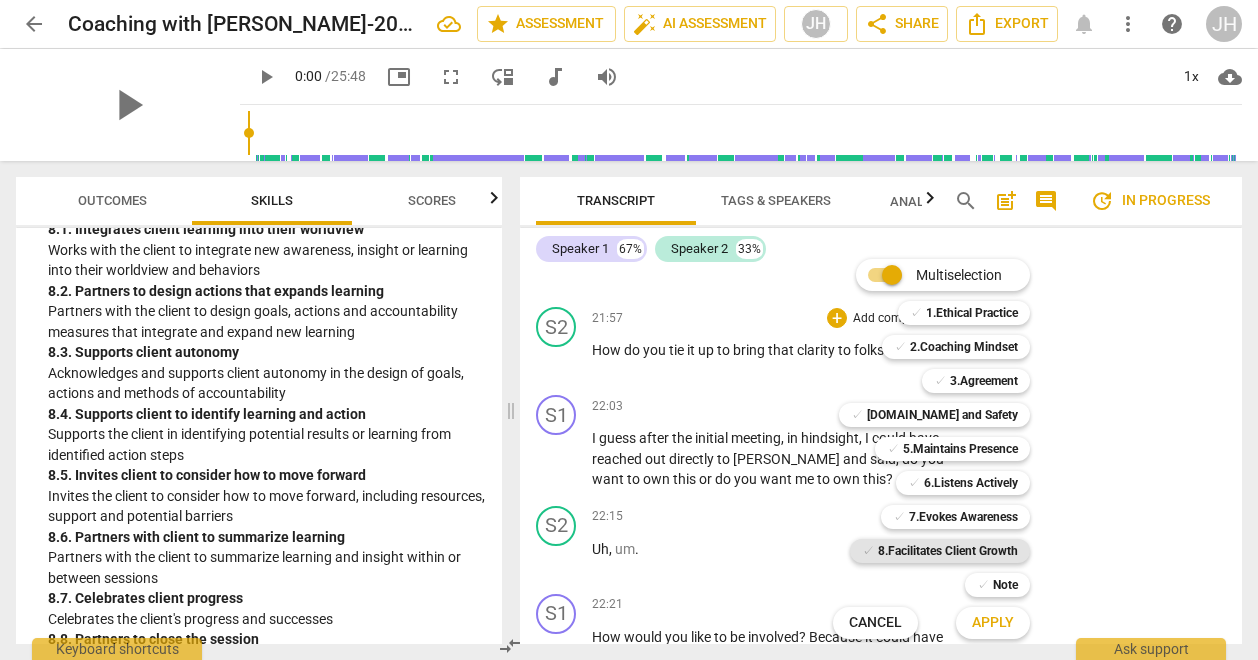 click on "8.Facilitates Client Growth" at bounding box center [948, 551] 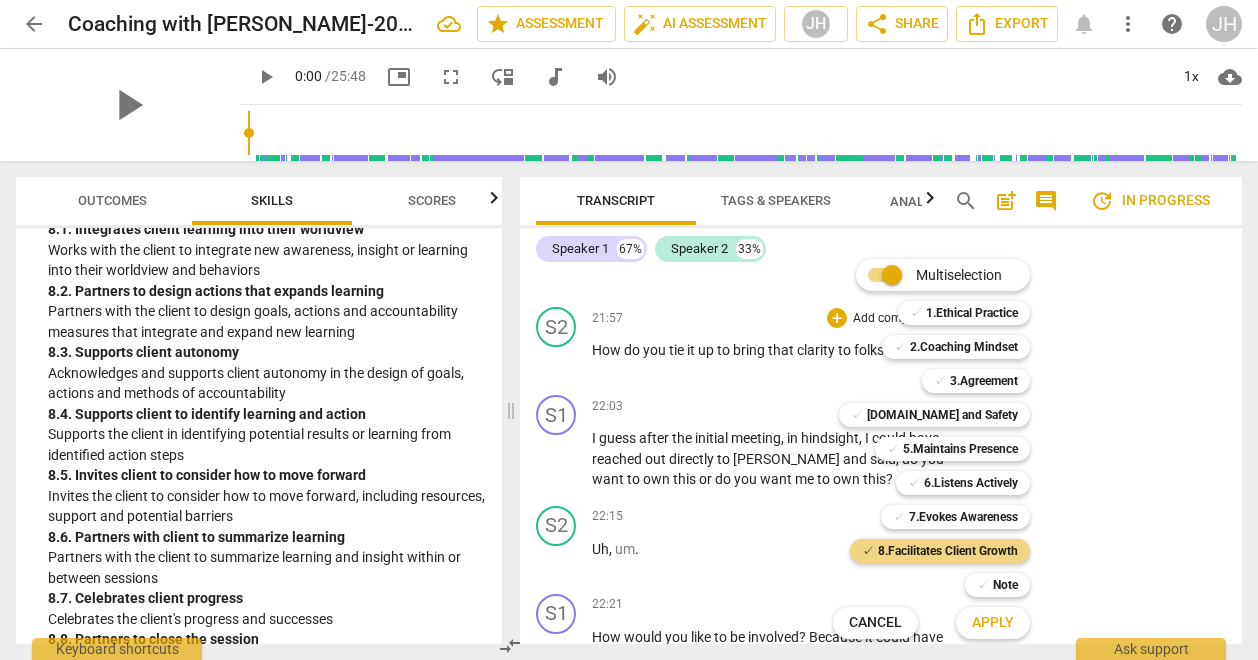 click on "Apply" at bounding box center [993, 623] 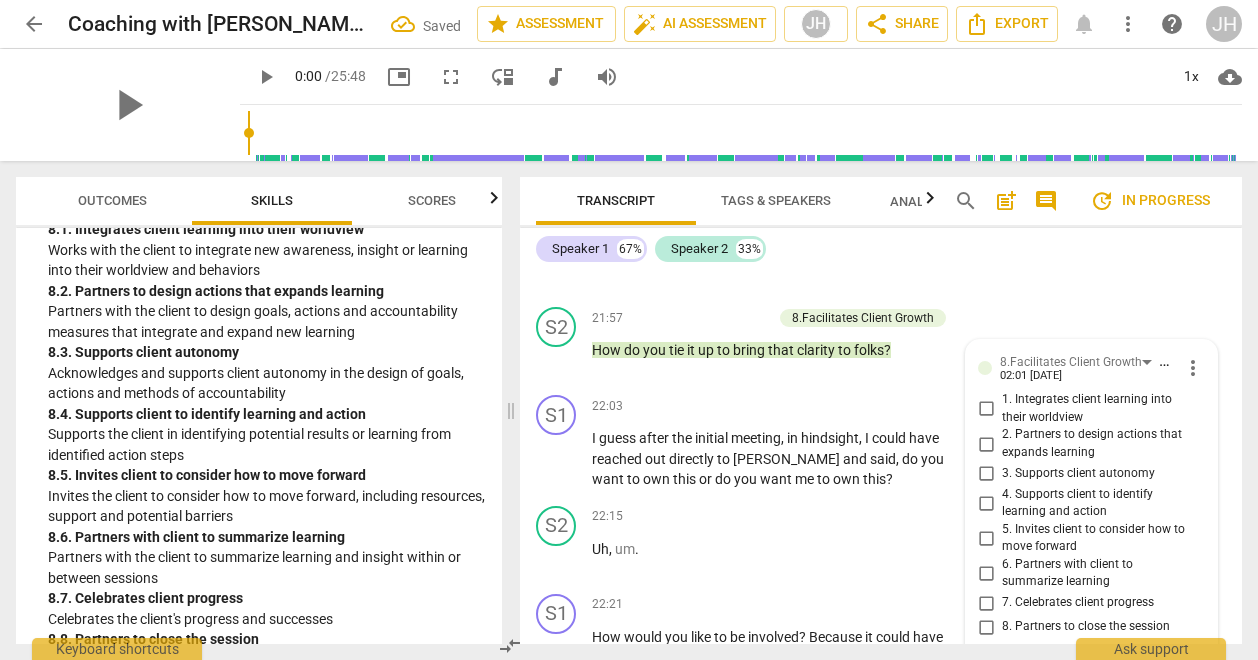scroll, scrollTop: 9587, scrollLeft: 0, axis: vertical 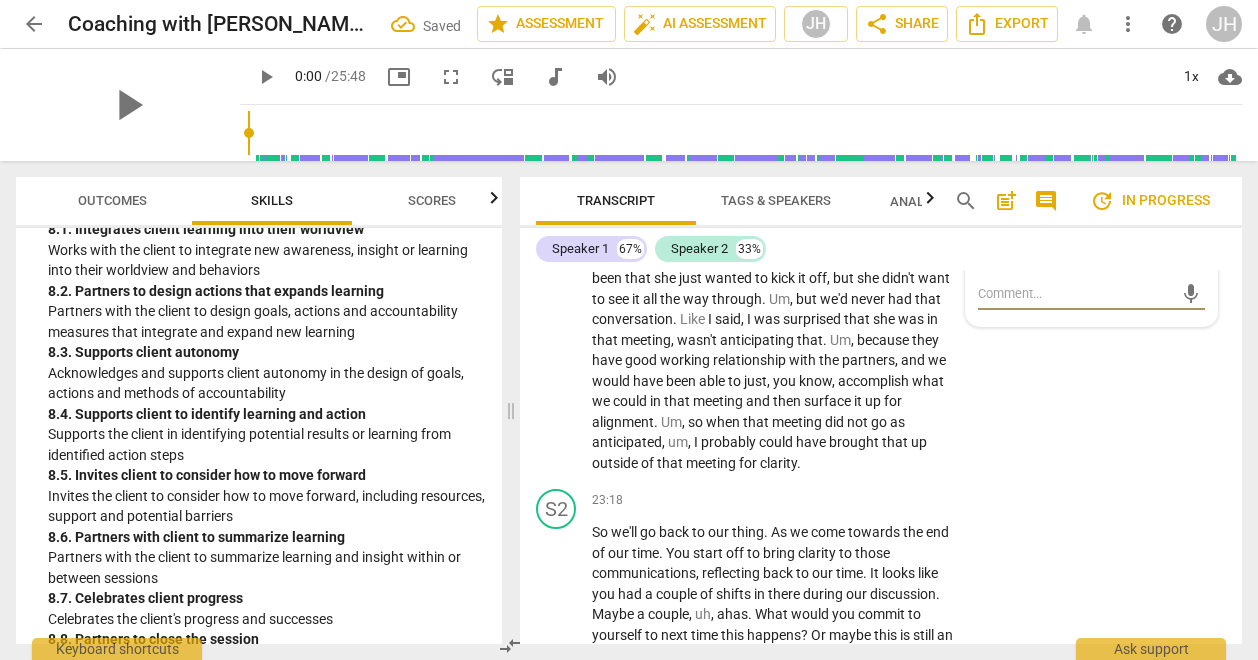 click on "4. Supports client to identify learning and action" at bounding box center [986, 124] 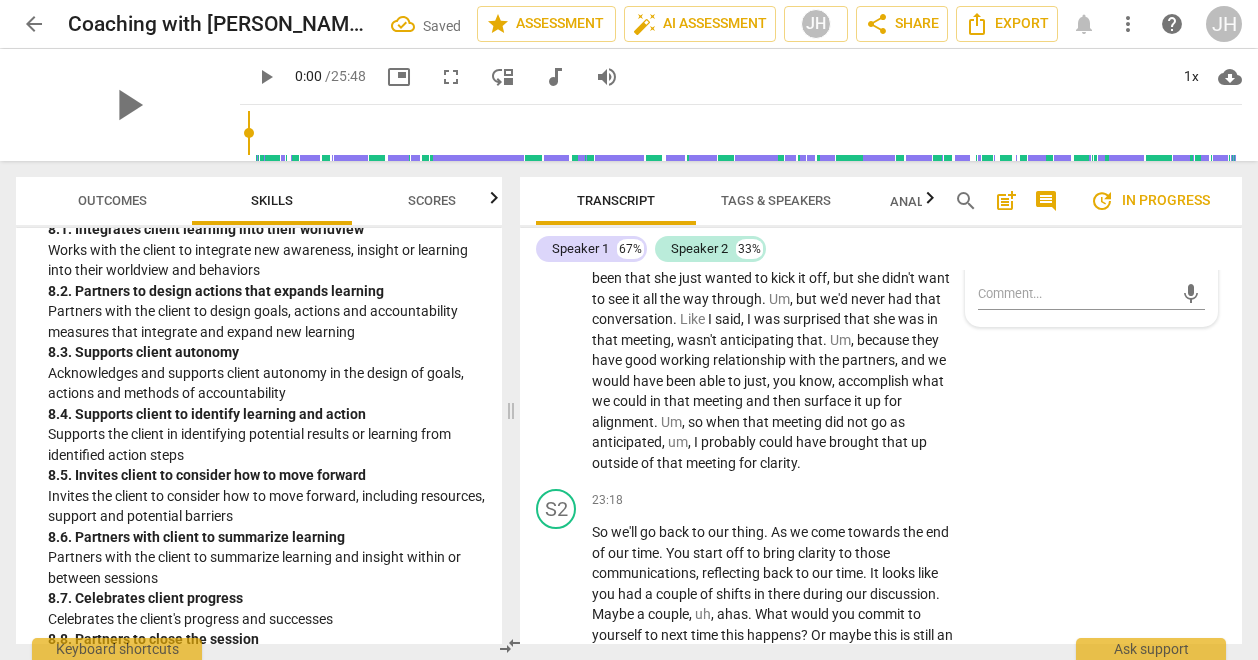 click on "Uh ,   um ." at bounding box center [776, 170] 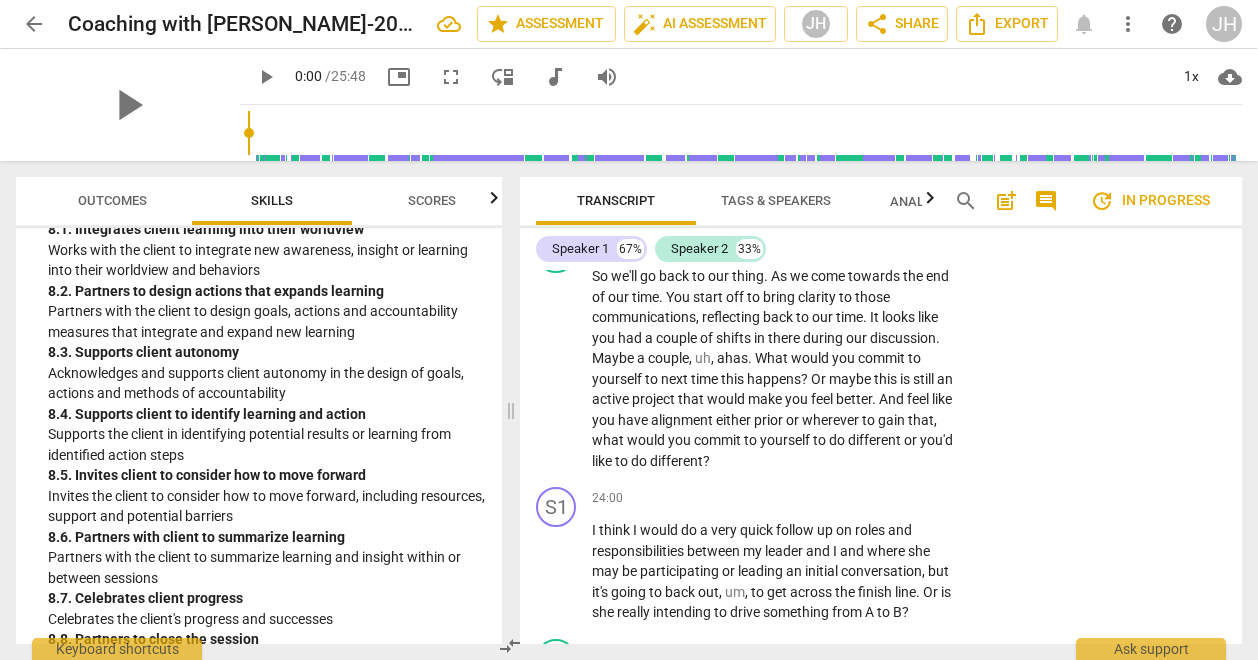 scroll, scrollTop: 9886, scrollLeft: 0, axis: vertical 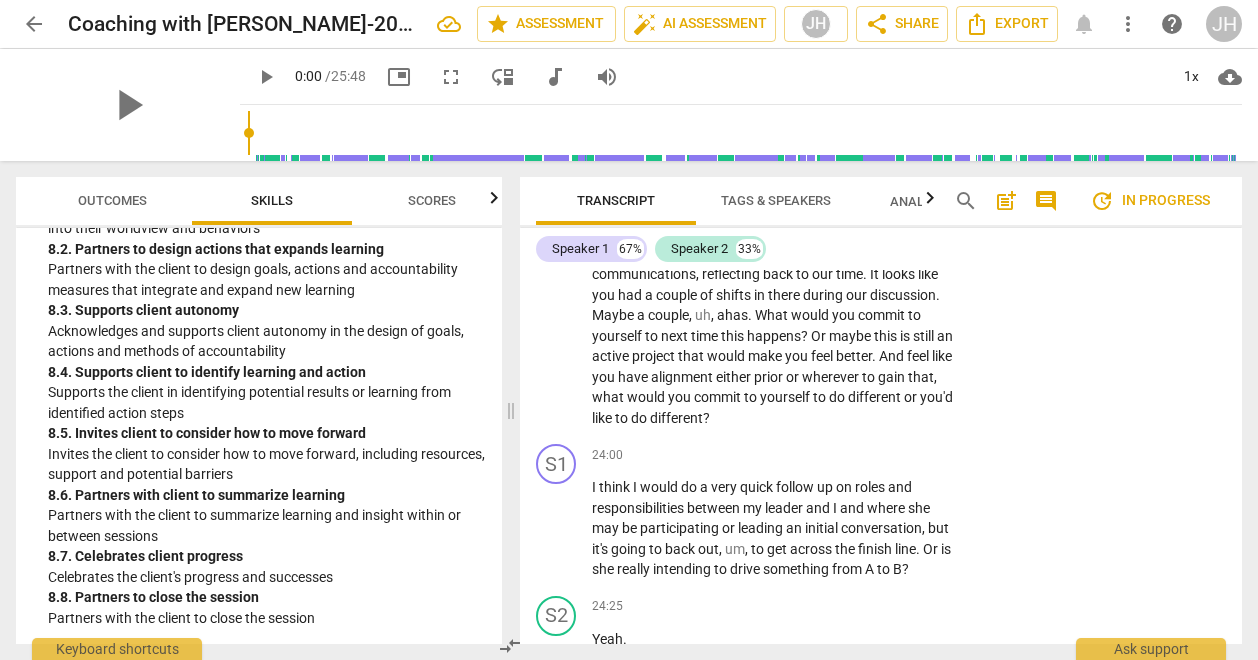 click on "8. 8. Partners to close the session" at bounding box center (267, 597) 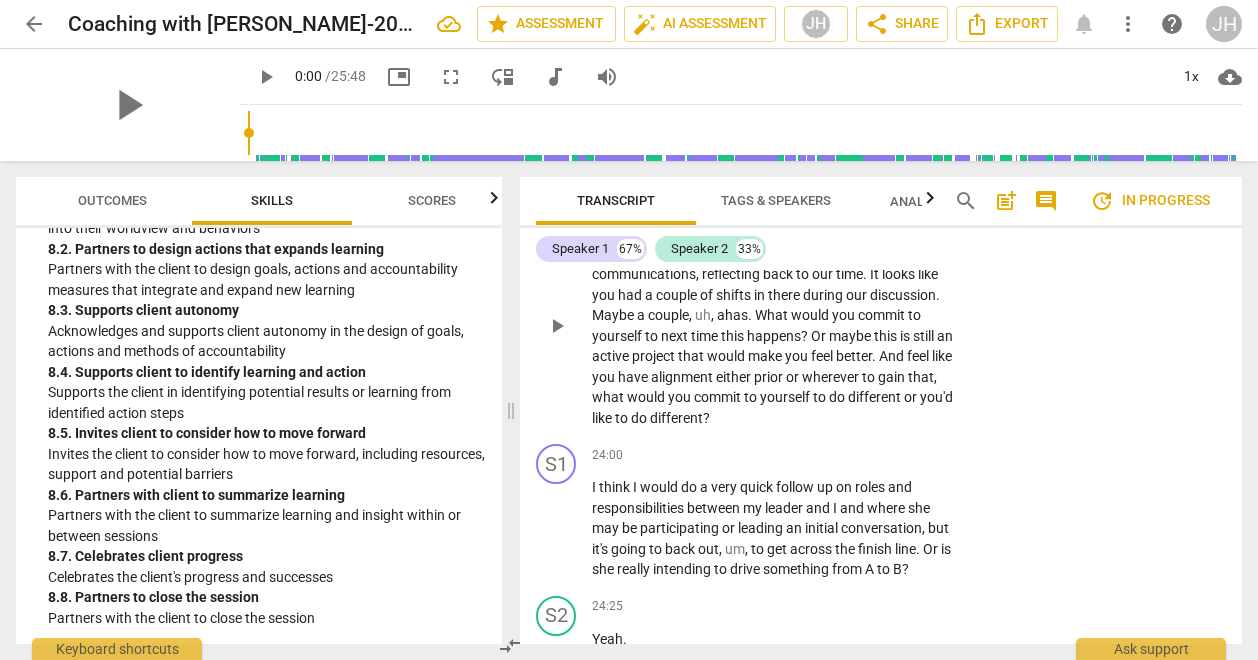 click on "+" at bounding box center [837, 201] 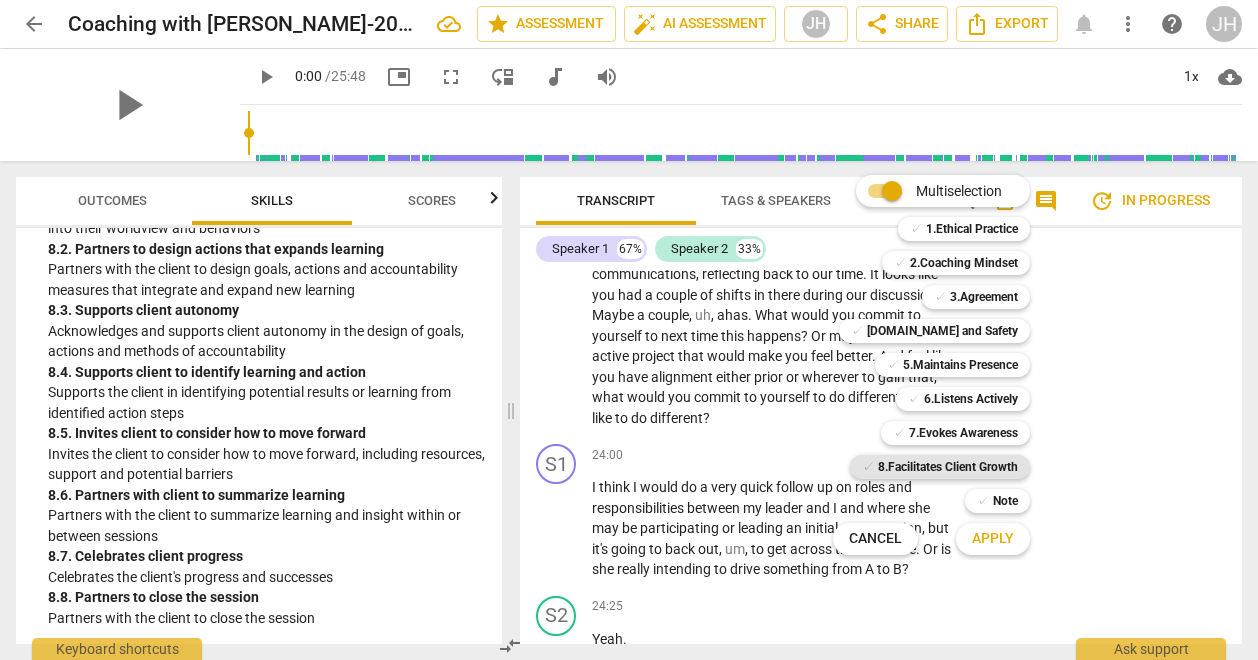 click on "8.Facilitates Client Growth" at bounding box center (948, 467) 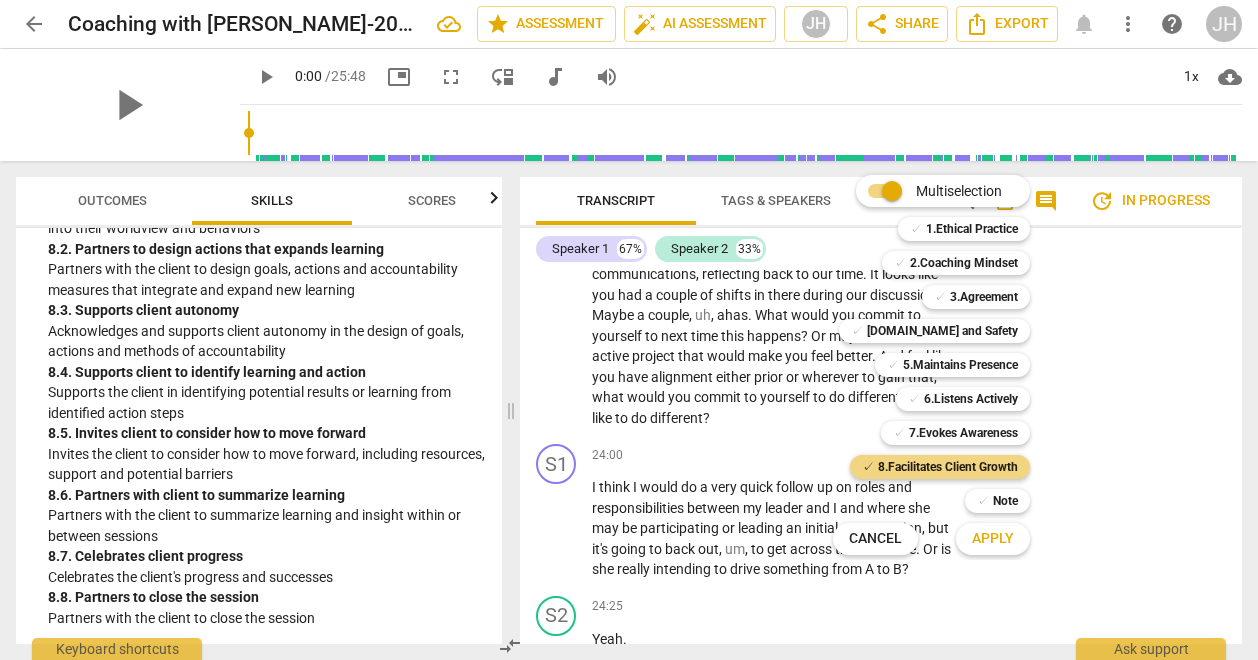 click on "Apply" at bounding box center [993, 539] 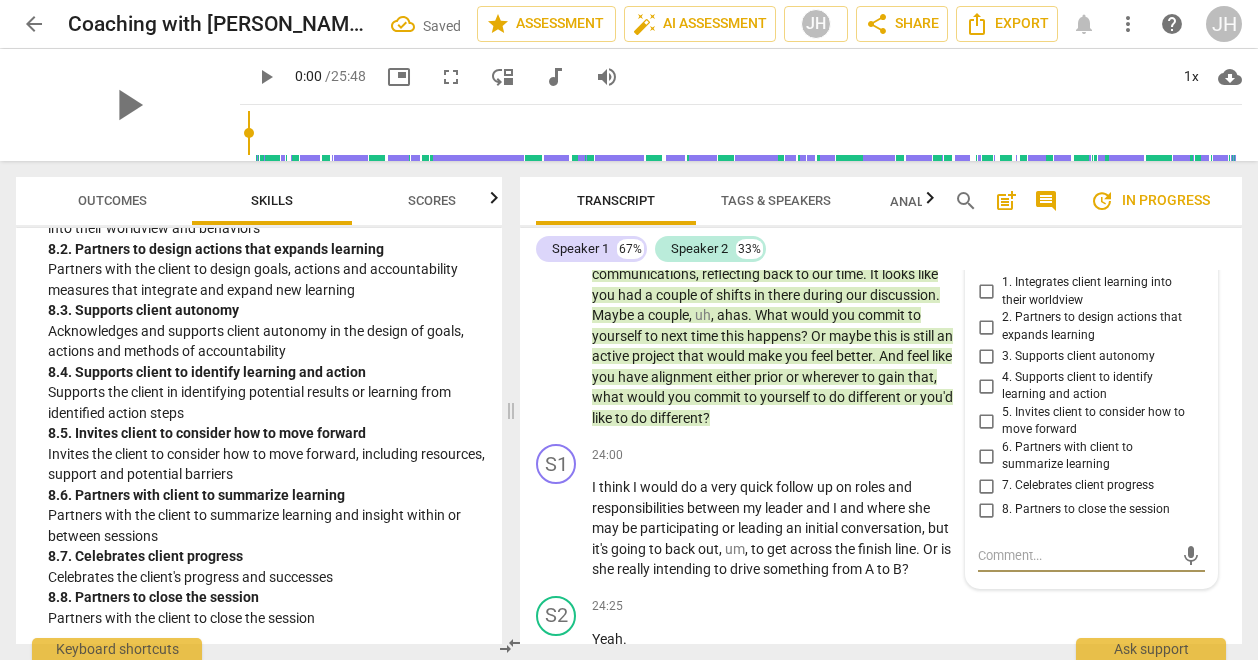 scroll, scrollTop: 10148, scrollLeft: 0, axis: vertical 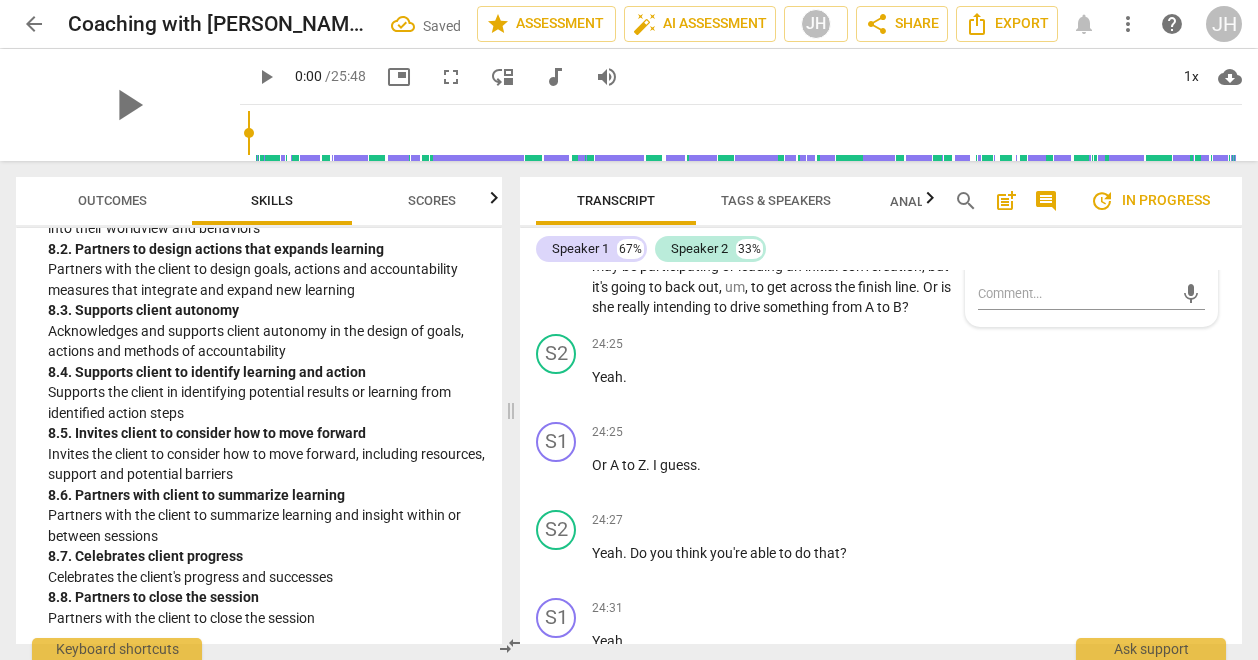 click on "5. Invites client to consider how to move forward" at bounding box center [986, 159] 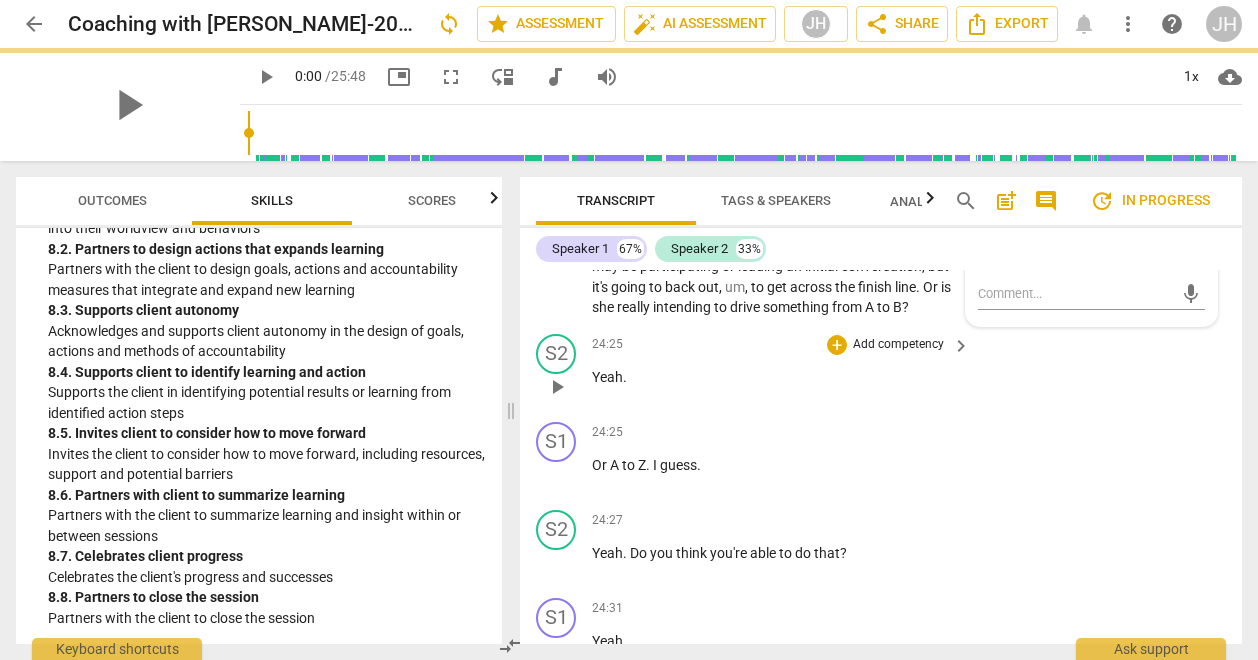 click on "Add competency" at bounding box center (898, 345) 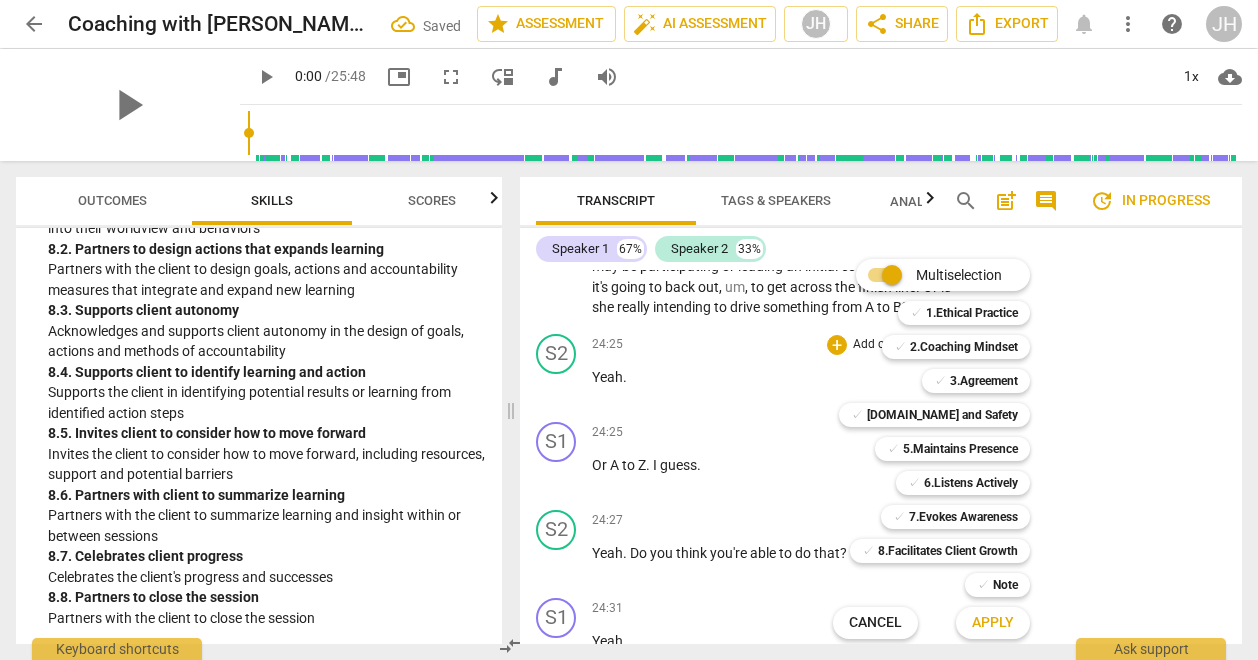 drag, startPoint x: 1236, startPoint y: 591, endPoint x: 1239, endPoint y: 627, distance: 36.124783 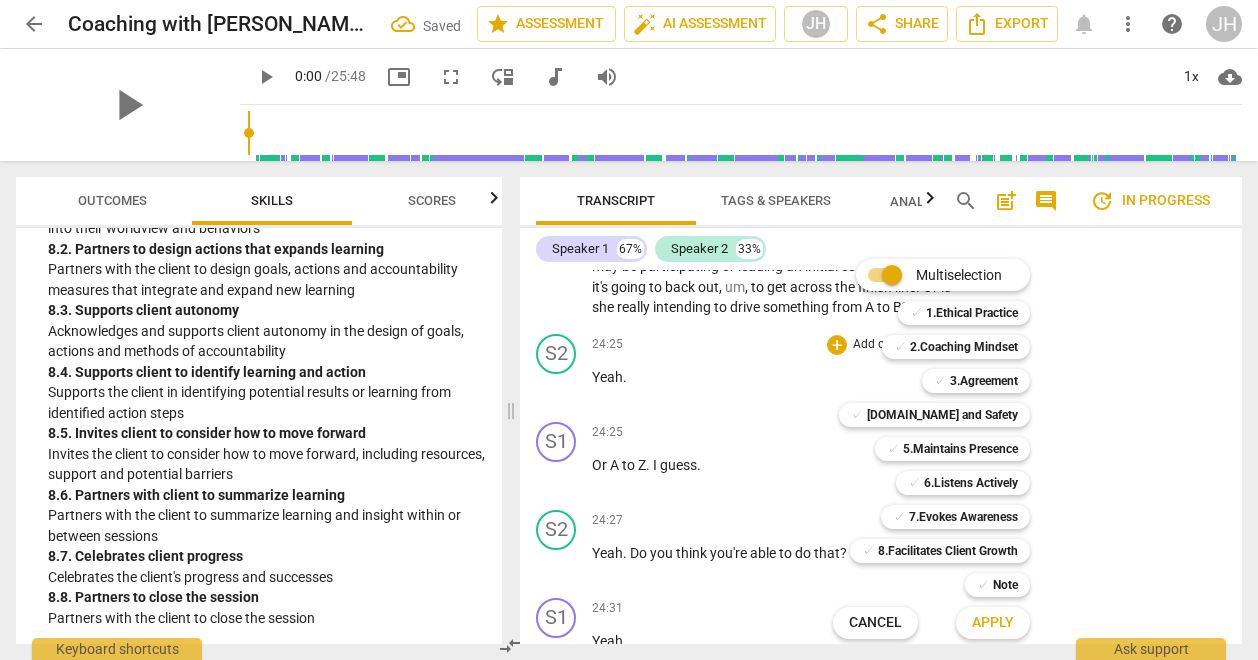 click at bounding box center (629, 330) 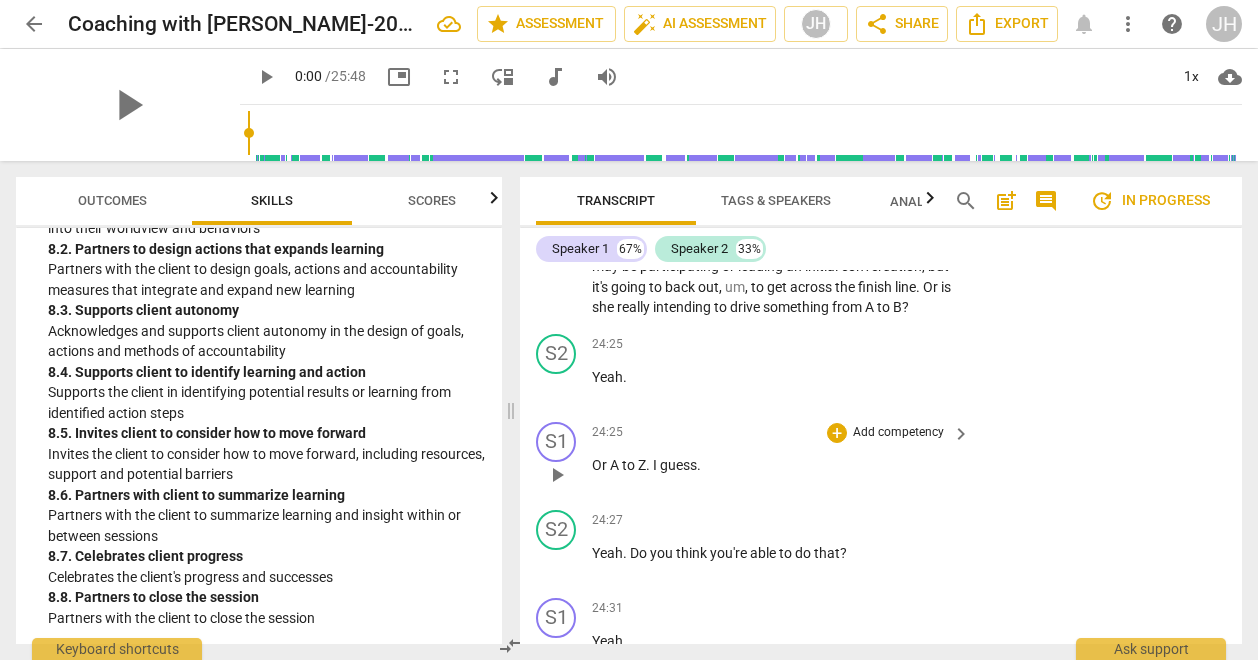 drag, startPoint x: 1234, startPoint y: 598, endPoint x: 1234, endPoint y: 617, distance: 19 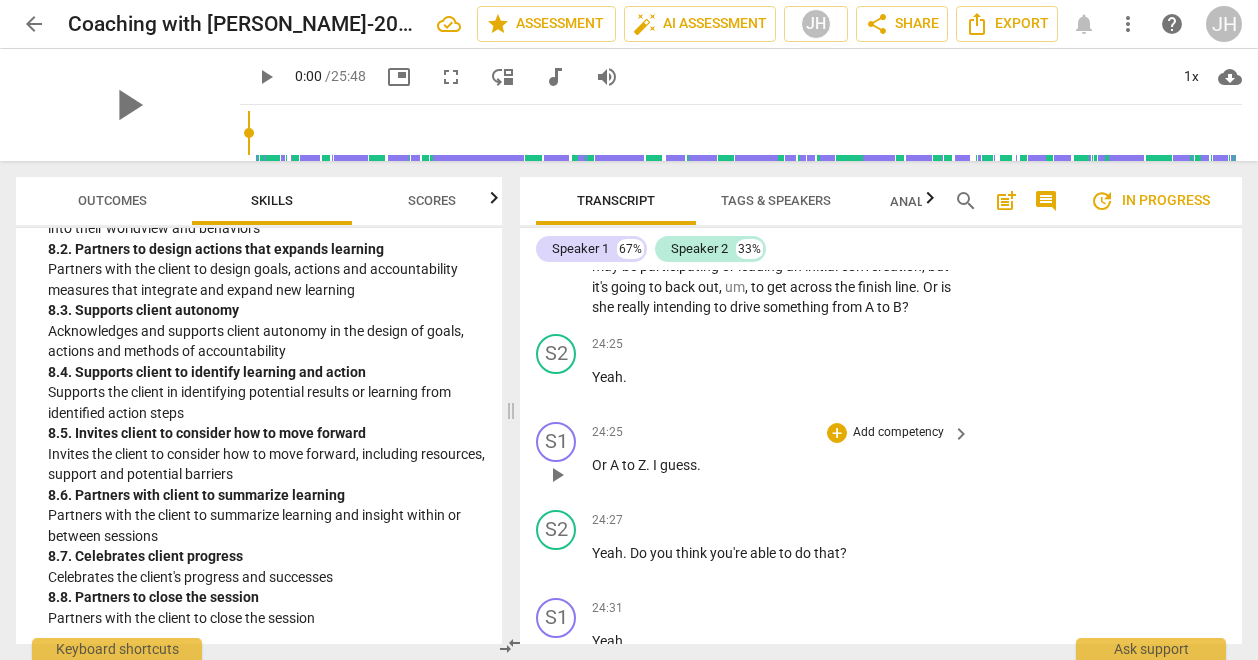 click on "S1 play_arrow pause 24:25 + Add competency keyboard_arrow_right Or   A   to   Z .   I   guess ." at bounding box center [881, 458] 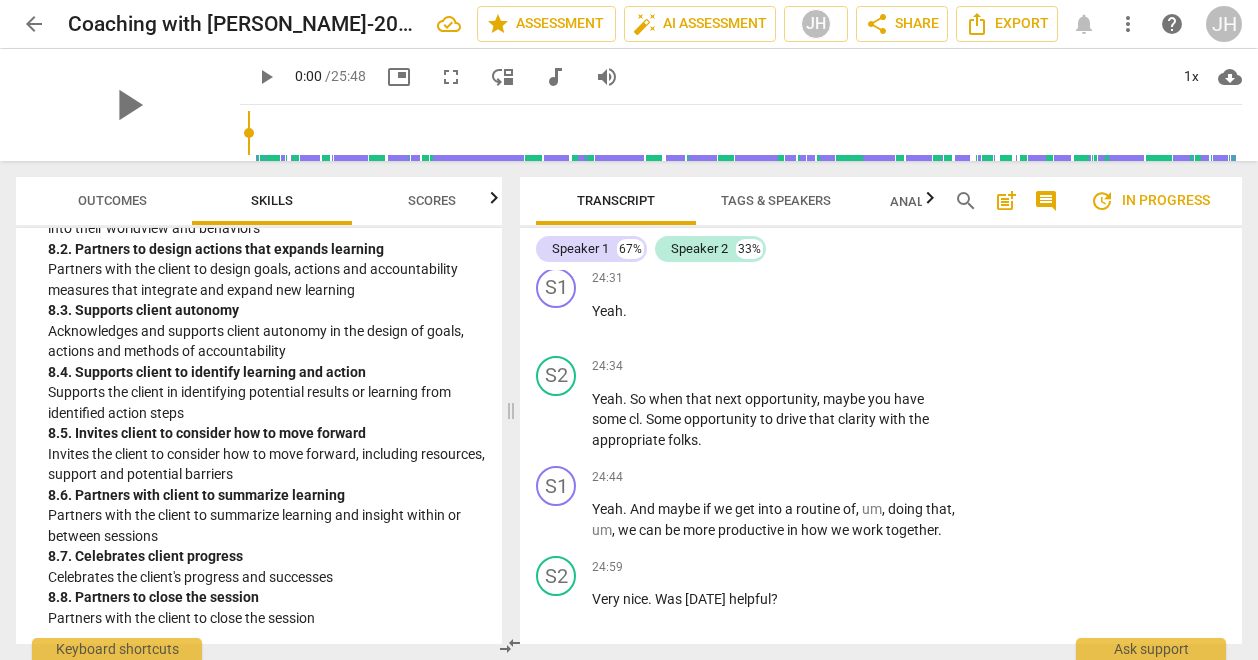 scroll, scrollTop: 10499, scrollLeft: 0, axis: vertical 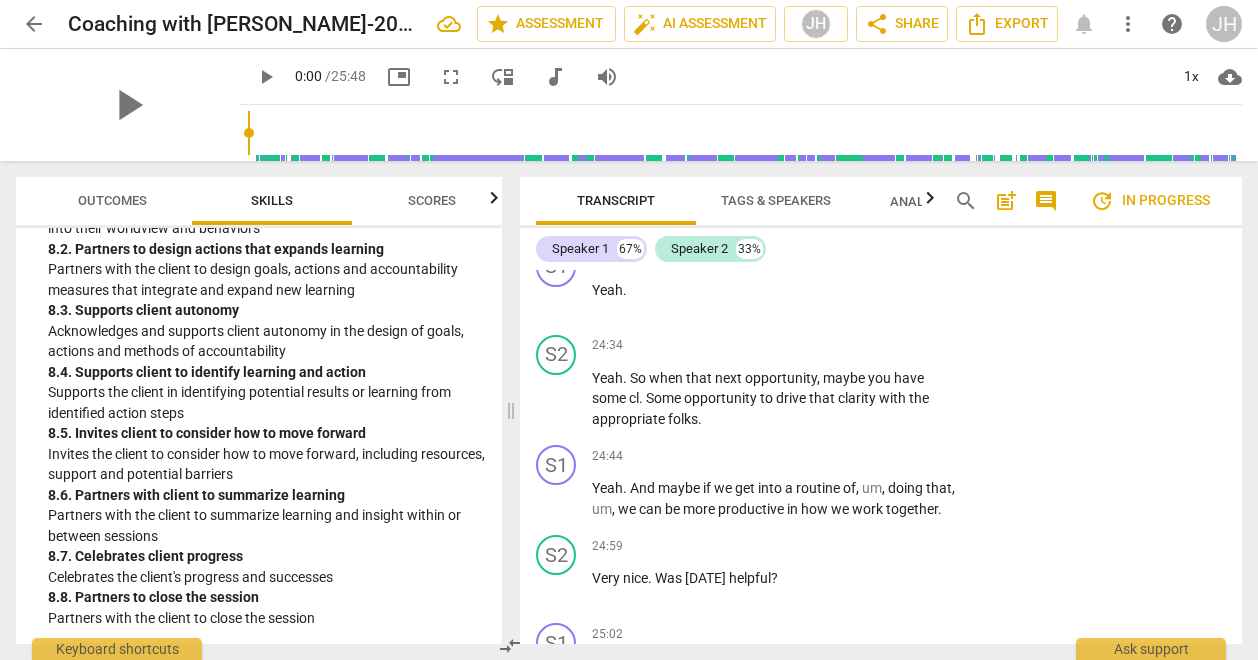 click on "+" at bounding box center (837, 170) 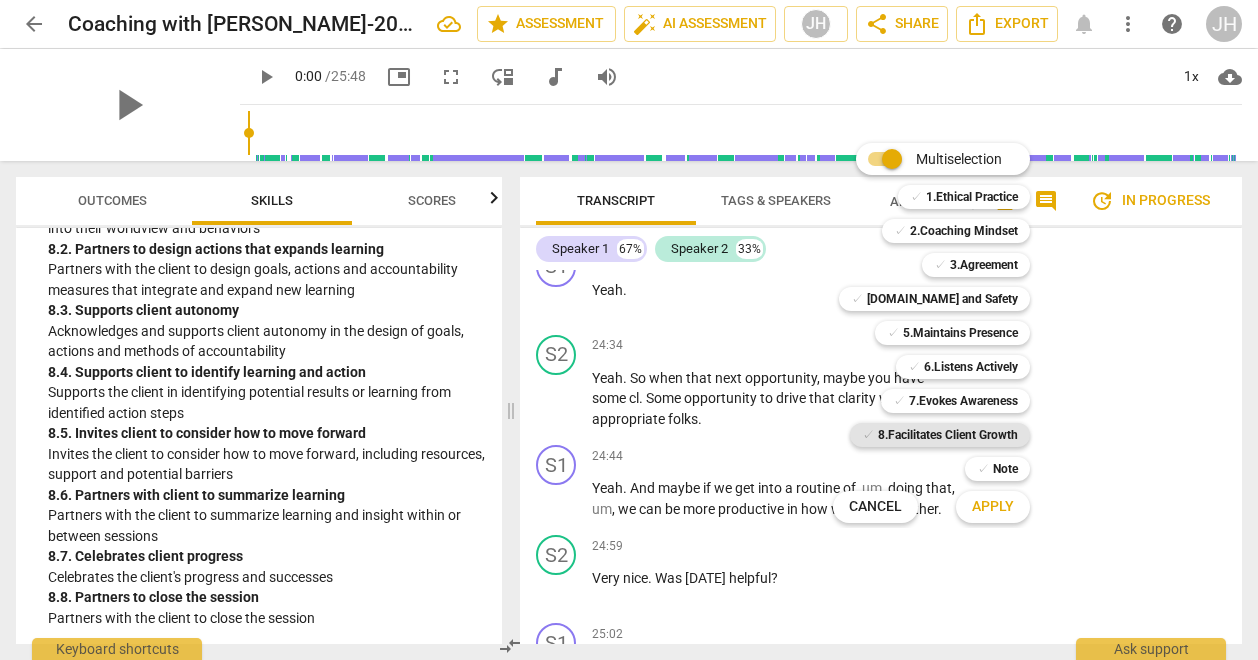 click on "8.Facilitates Client Growth" at bounding box center (948, 435) 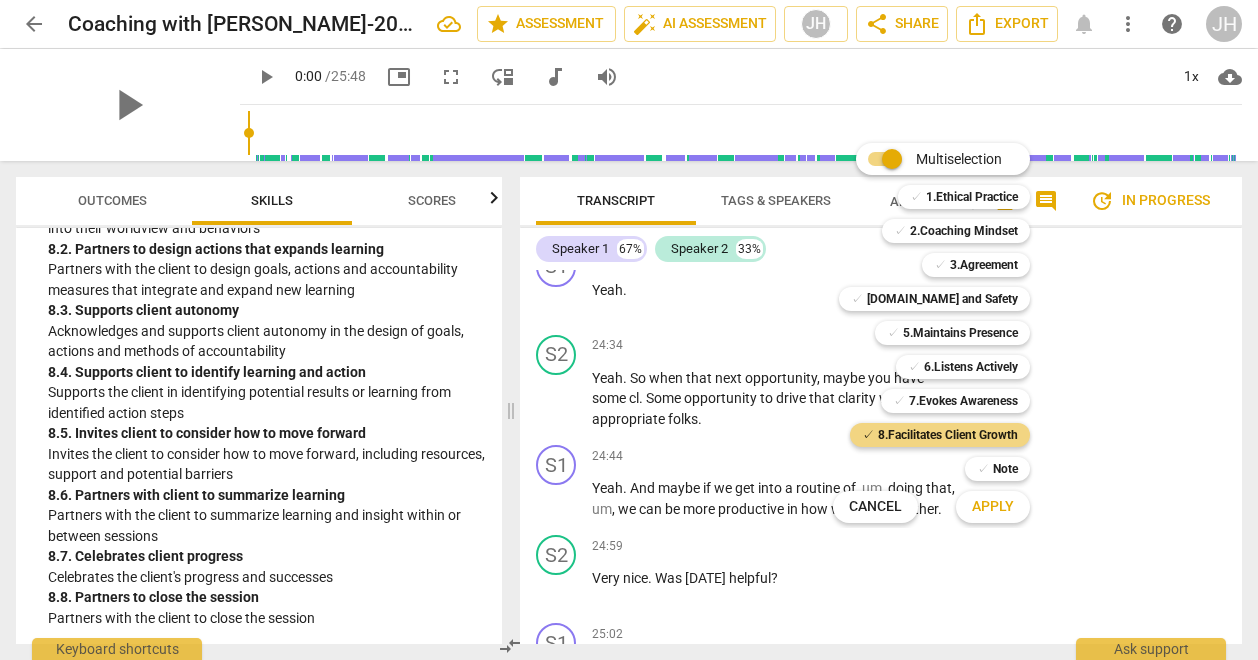 click on "Apply" at bounding box center [993, 507] 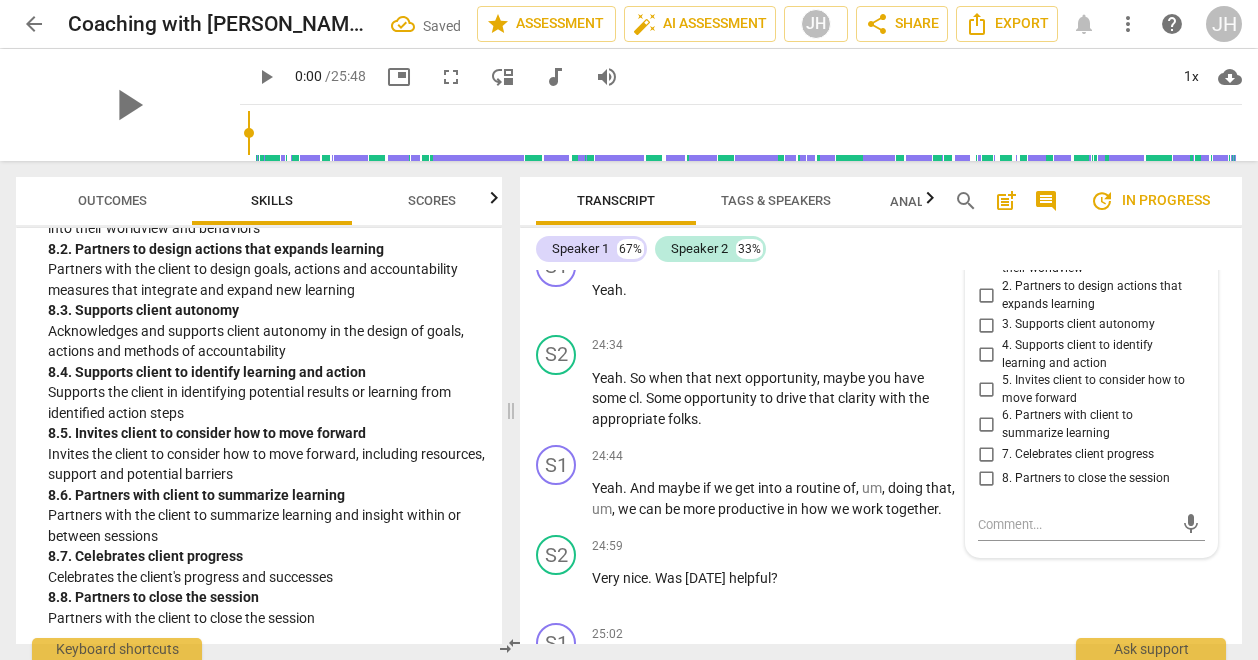 scroll, scrollTop: 10730, scrollLeft: 0, axis: vertical 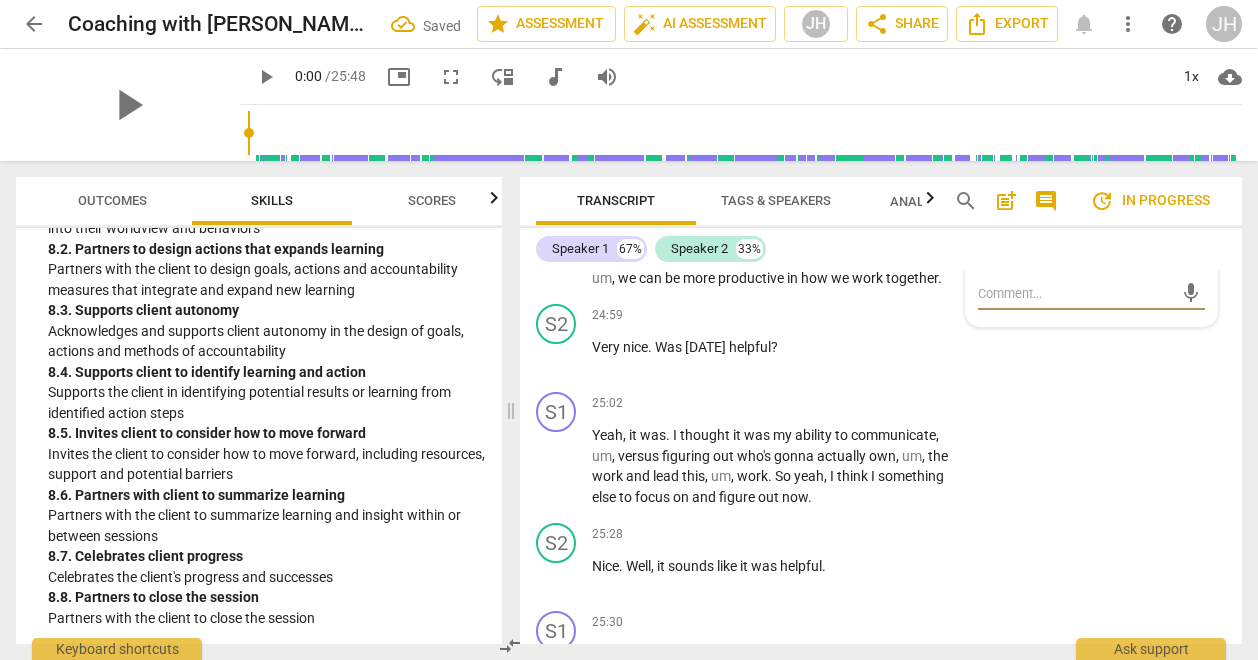 click on "5. Invites client to consider how to move forward" at bounding box center [986, 159] 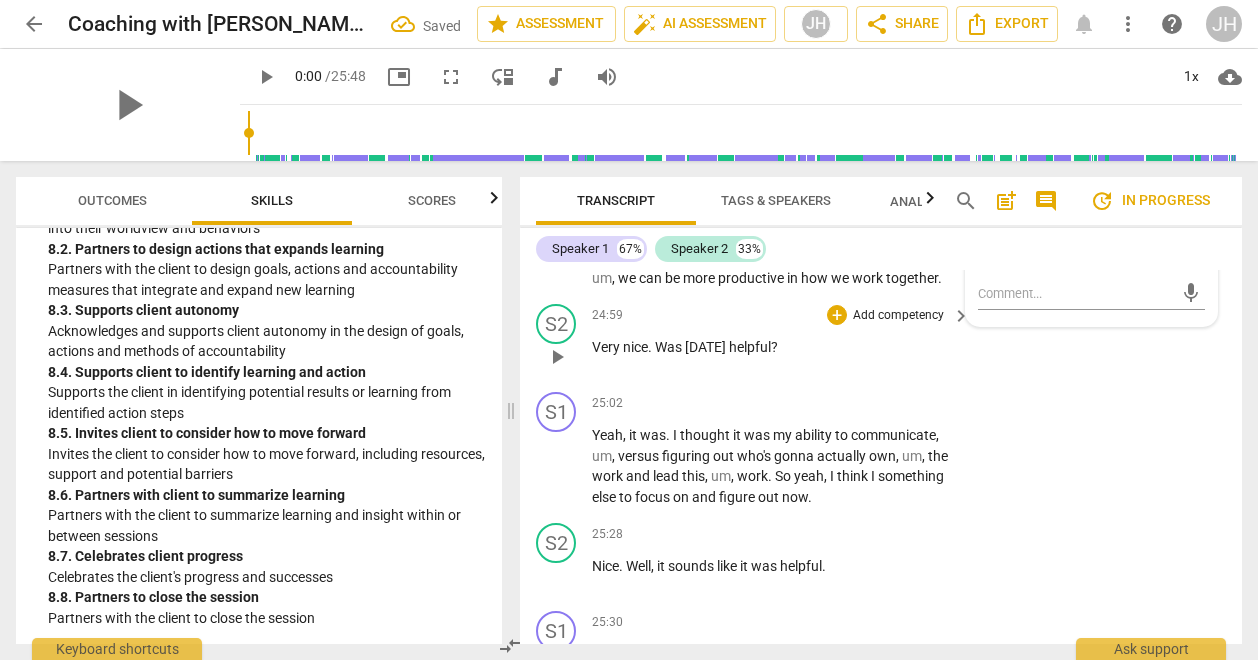 click on "Very   nice .   Was   [DATE]   helpful ?" at bounding box center [776, 347] 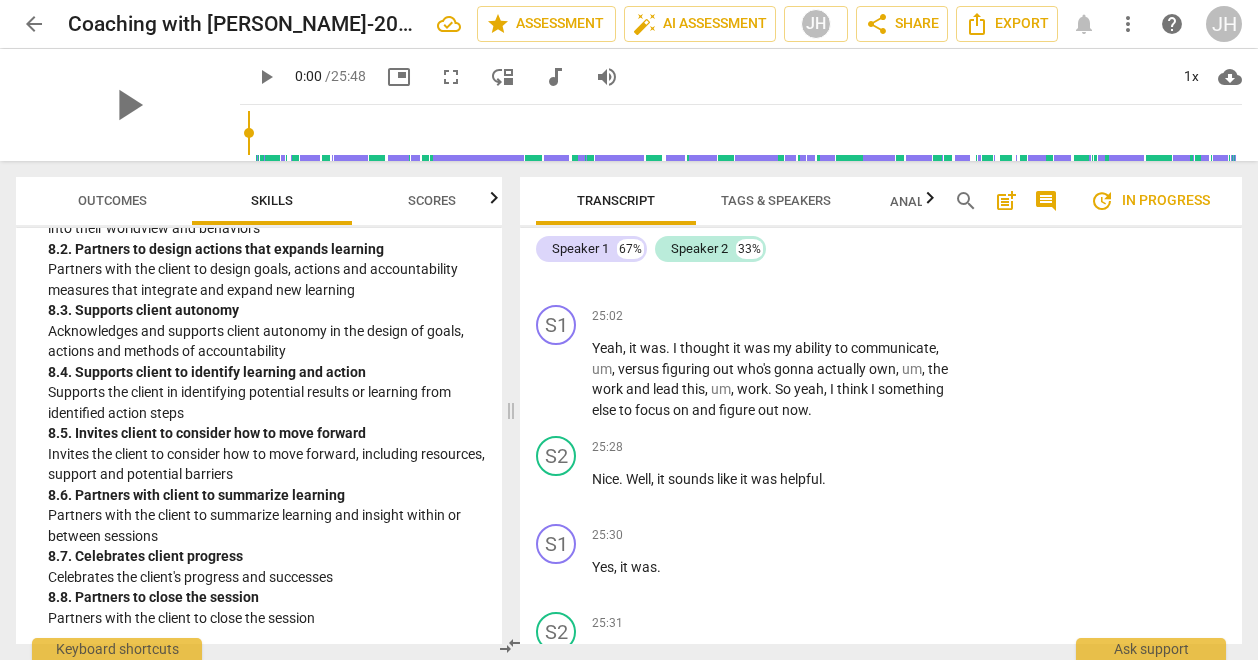 scroll, scrollTop: 10838, scrollLeft: 0, axis: vertical 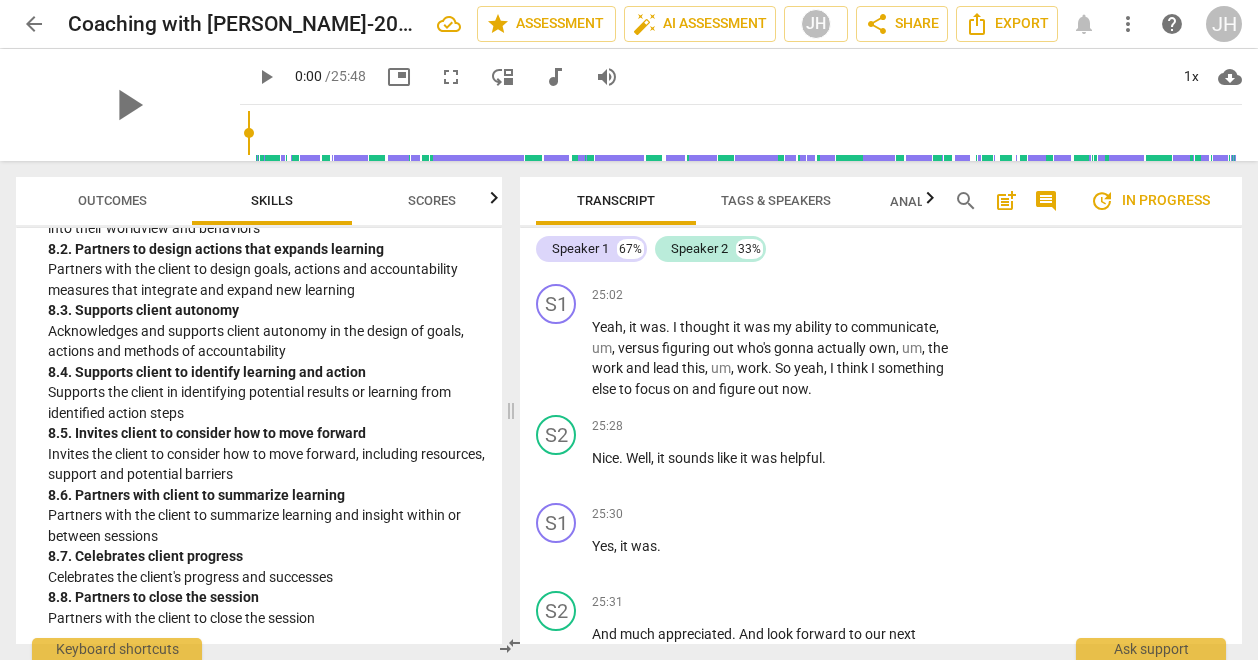 click on "+" at bounding box center [837, 207] 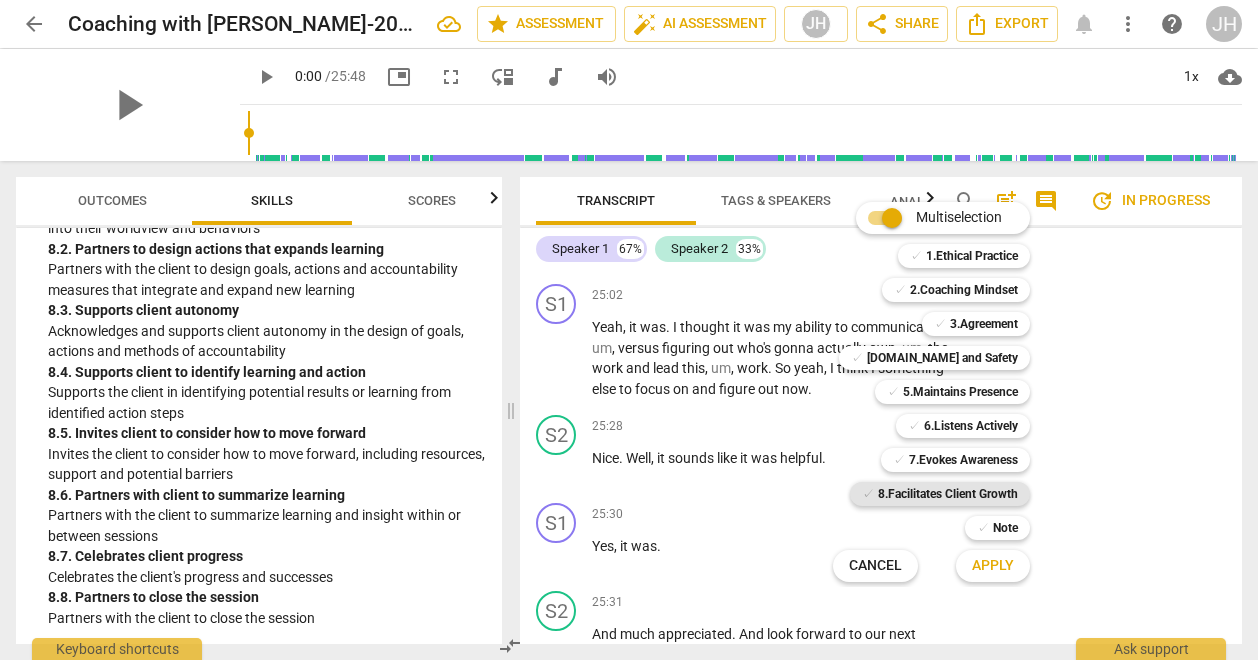 click on "8.Facilitates Client Growth" at bounding box center [948, 494] 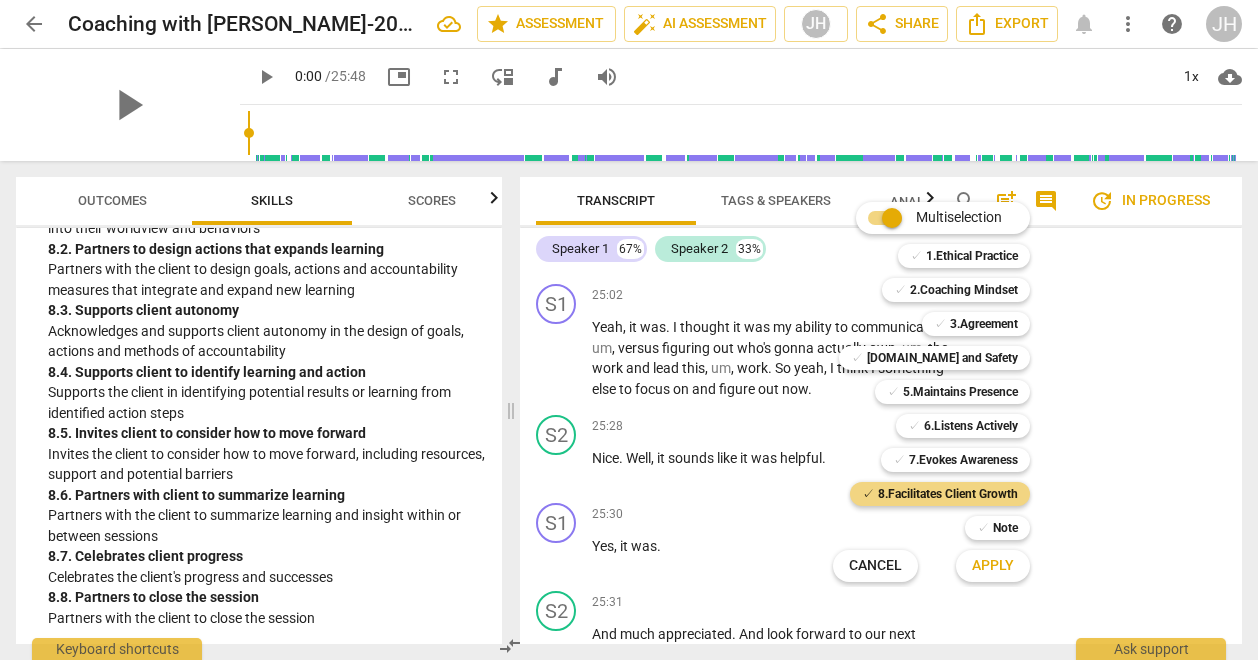 click on "Apply" at bounding box center (993, 566) 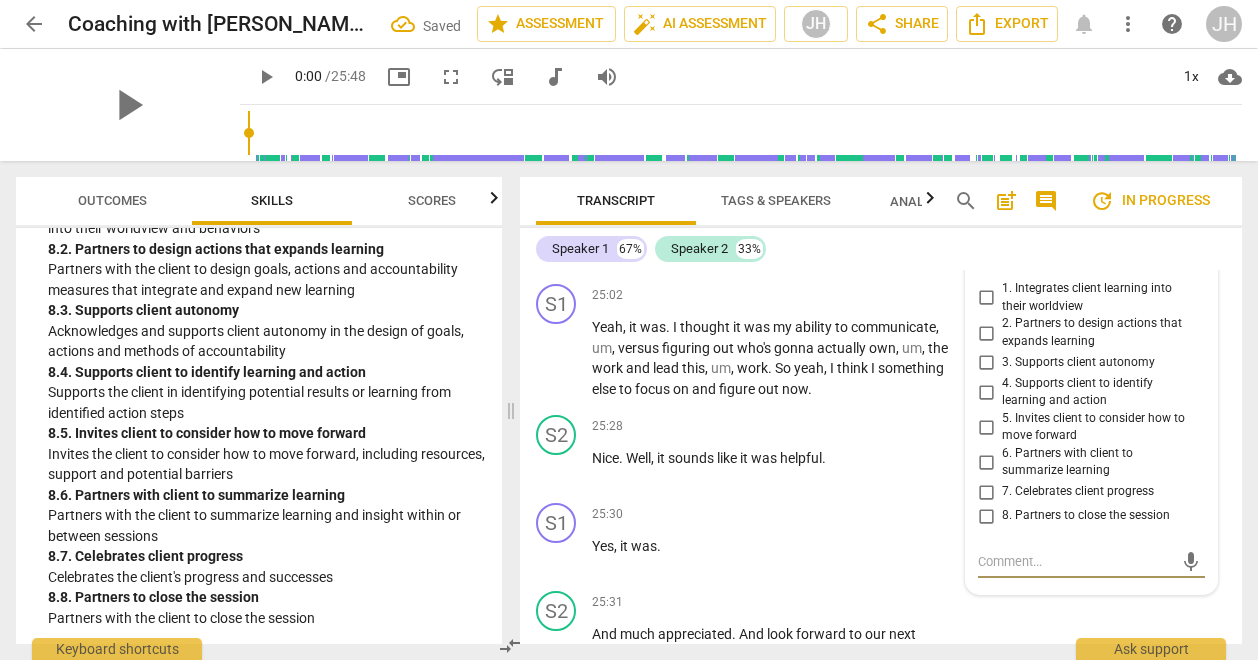 scroll, scrollTop: 11126, scrollLeft: 0, axis: vertical 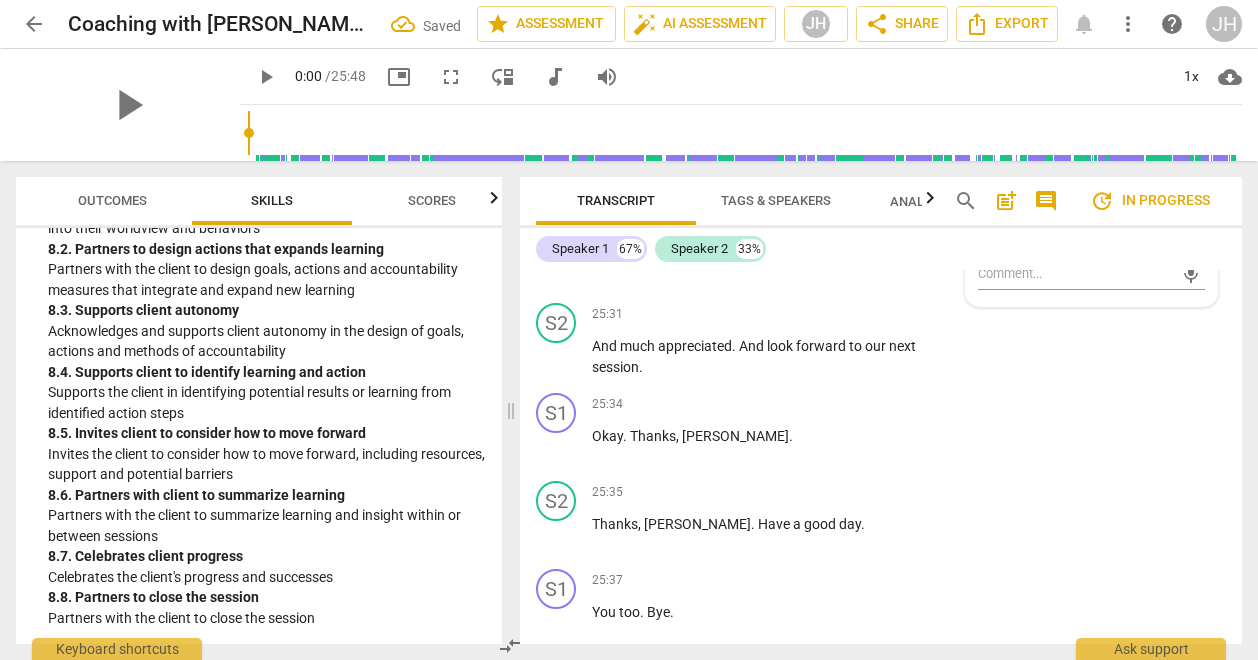 click on "8. Partners to close the session" at bounding box center [986, 228] 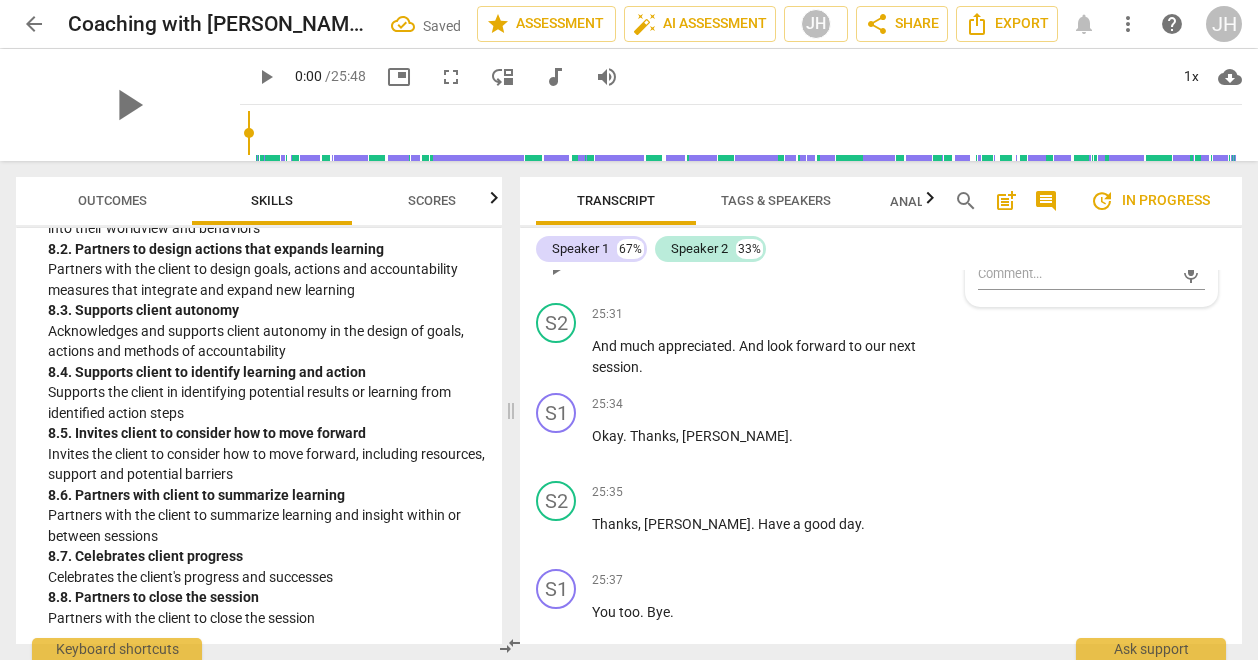 click on "25:30 + Add competency keyboard_arrow_right Yes ,   it   was ." at bounding box center [782, 251] 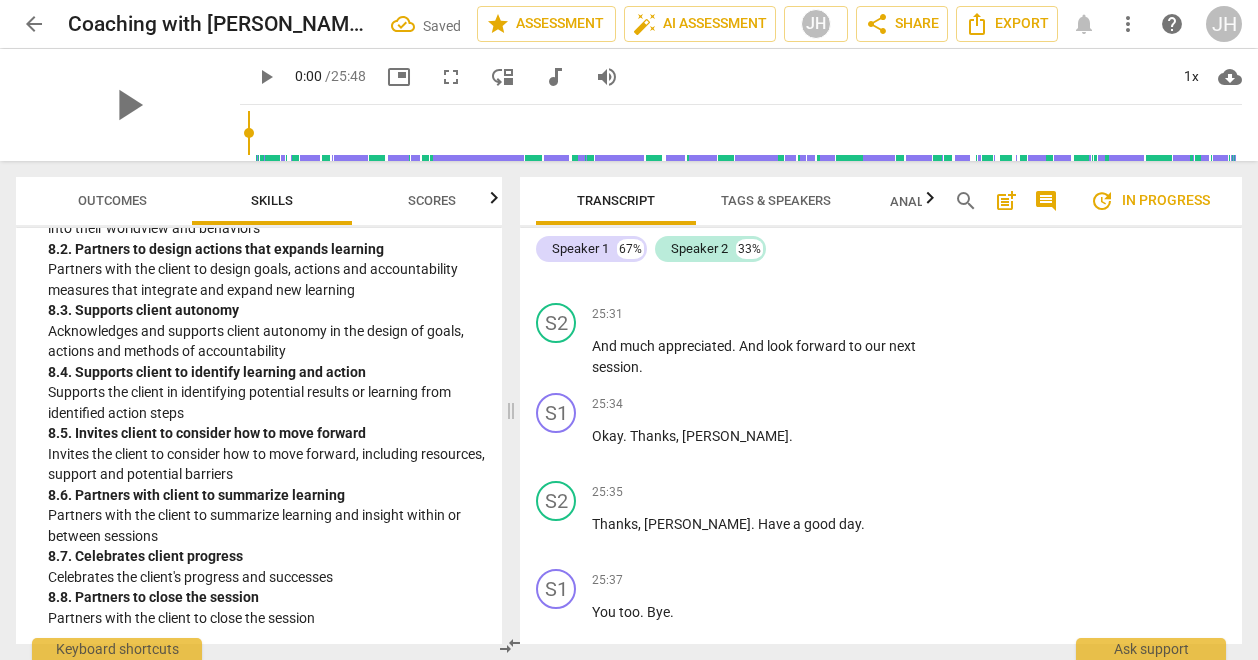 scroll, scrollTop: 11388, scrollLeft: 0, axis: vertical 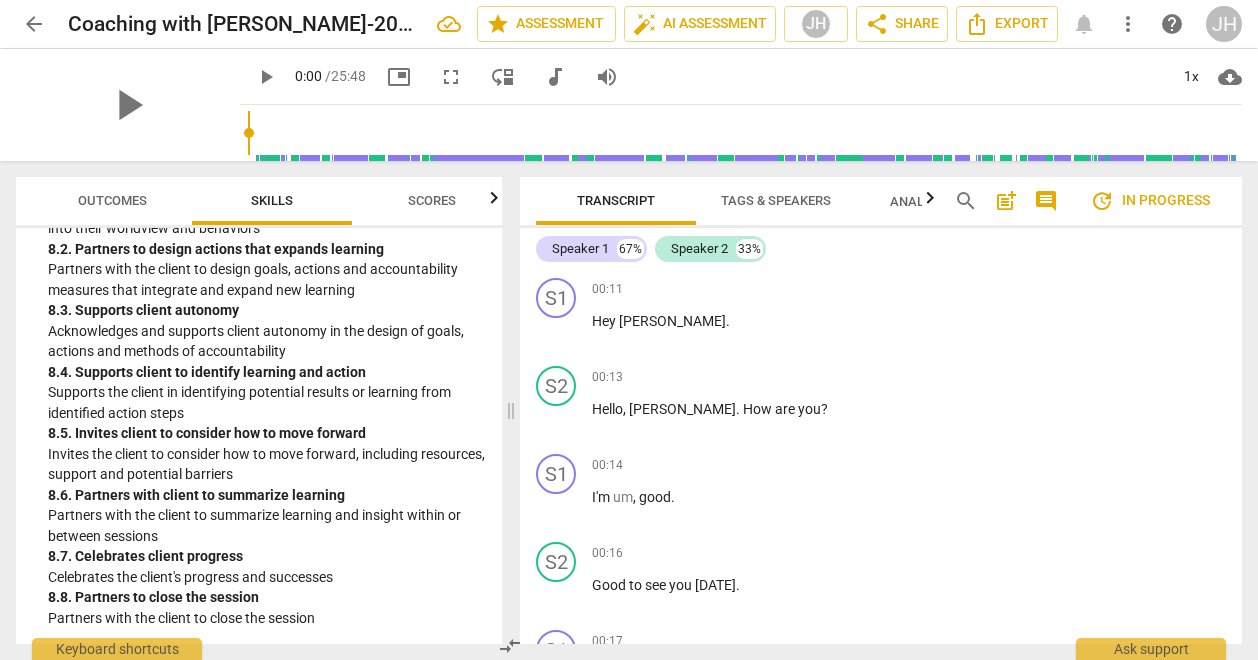 click on "Outcomes" at bounding box center (112, 200) 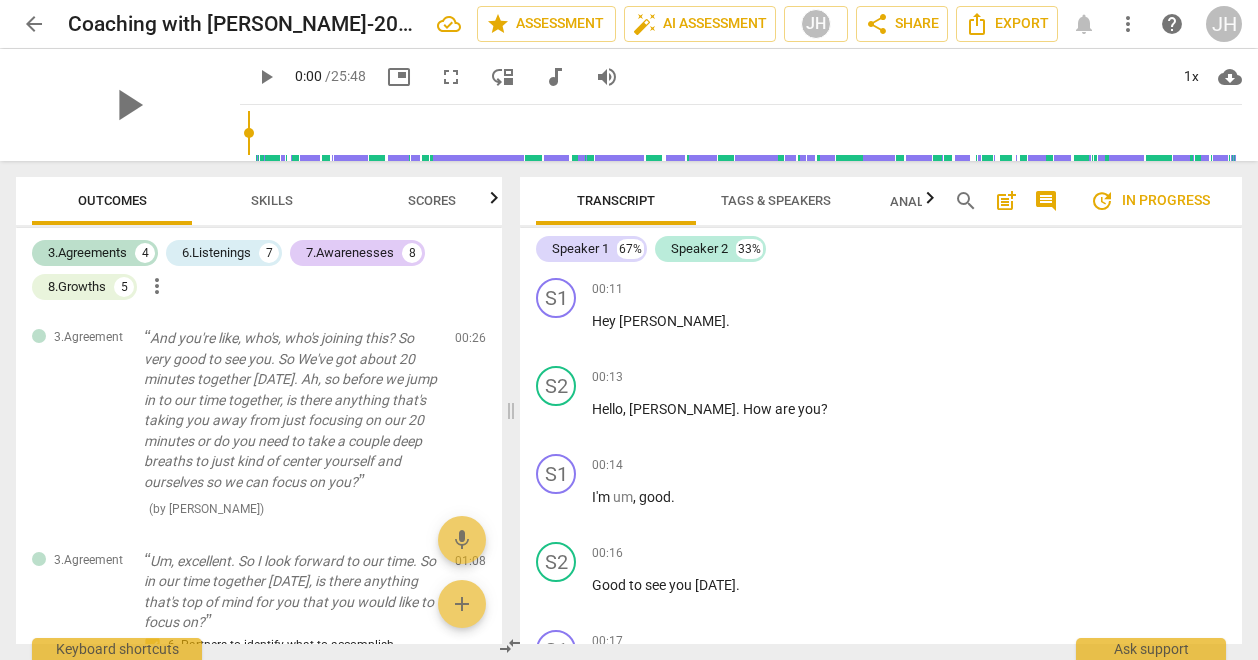 click on "post_add" at bounding box center [1006, 201] 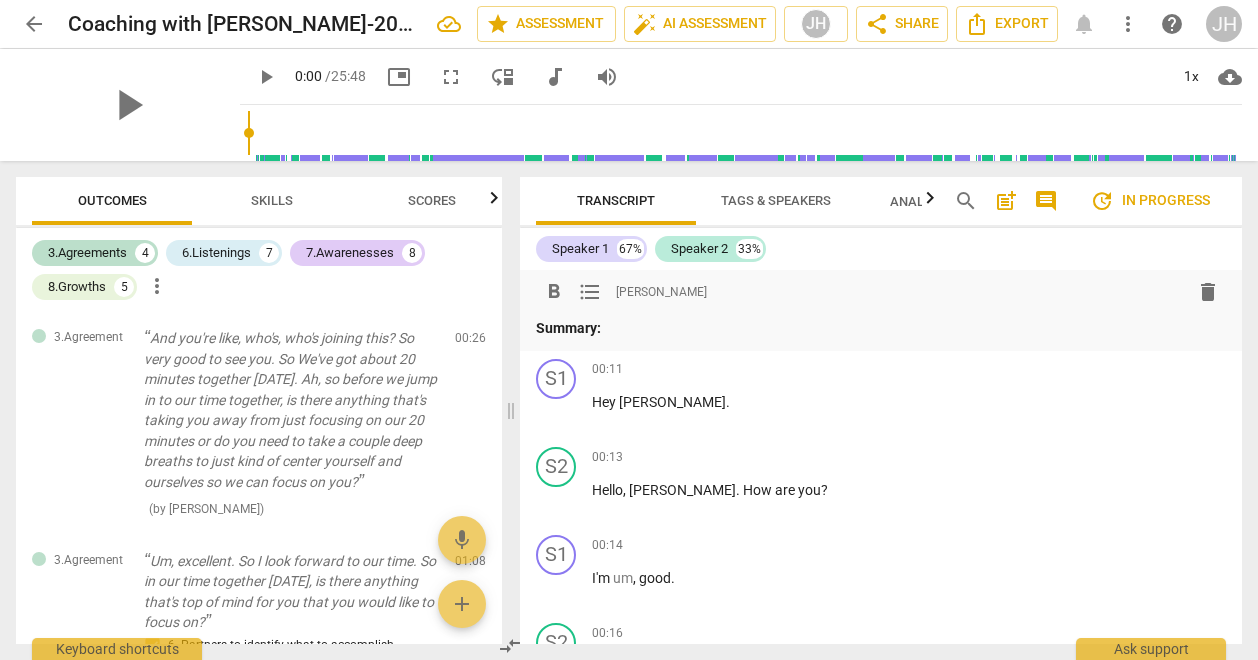 type 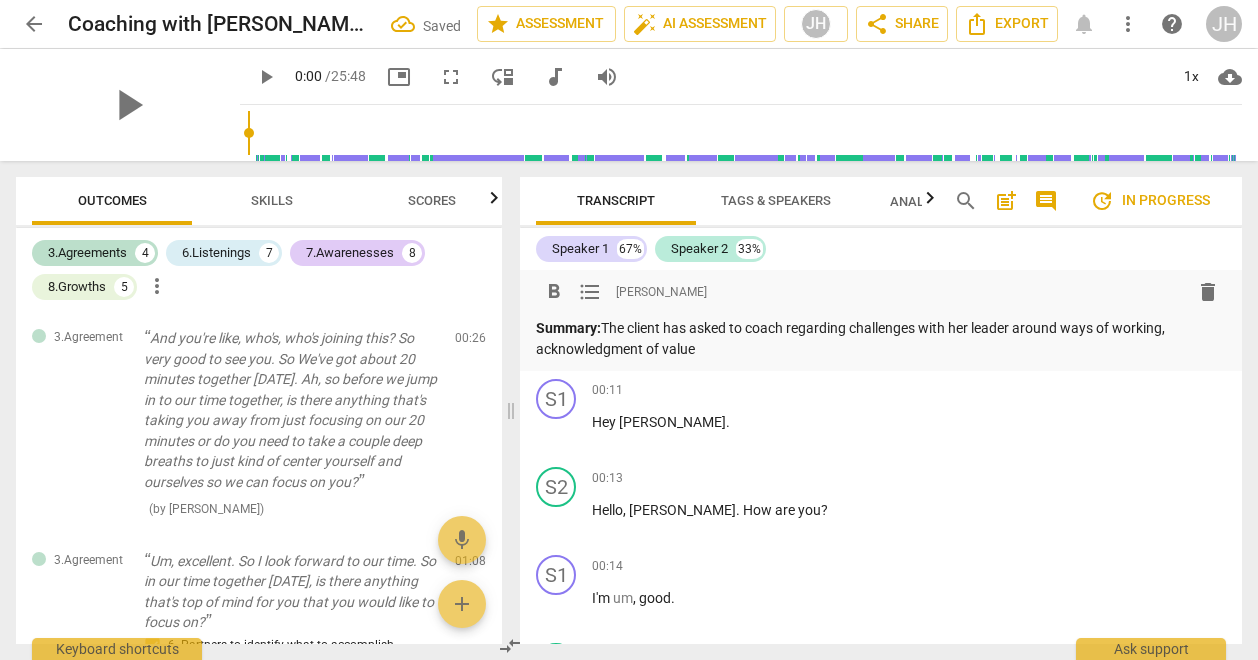 click on "Summary:   The client has asked to coach regarding challenges with her leader around ways of working, acknowledgment of value" at bounding box center [881, 338] 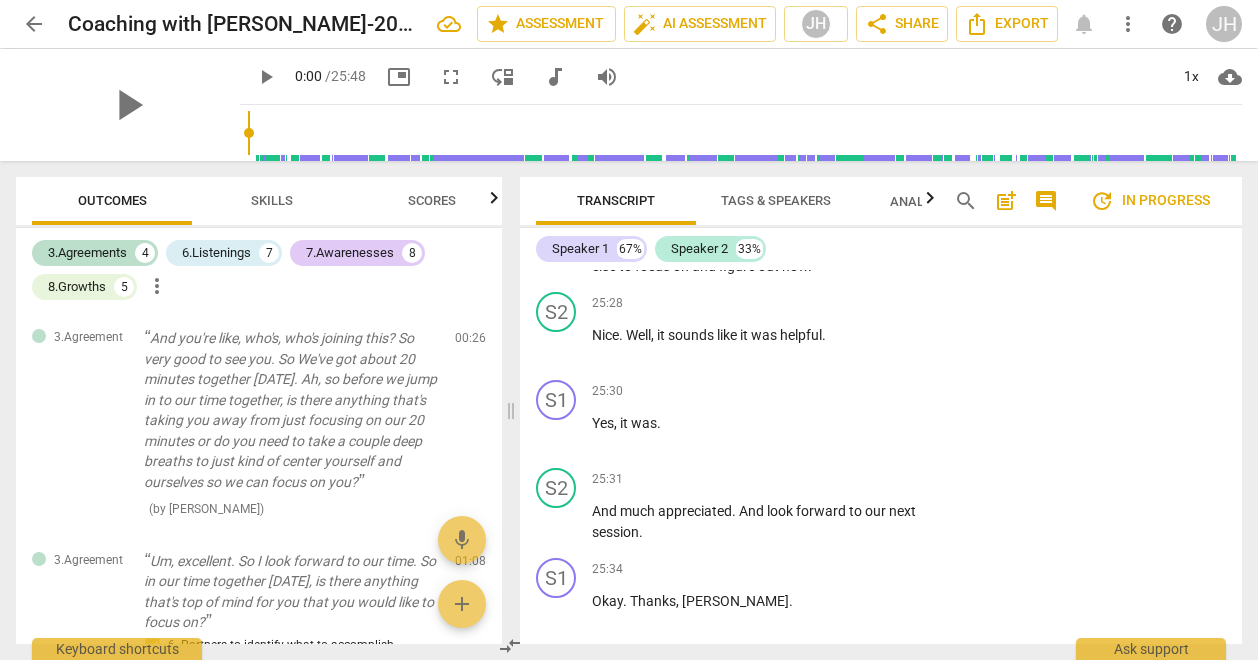 scroll, scrollTop: 11490, scrollLeft: 0, axis: vertical 